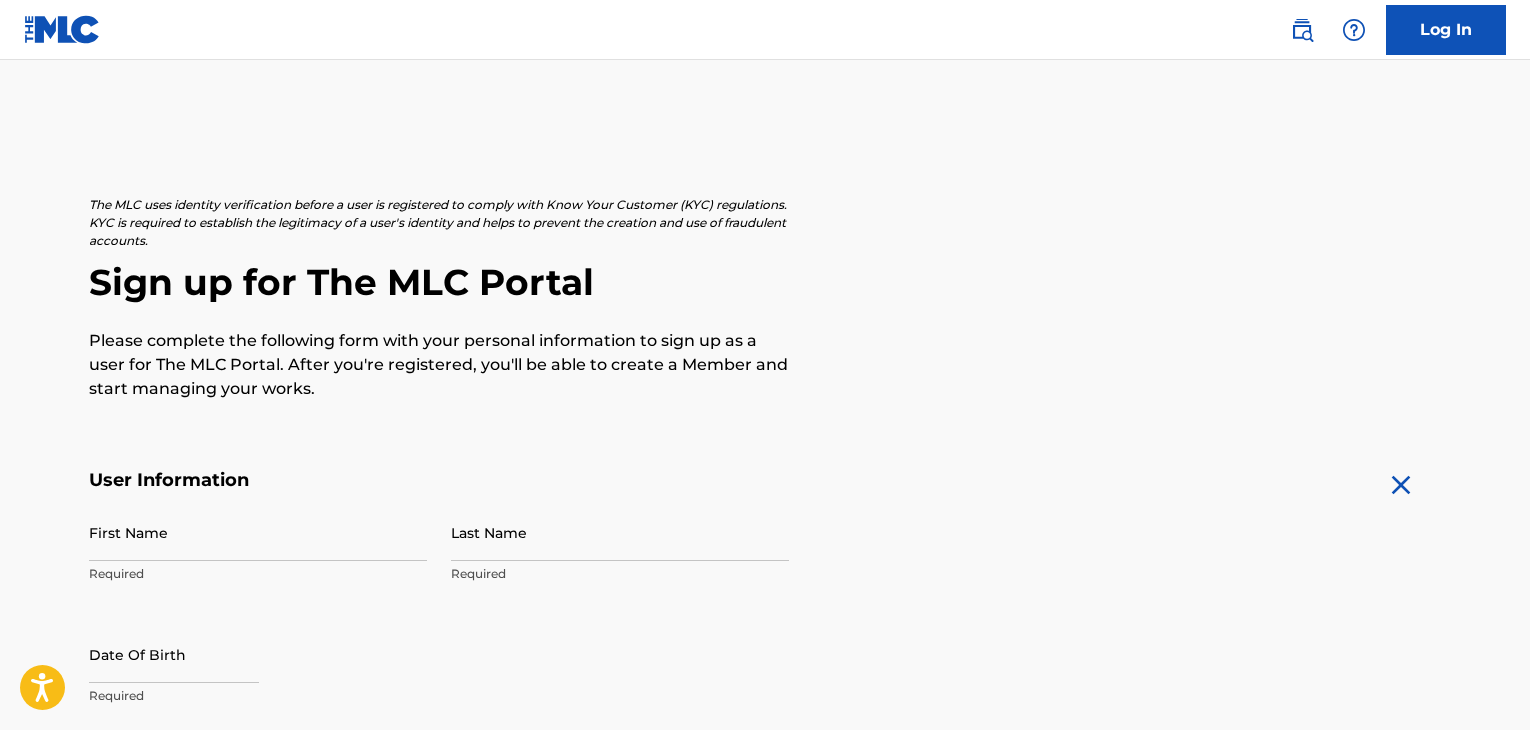 scroll, scrollTop: 0, scrollLeft: 0, axis: both 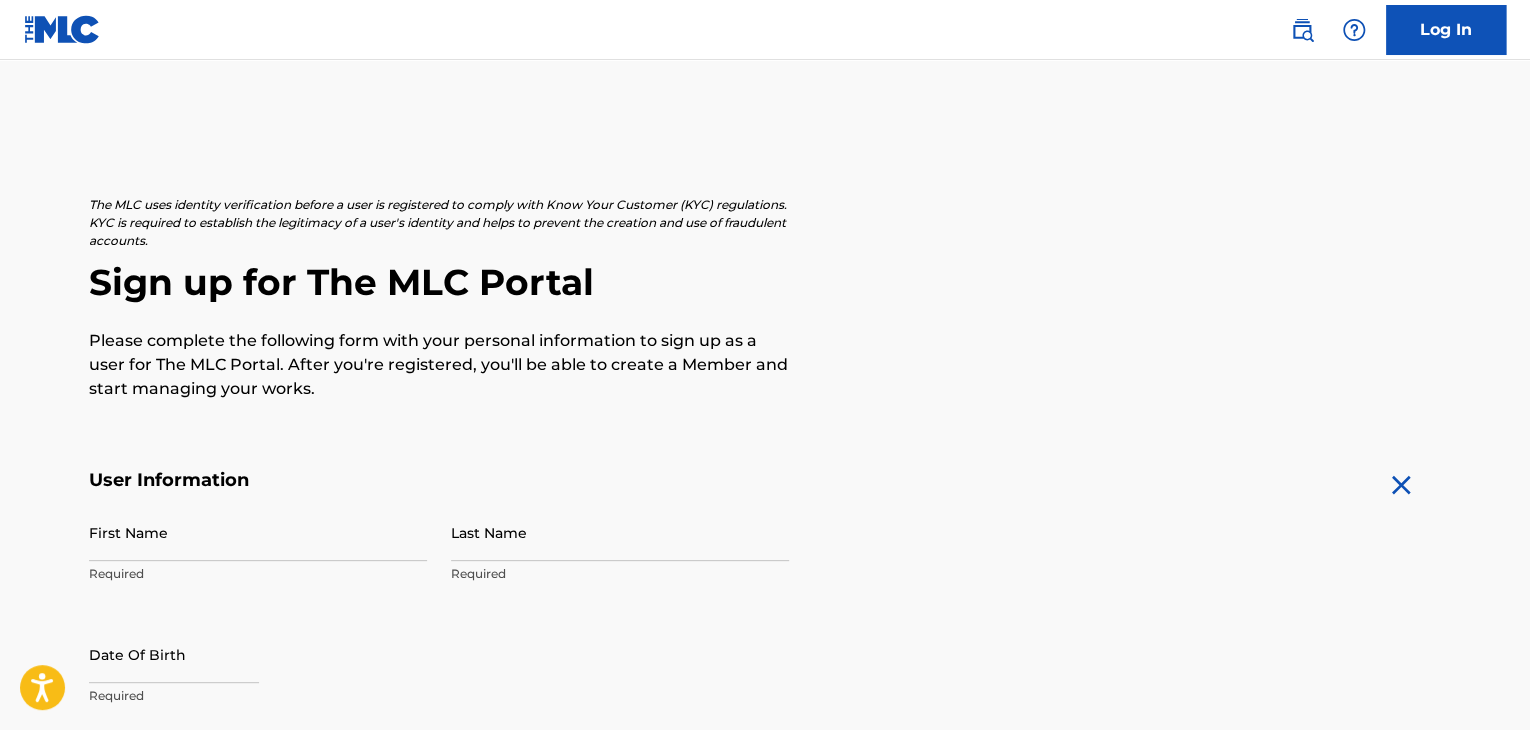 click on "First Name" at bounding box center (258, 532) 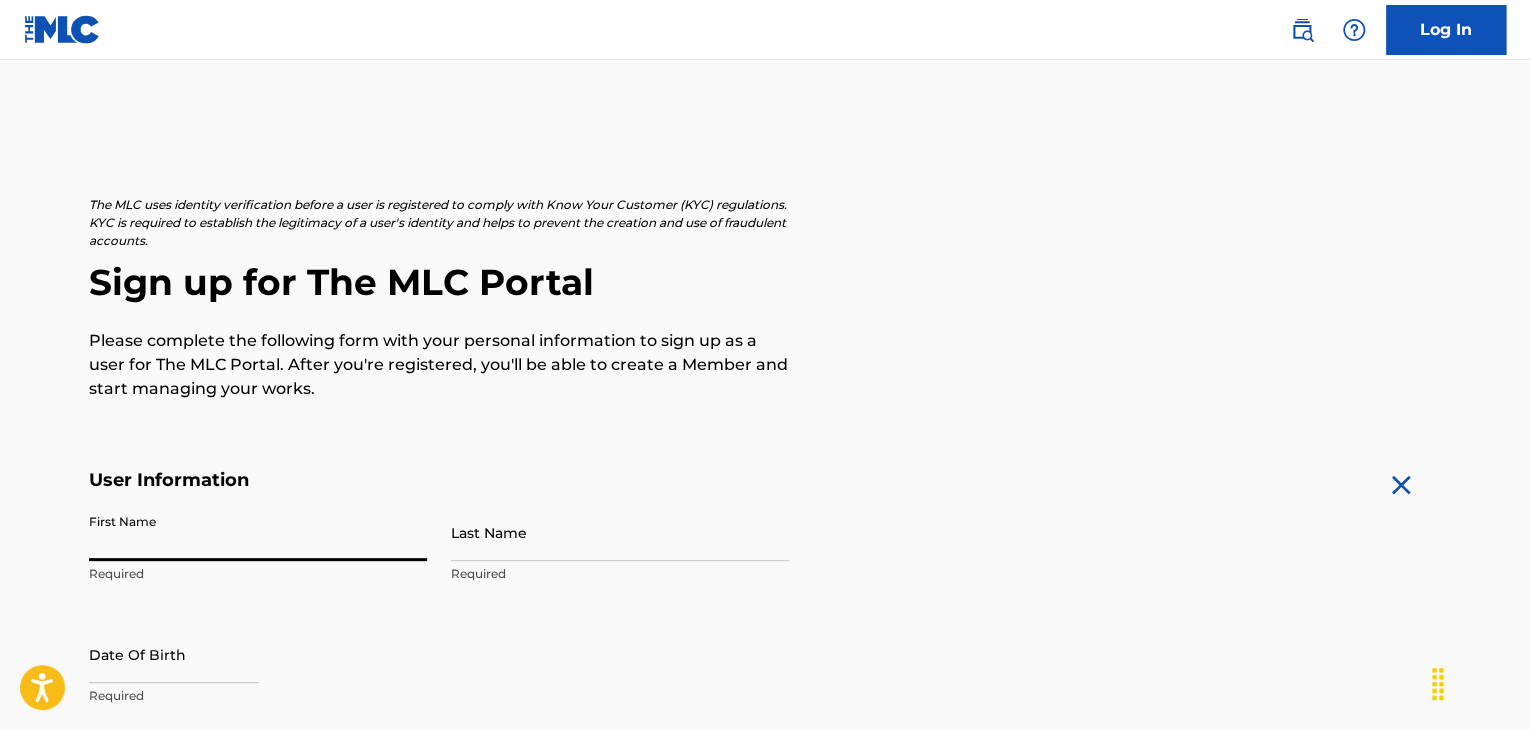 type on "[FIRST]" 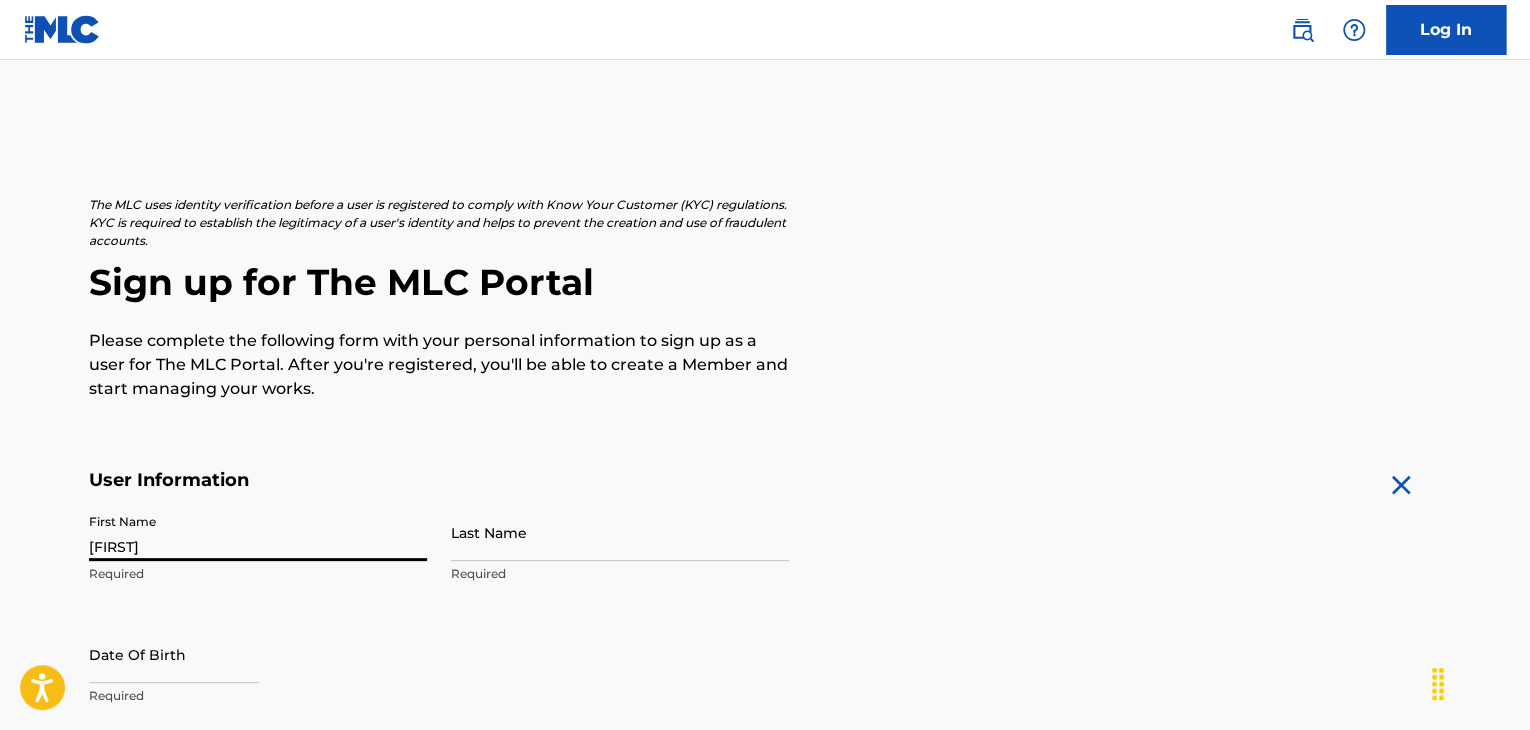 type on "[LAST]" 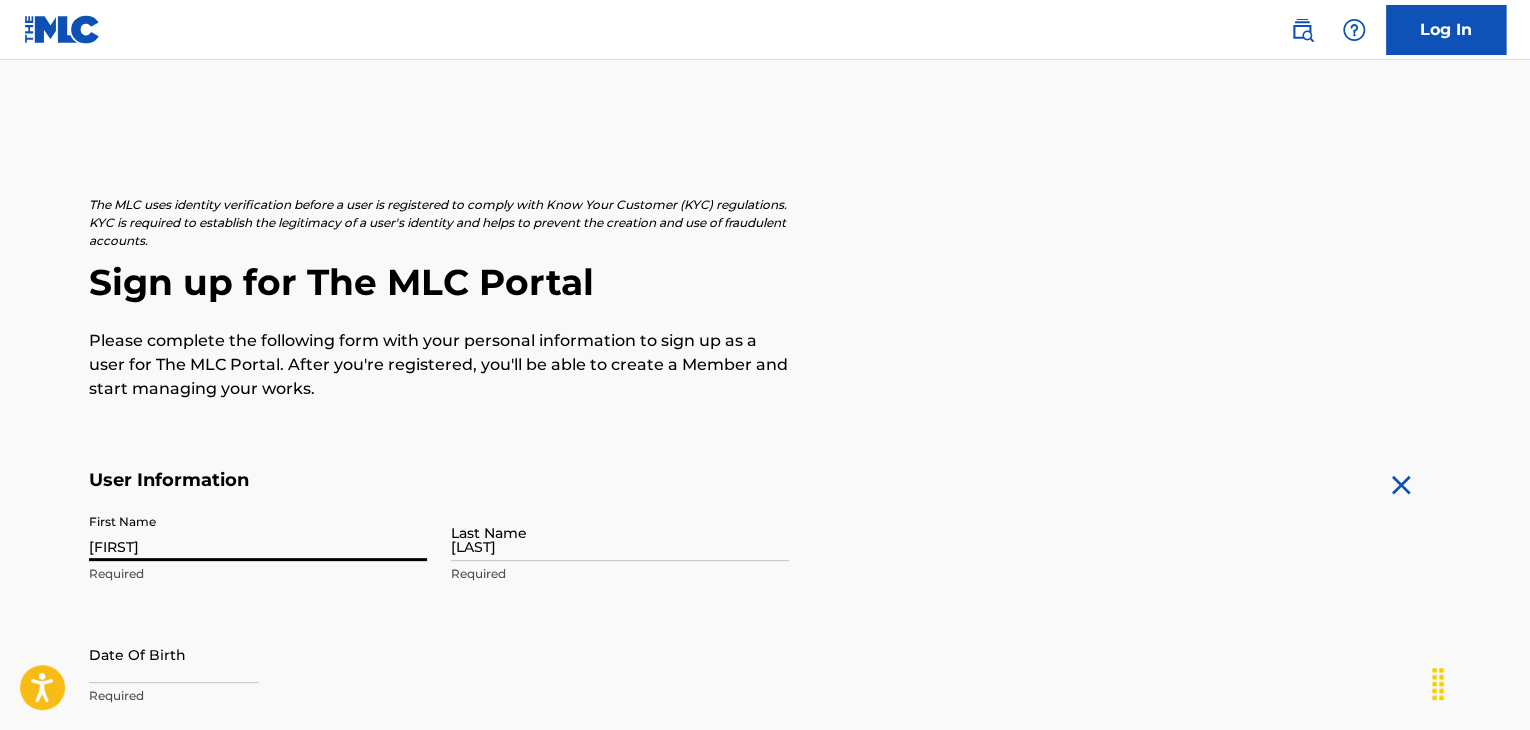 type on "[NUMBER] [STREET]" 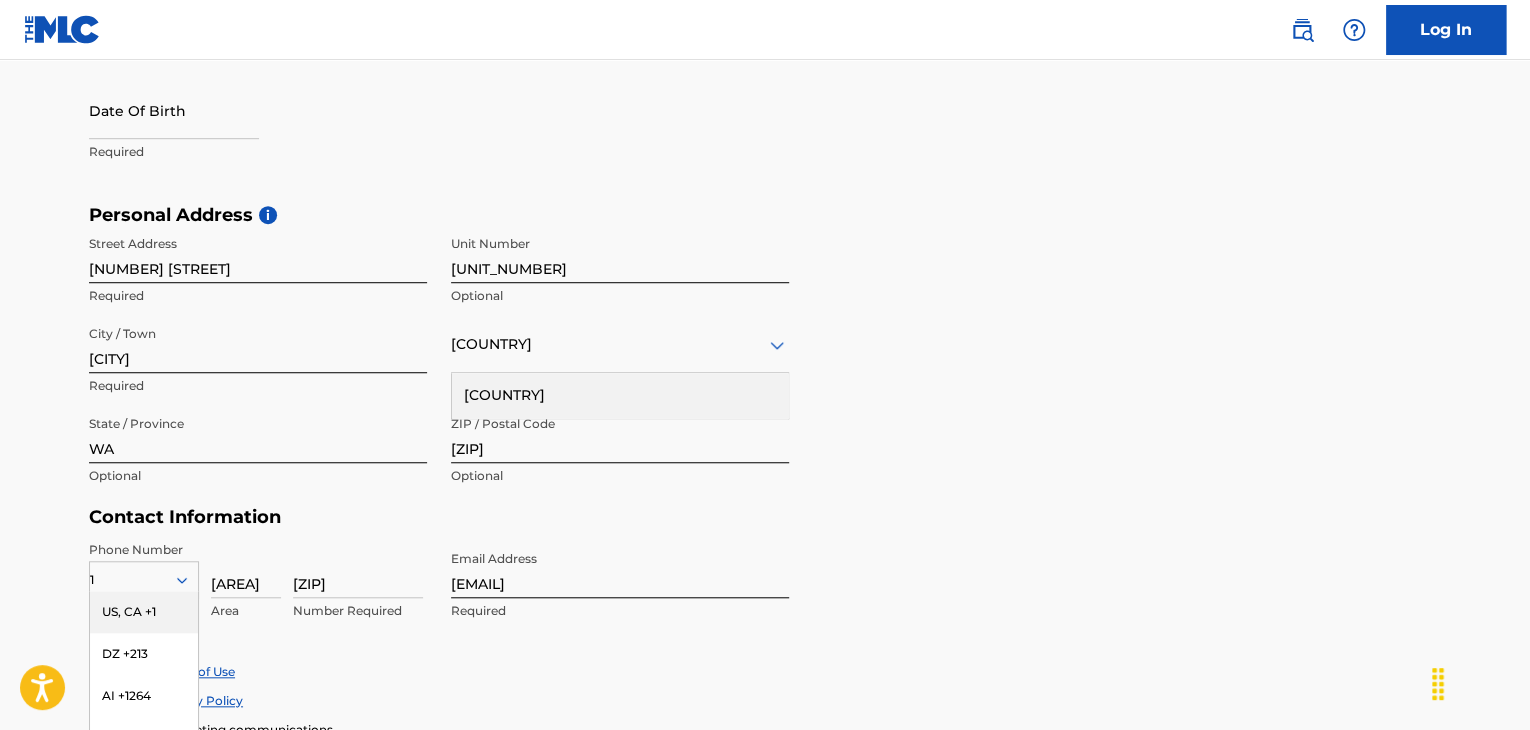 scroll, scrollTop: 544, scrollLeft: 0, axis: vertical 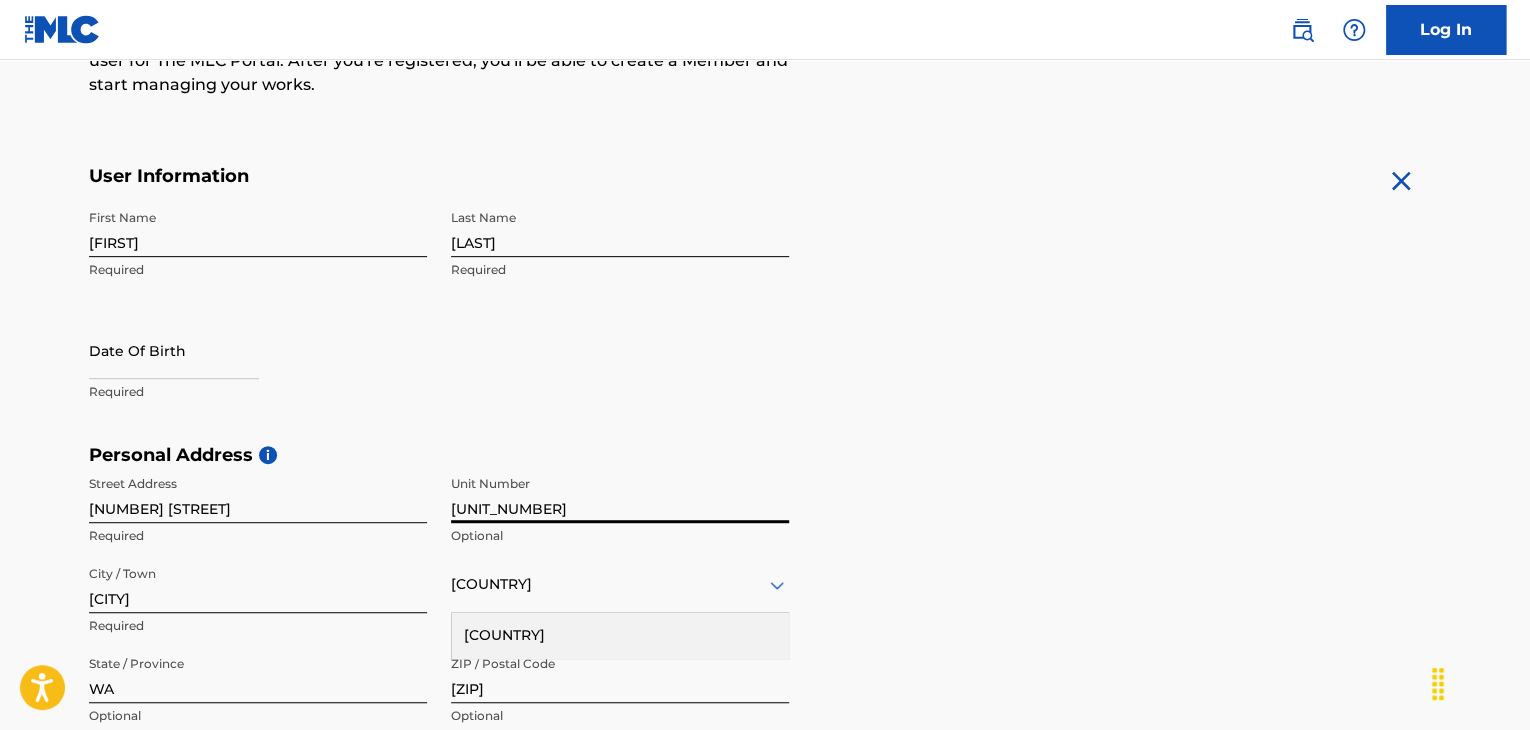 type on "[UNIT_NUMBER]" 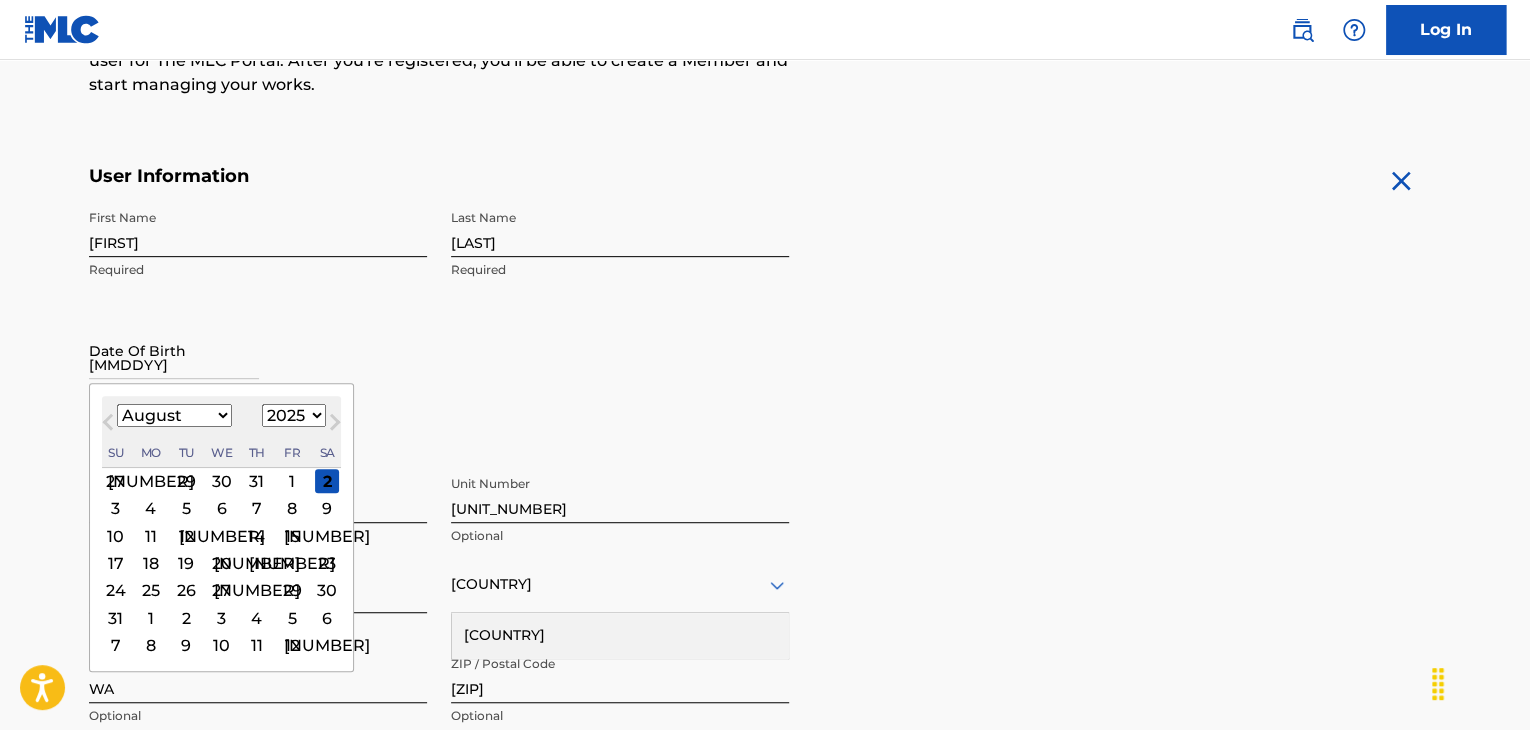 type on "[MMDDYY]" 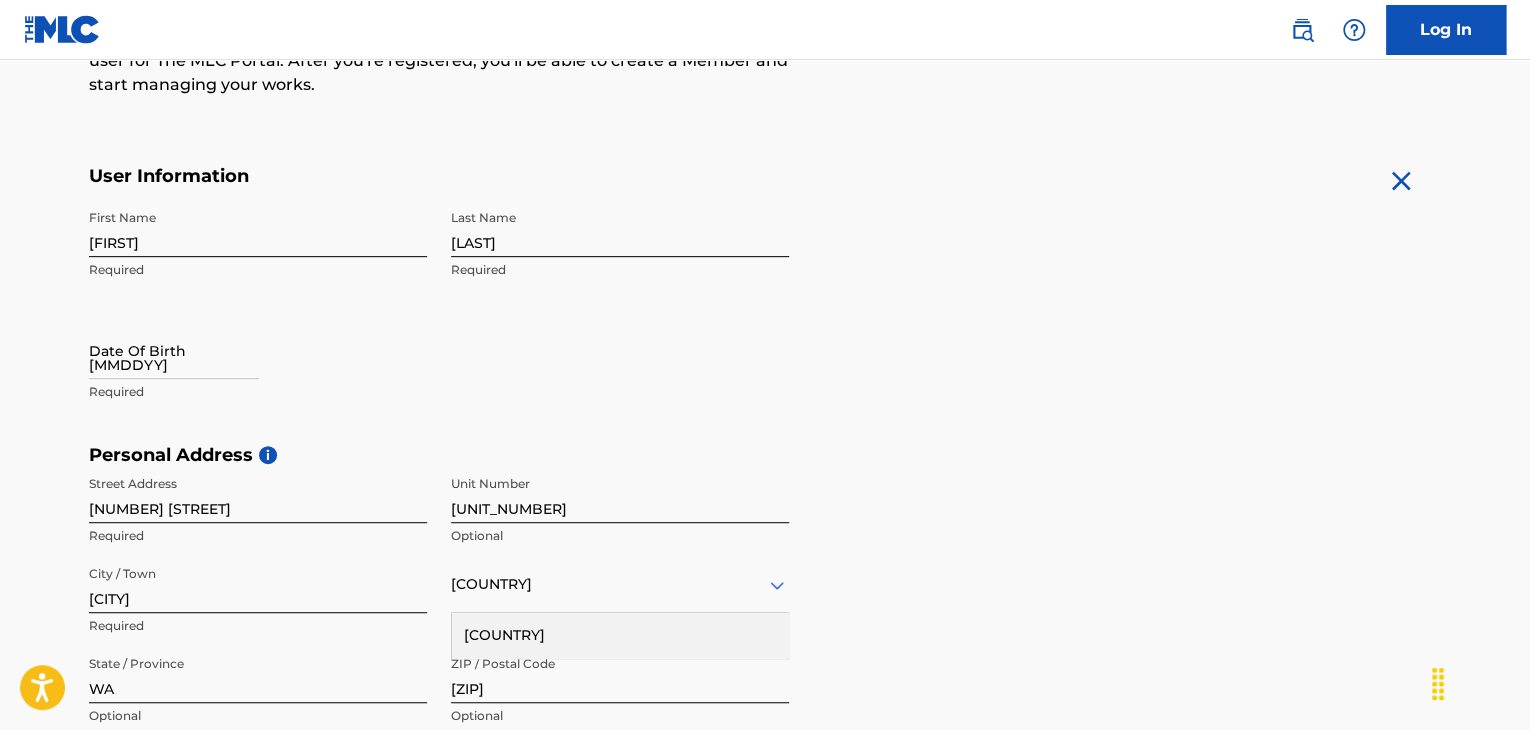 click on "First Name [FIRST] Required Last Name [LAST] Required Date Of Birth [MMDDYY] Required" at bounding box center [439, 322] 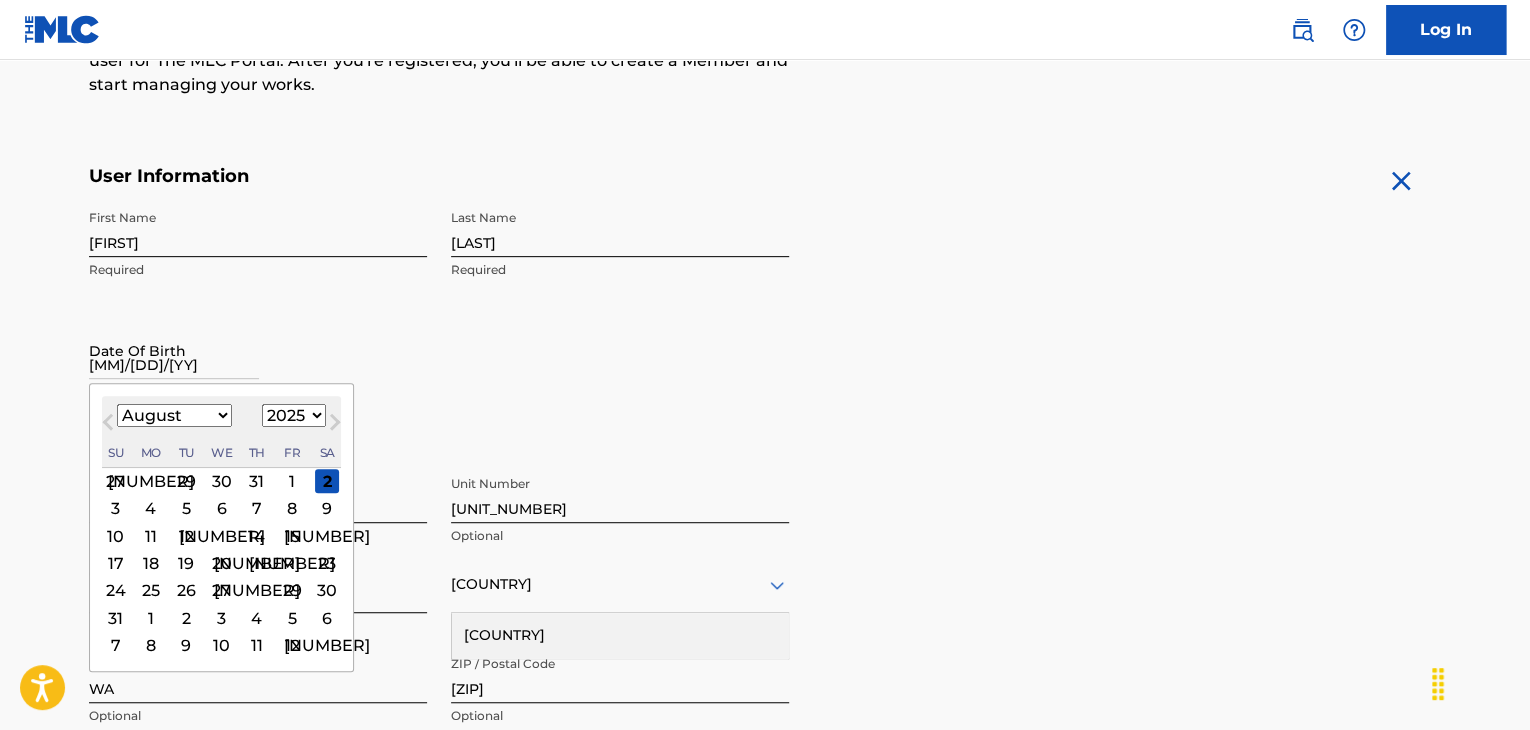 type on "[MM]/[DD]/[YYYY]" 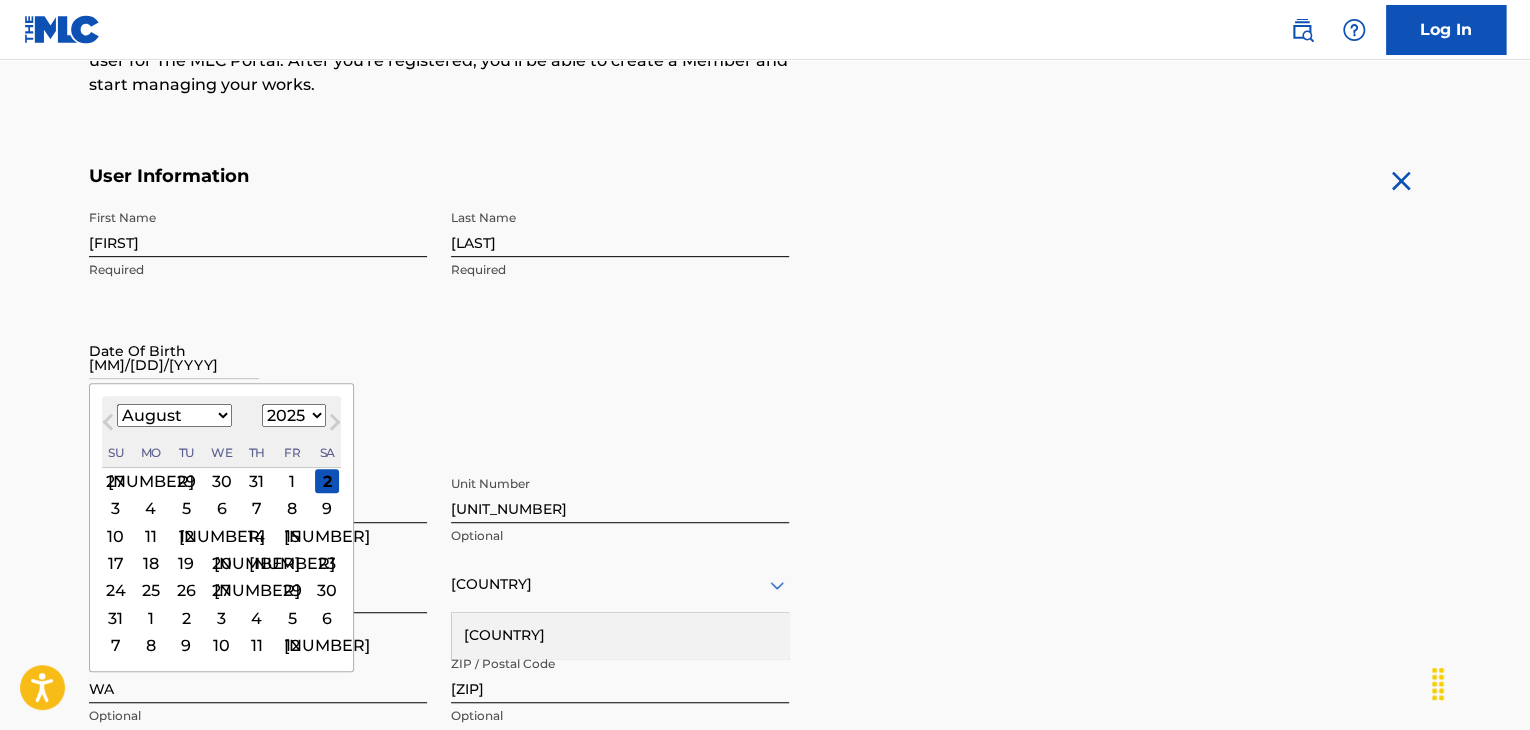 click on "Date Of Birth [MM]/[DD]/[YEAR] Previous Month Next Month August [YEAR] January February March April May June July August September October November December 1899 1900 1901 1902 1903 1904 1905 1906 1907 1908 1909 1910 1911 1912 1913 1914 1915 1916 1917 1918 1919 1920 1921 1922 1923 1924 1925 1926 1927 1928 1929 1930 1931 1932 1933 1934 1935 1936 1937 1938 1939 1940 1941 1942 1943 1944 1945 1946 1947 1948 1949 1950 1951 1952 1953 1954 1955 1956 1957 1958 1959 1960 1961 1962 1963 1964 1965 1966 1967 1968 1969 1970 1971 1972 1973 1974 1975 1976 1977 1978 1979 1980 1981 1982 1983 1984 1985 1986 1987 1988 1989 1990 1991 1992 1993 1994 1995 1996 1997 1998 1999 2000 2001 2002 2003 2004 2005 2006 2007 2008 2009 2010 2011 2012 2013 2014 2015 2016 2017 2018 2019 2020 2021 2022 2023 2024 2025 2026 2027 2028 2029 2030 2031 2032 2033 2034 2035 2036 2037 2038 2039 2040 2041 2042 2043 2044 2045 2046 2047 2048 2049 2050 2051 2052 2053 2054 2055 2056 2057 2058 2059 2060 2061 2062 2063 2064 2065 2066 2067 2068 2069 2070 2071 2072 2073" at bounding box center [258, 367] 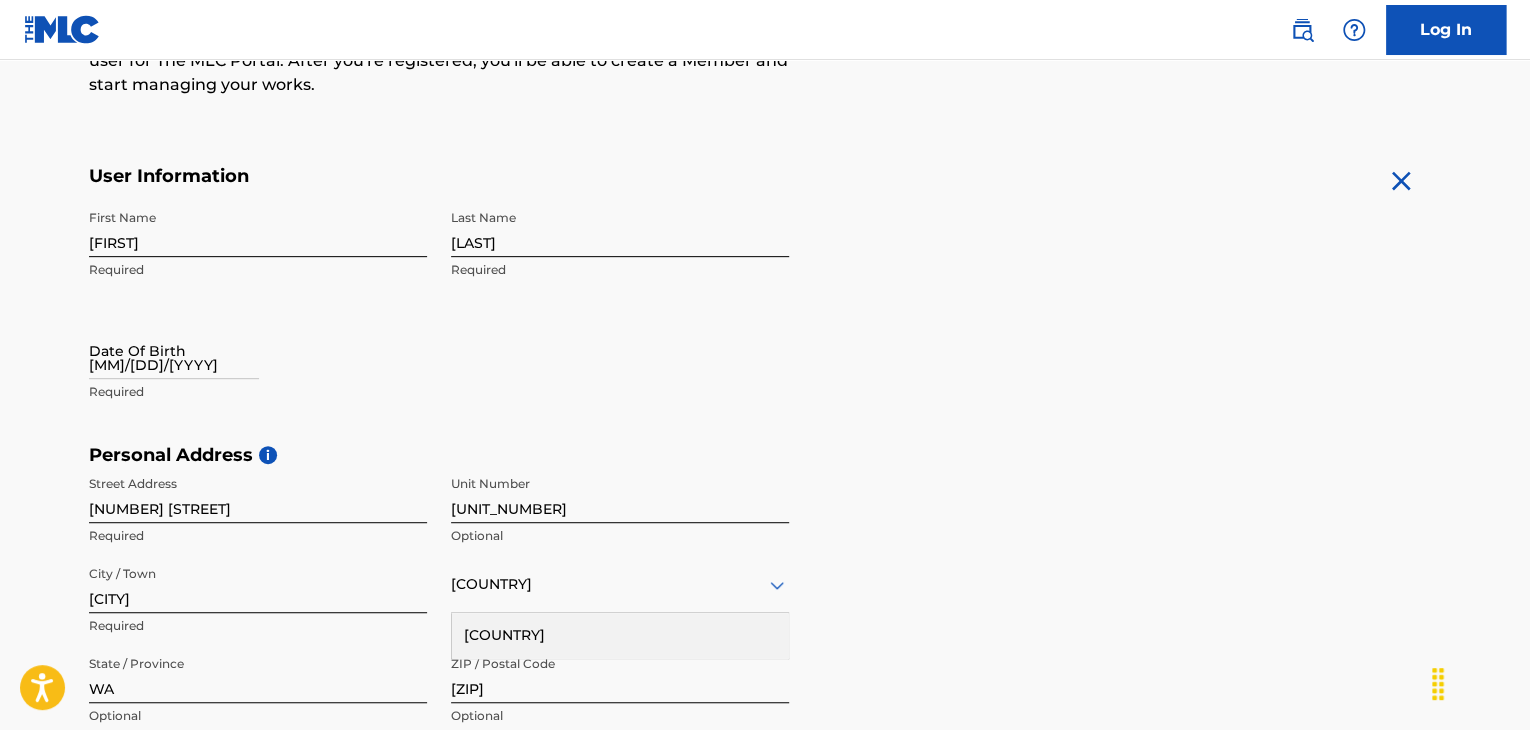click on "[MM]/[DD]/[YYYY]" at bounding box center [174, 350] 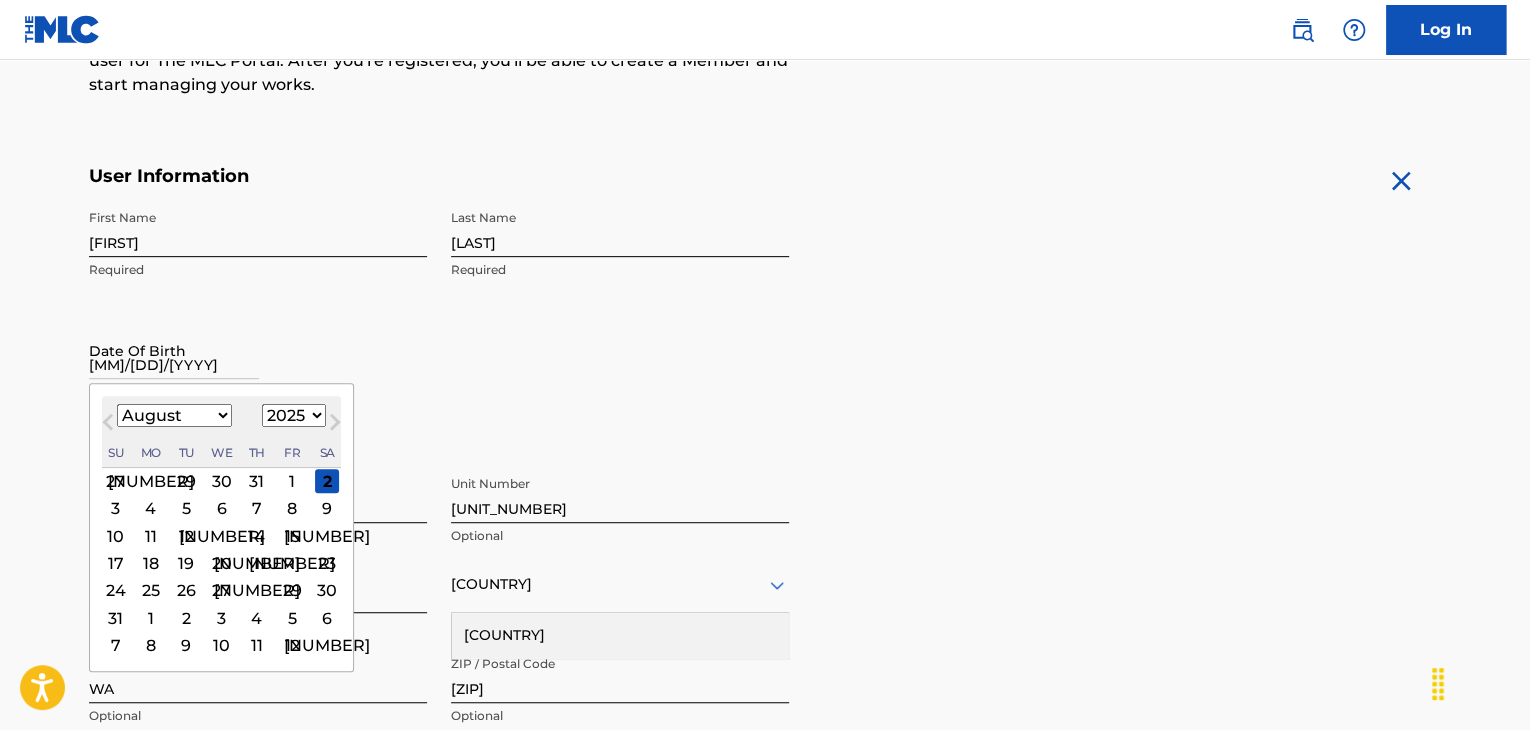 click on "Previous Month" at bounding box center [110, 425] 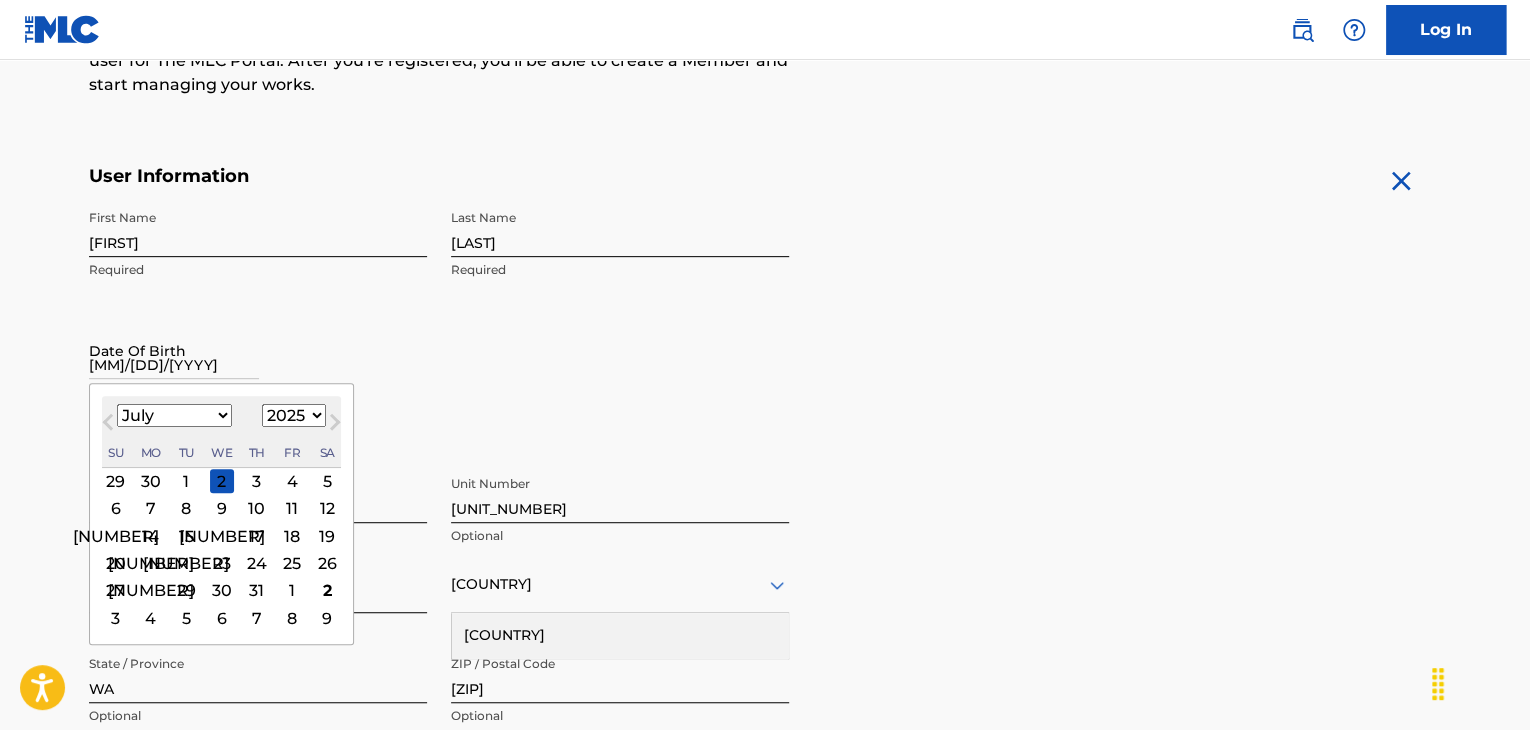 click on "Previous Month" at bounding box center (110, 425) 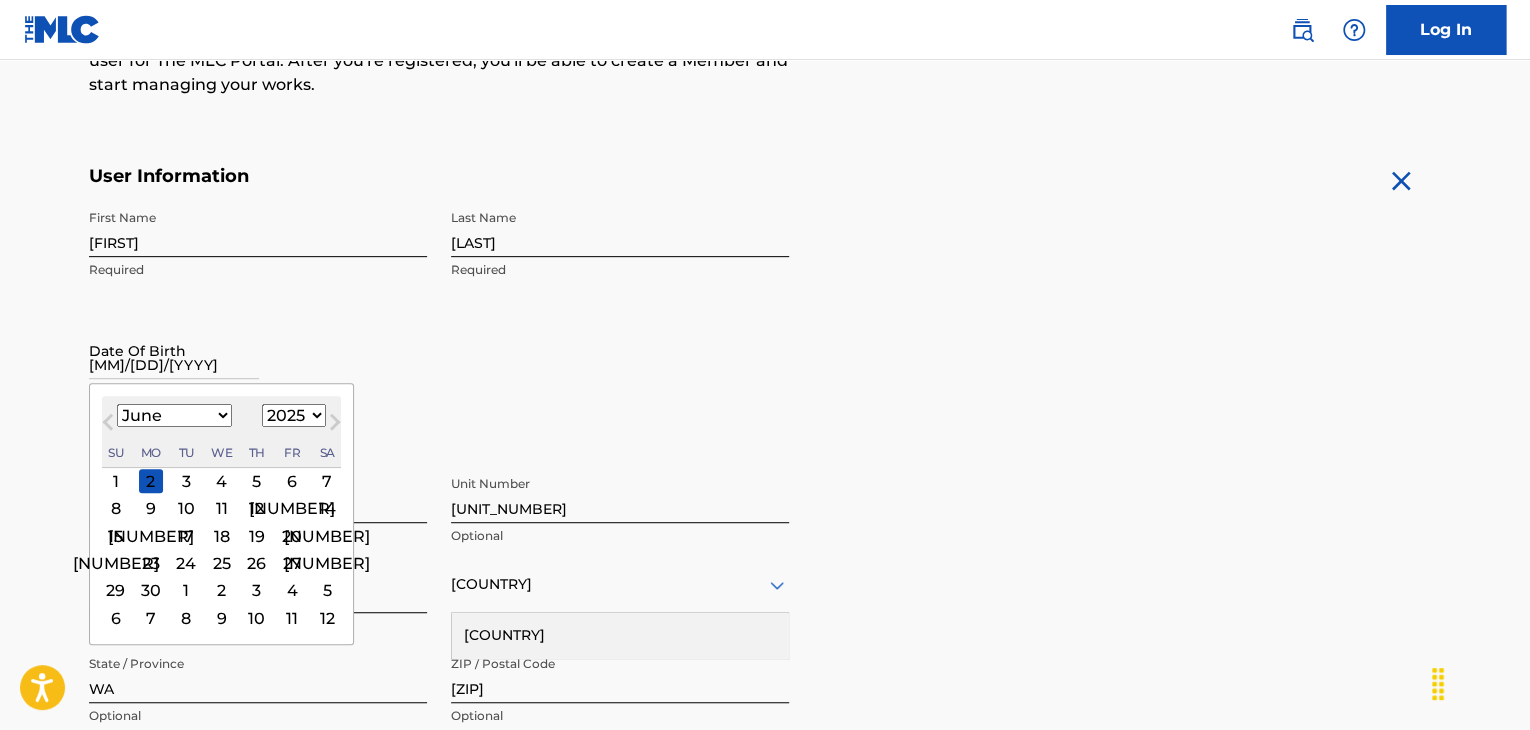 click on "Previous Month" at bounding box center (110, 425) 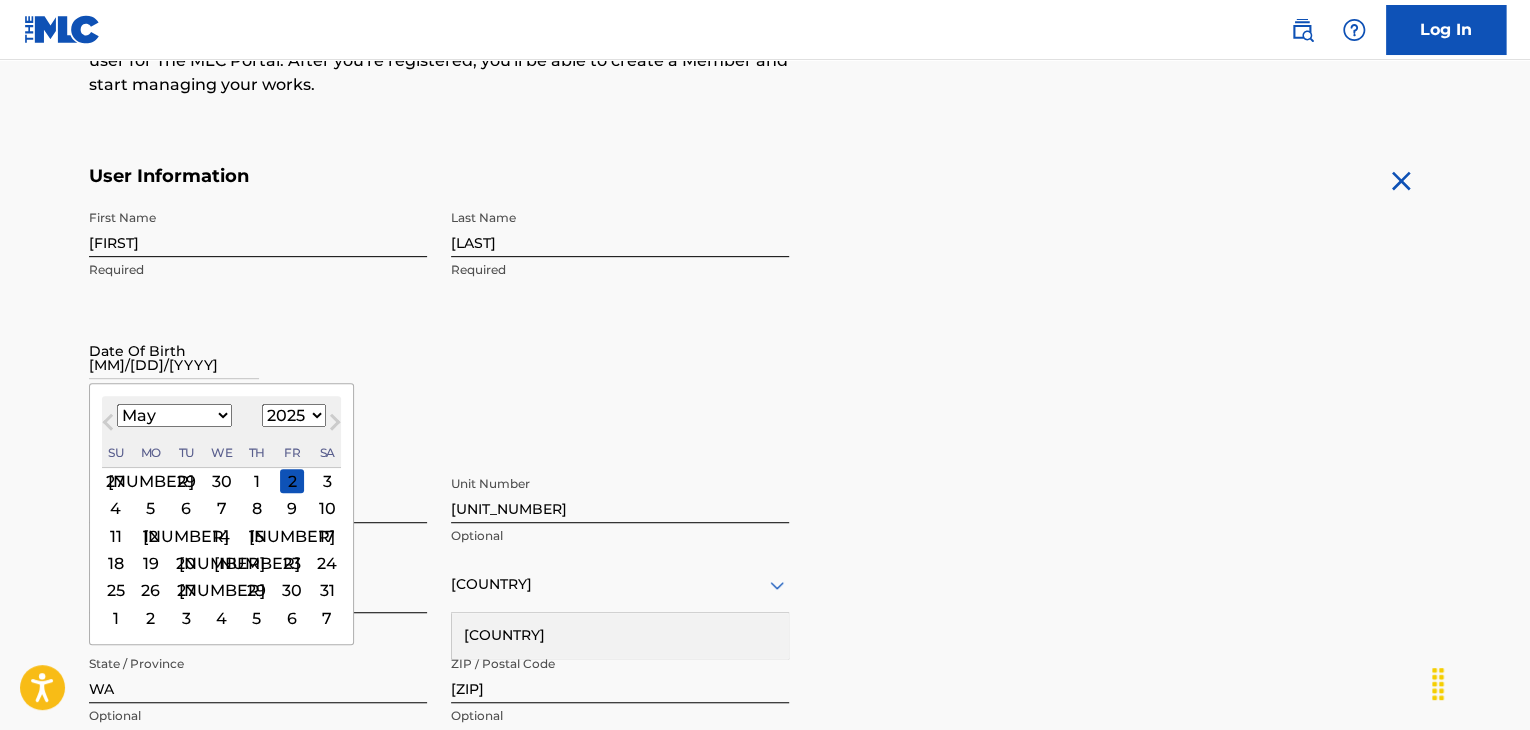 click on "Previous Month" at bounding box center [110, 425] 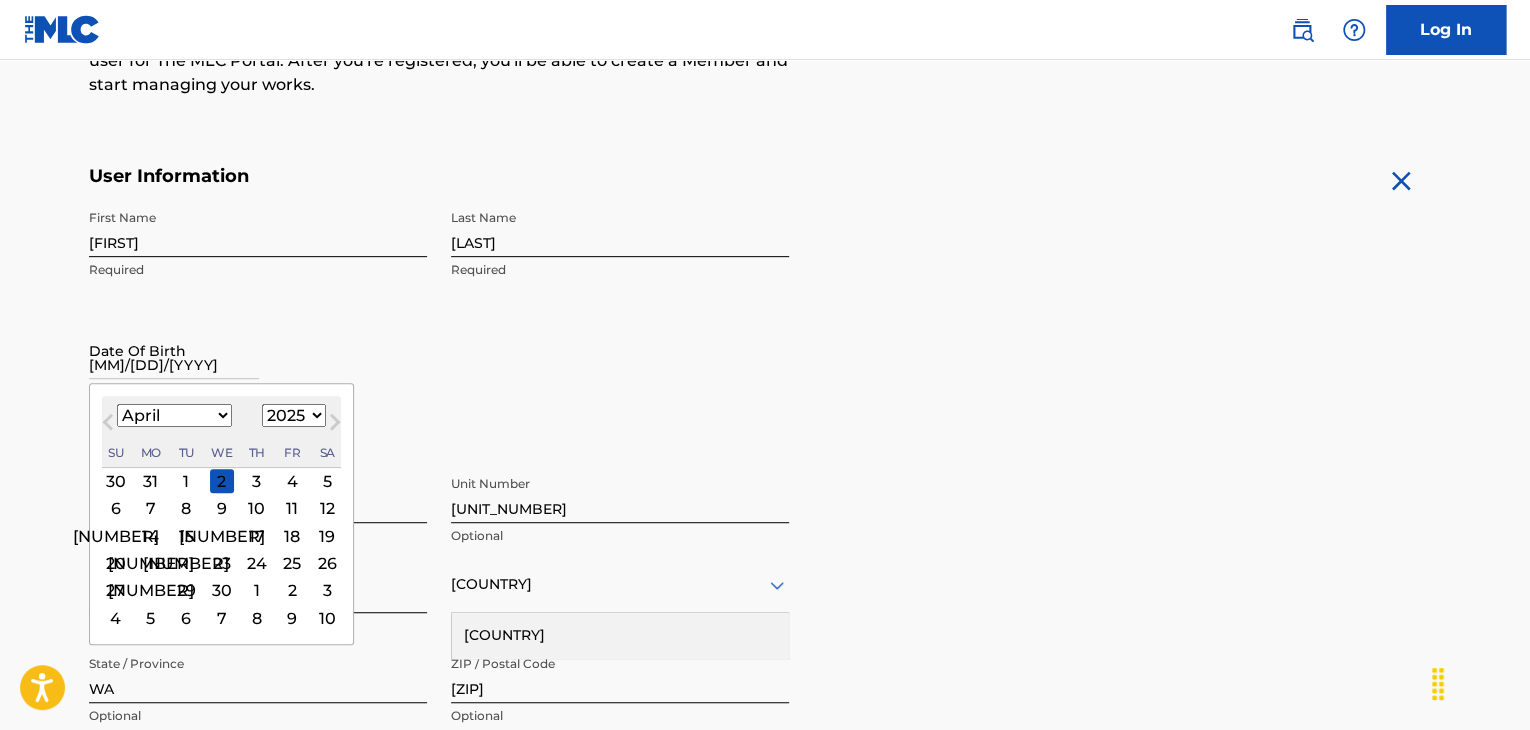 click on "Previous Month" at bounding box center (110, 425) 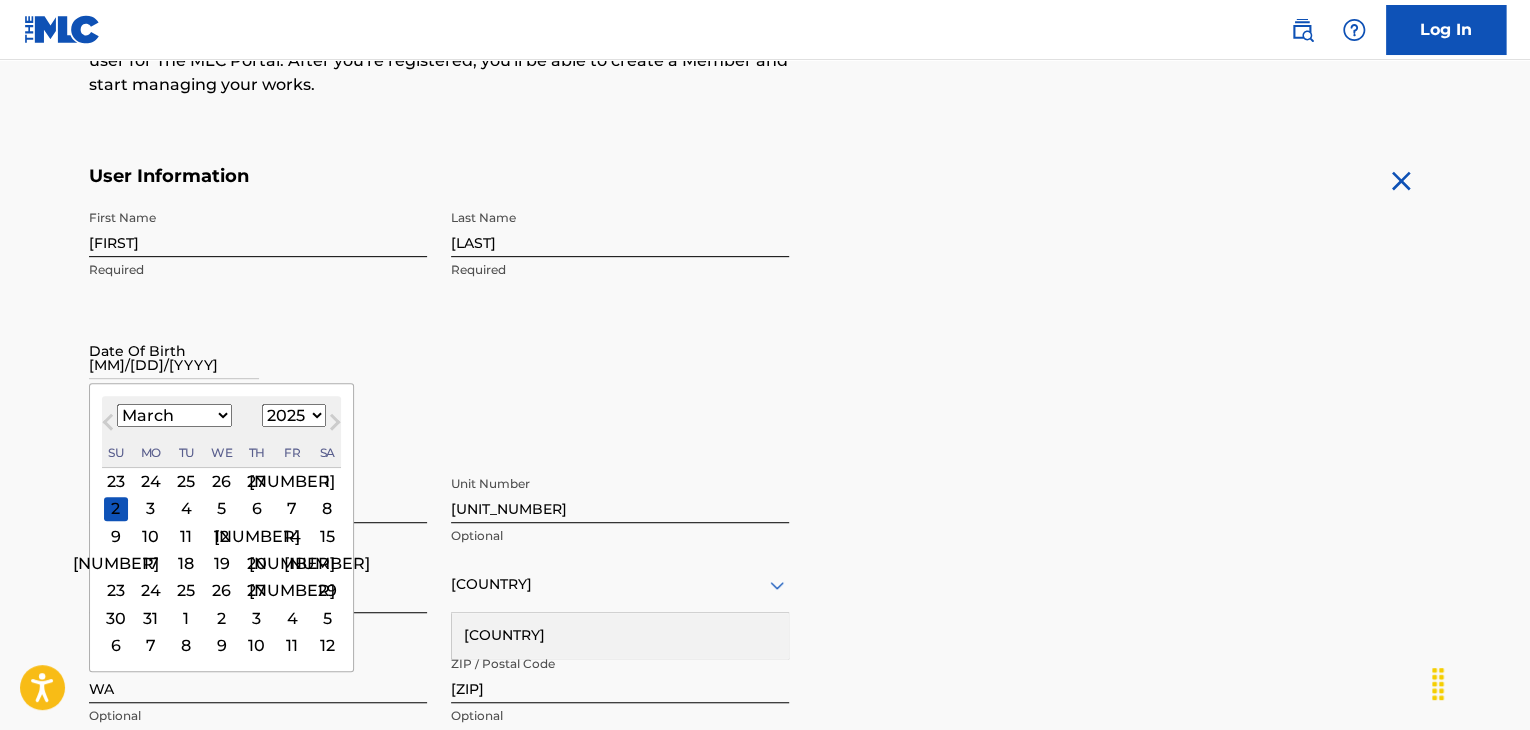 click on "19" at bounding box center (222, 563) 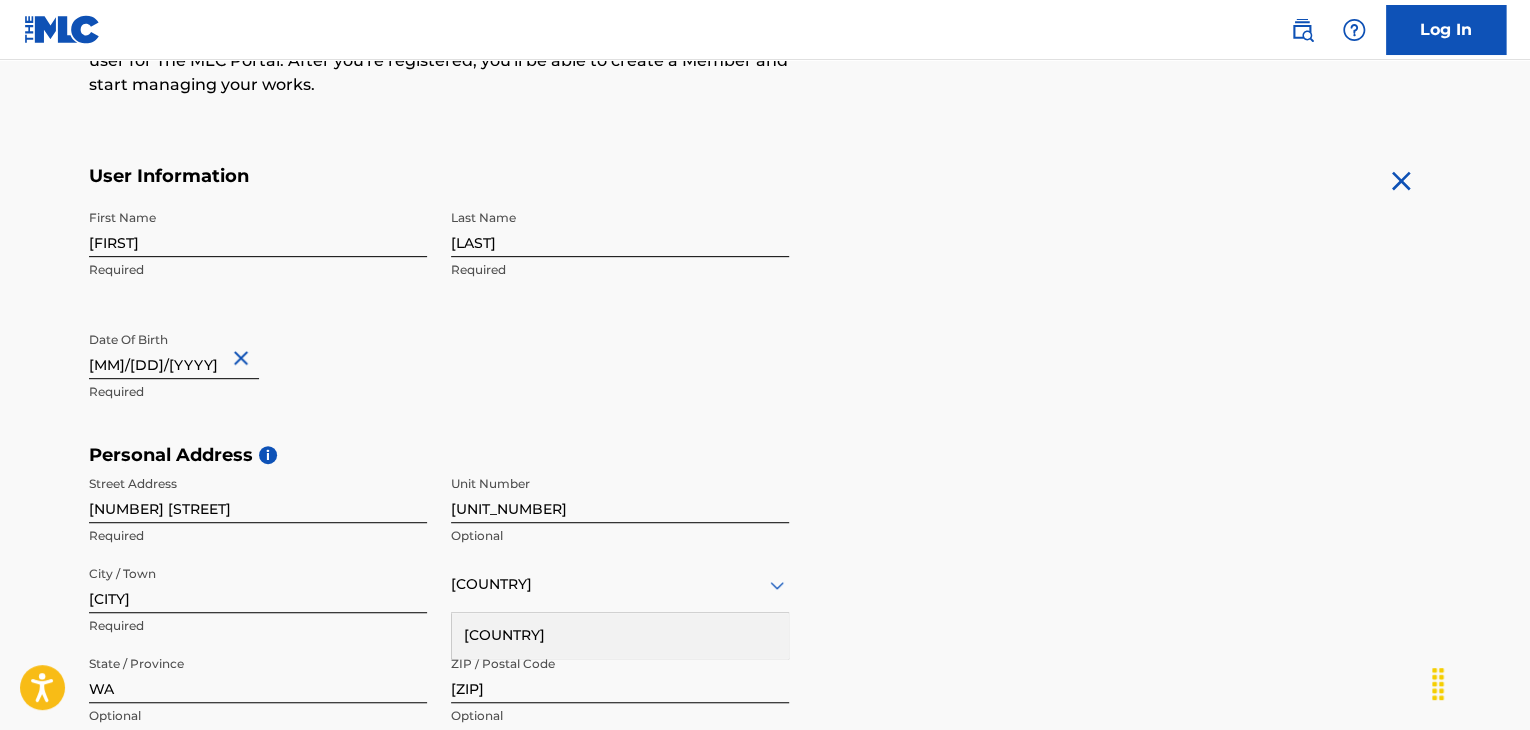 click on "[MM]/[DD]/[YYYY]" at bounding box center [174, 350] 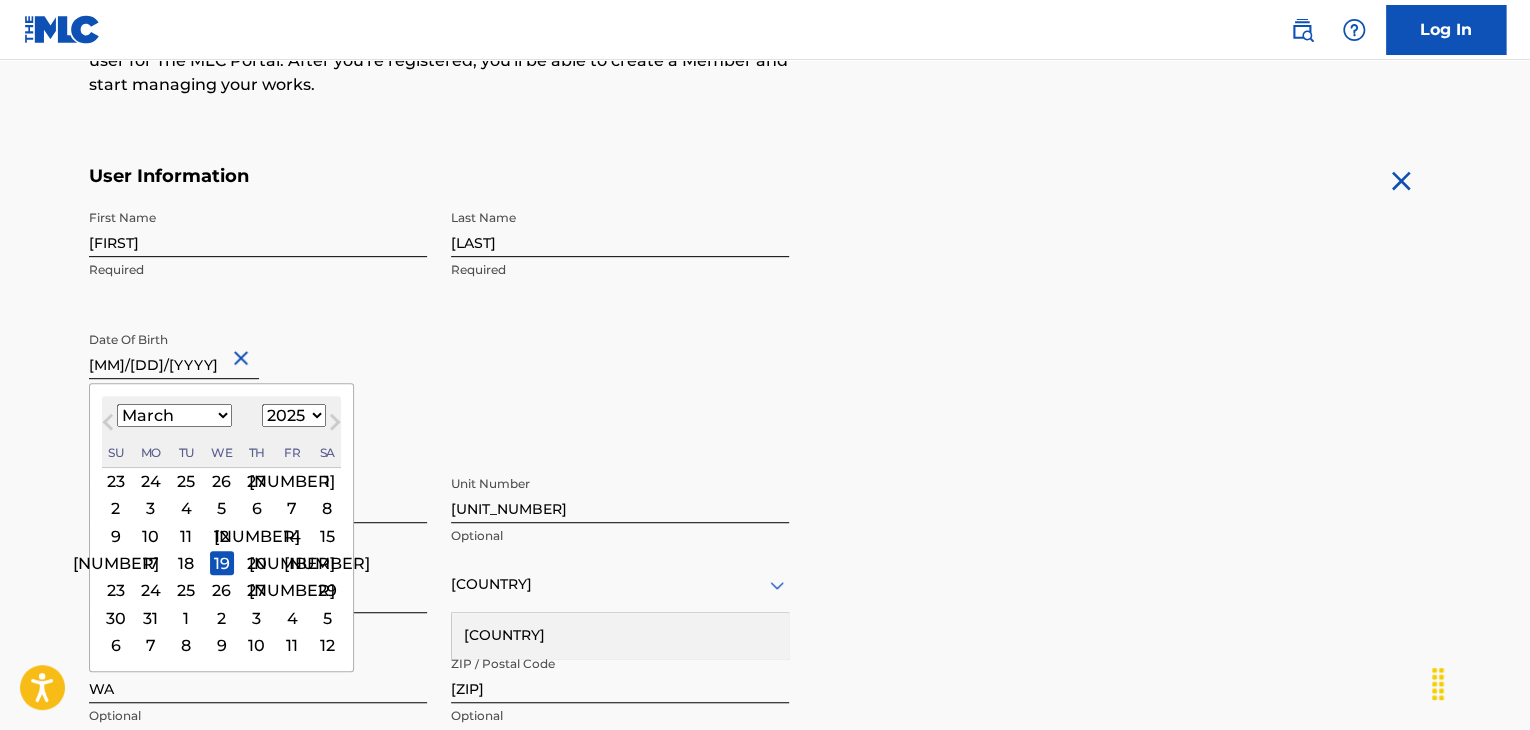 click on "Next Month" at bounding box center (335, 426) 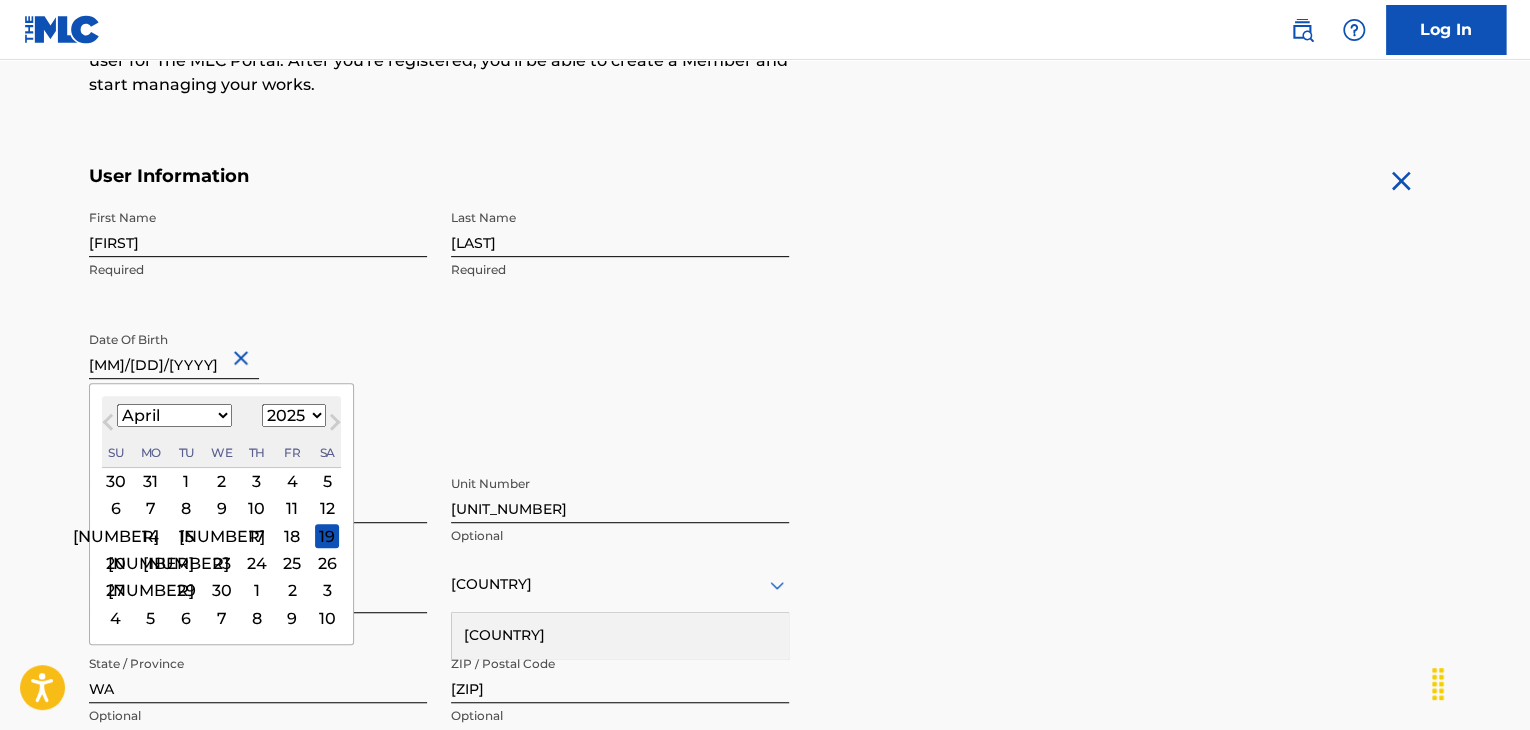 click on "Next Month" at bounding box center (335, 426) 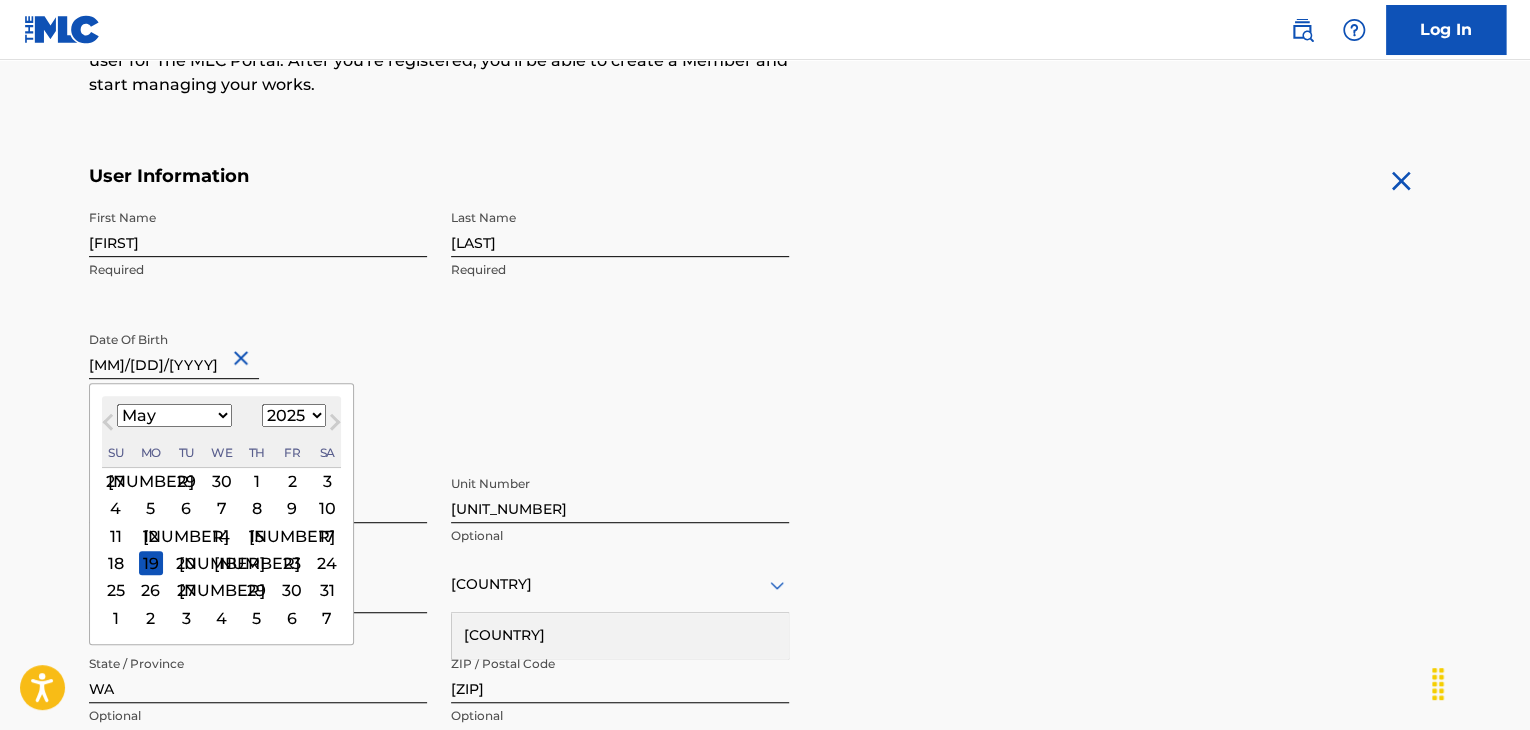 click on "Next Month" at bounding box center [333, 425] 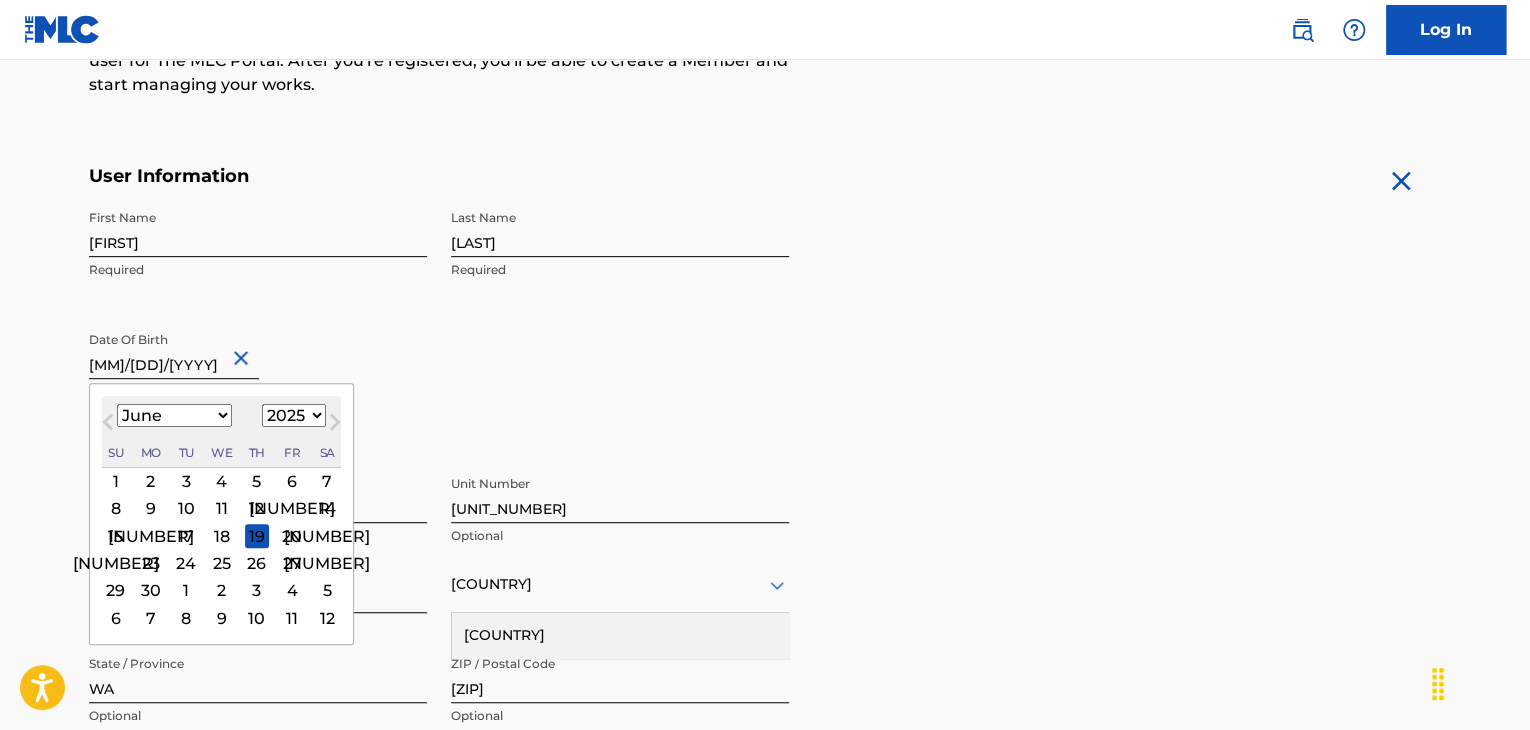 click on "Previous Month" at bounding box center [110, 425] 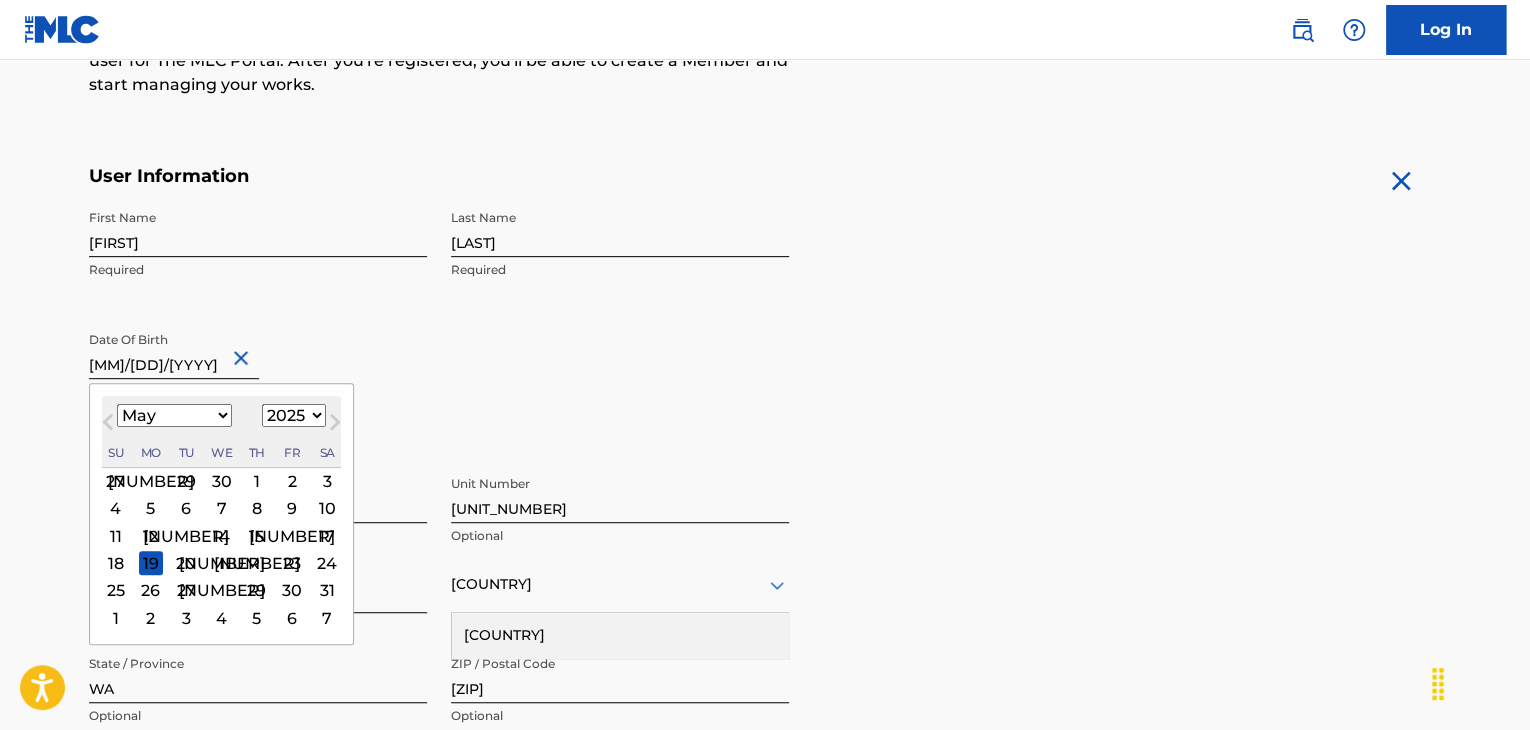 click on "Previous Month" at bounding box center [110, 425] 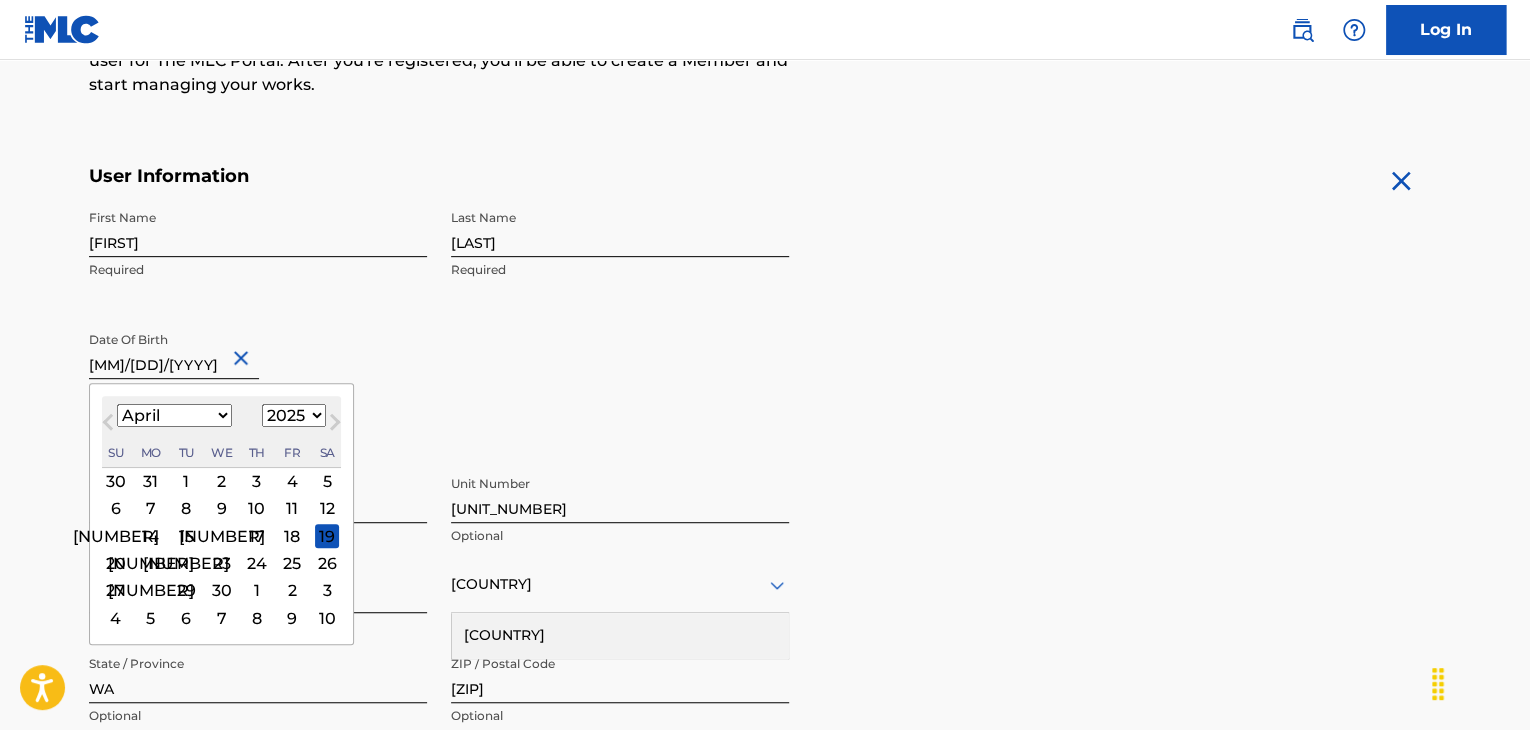 click on "Previous Month" at bounding box center [110, 425] 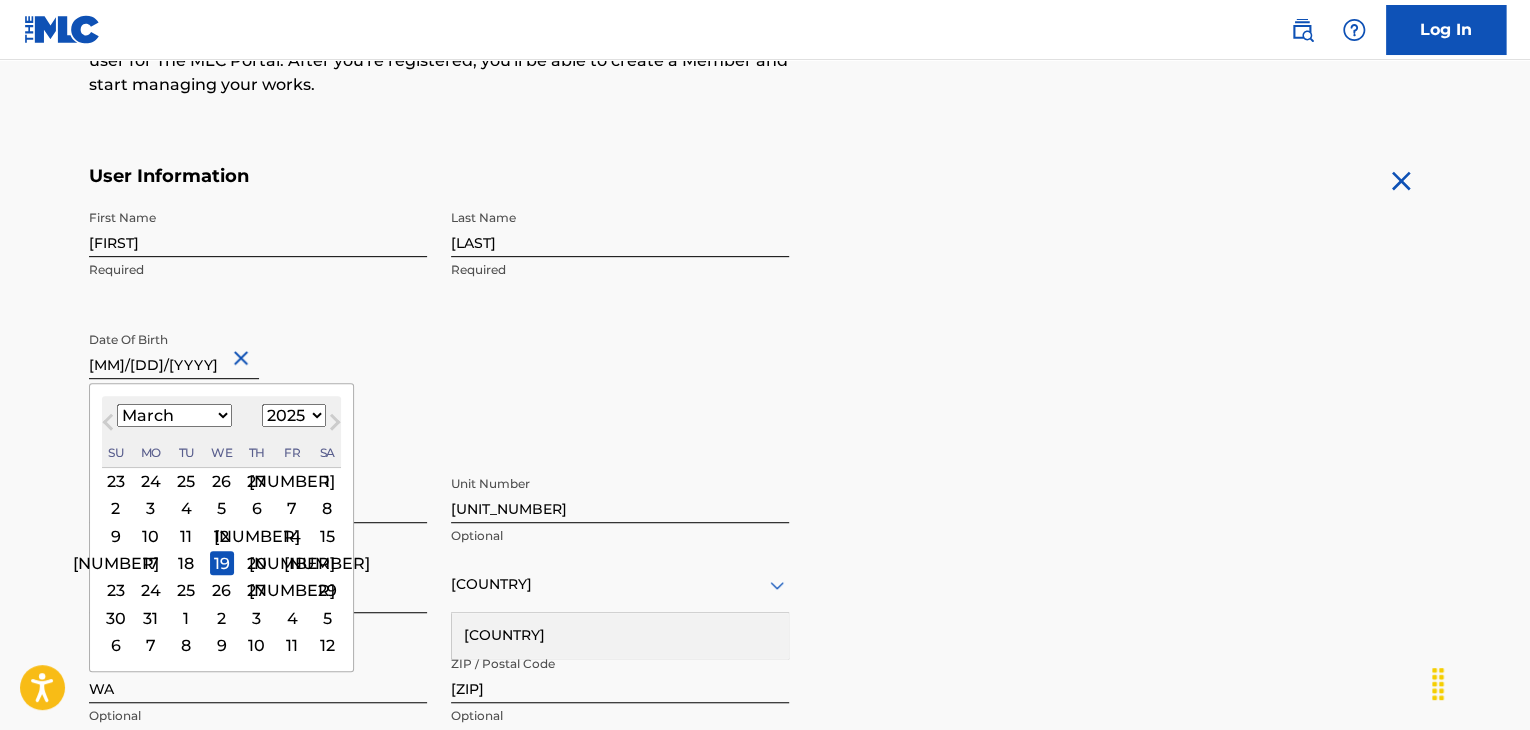 click on "1899 1900 1901 1902 1903 1904 1905 1906 1907 1908 1909 1910 1911 1912 1913 1914 1915 1916 1917 1918 1919 1920 1921 1922 1923 1924 1925 1926 1927 1928 1929 1930 1931 1932 1933 1934 1935 1936 1937 1938 1939 1940 1941 1942 1943 1944 1945 1946 1947 1948 1949 1950 1951 1952 1953 1954 1955 1956 1957 1958 1959 1960 1961 1962 1963 1964 1965 1966 1967 1968 1969 1970 1971 1972 1973 1974 1975 1976 1977 1978 1979 1980 1981 1982 1983 1984 1985 1986 1987 1988 1989 1990 1991 1992 1993 1994 1995 1996 1997 1998 1999 2000 2001 2002 2003 2004 2005 2006 2007 2008 2009 2010 2011 2012 2013 2014 2015 2016 2017 2018 2019 2020 2021 2022 2023 2024 2025 2026 2027 2028 2029 2030 2031 2032 2033 2034 2035 2036 2037 2038 2039 2040 2041 2042 2043 2044 2045 2046 2047 2048 2049 2050 2051 2052 2053 2054 2055 2056 2057 2058 2059 2060 2061 2062 2063 2064 2065 2066 2067 2068 2069 2070 2071 2072 2073 2074 2075 2076 2077 2078 2079 2080 2081 2082 2083 2084 2085 2086 2087 2088 2089 2090 2091 2092 2093 2094 2095 2096 2097 2098 2099 2100" at bounding box center (294, 415) 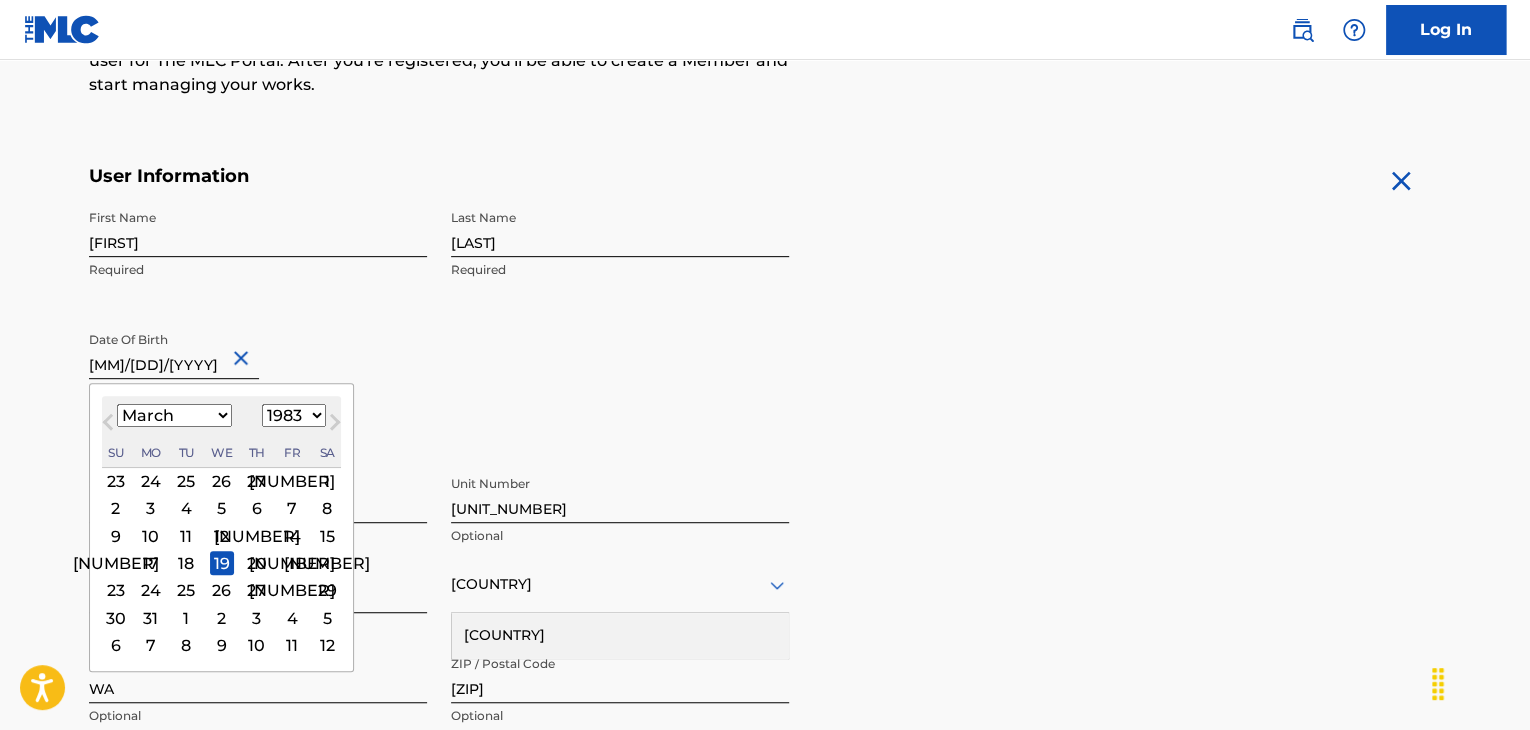 click on "1899 1900 1901 1902 1903 1904 1905 1906 1907 1908 1909 1910 1911 1912 1913 1914 1915 1916 1917 1918 1919 1920 1921 1922 1923 1924 1925 1926 1927 1928 1929 1930 1931 1932 1933 1934 1935 1936 1937 1938 1939 1940 1941 1942 1943 1944 1945 1946 1947 1948 1949 1950 1951 1952 1953 1954 1955 1956 1957 1958 1959 1960 1961 1962 1963 1964 1965 1966 1967 1968 1969 1970 1971 1972 1973 1974 1975 1976 1977 1978 1979 1980 1981 1982 1983 1984 1985 1986 1987 1988 1989 1990 1991 1992 1993 1994 1995 1996 1997 1998 1999 2000 2001 2002 2003 2004 2005 2006 2007 2008 2009 2010 2011 2012 2013 2014 2015 2016 2017 2018 2019 2020 2021 2022 2023 2024 2025 2026 2027 2028 2029 2030 2031 2032 2033 2034 2035 2036 2037 2038 2039 2040 2041 2042 2043 2044 2045 2046 2047 2048 2049 2050 2051 2052 2053 2054 2055 2056 2057 2058 2059 2060 2061 2062 2063 2064 2065 2066 2067 2068 2069 2070 2071 2072 2073 2074 2075 2076 2077 2078 2079 2080 2081 2082 2083 2084 2085 2086 2087 2088 2089 2090 2091 2092 2093 2094 2095 2096 2097 2098 2099 2100" at bounding box center (294, 415) 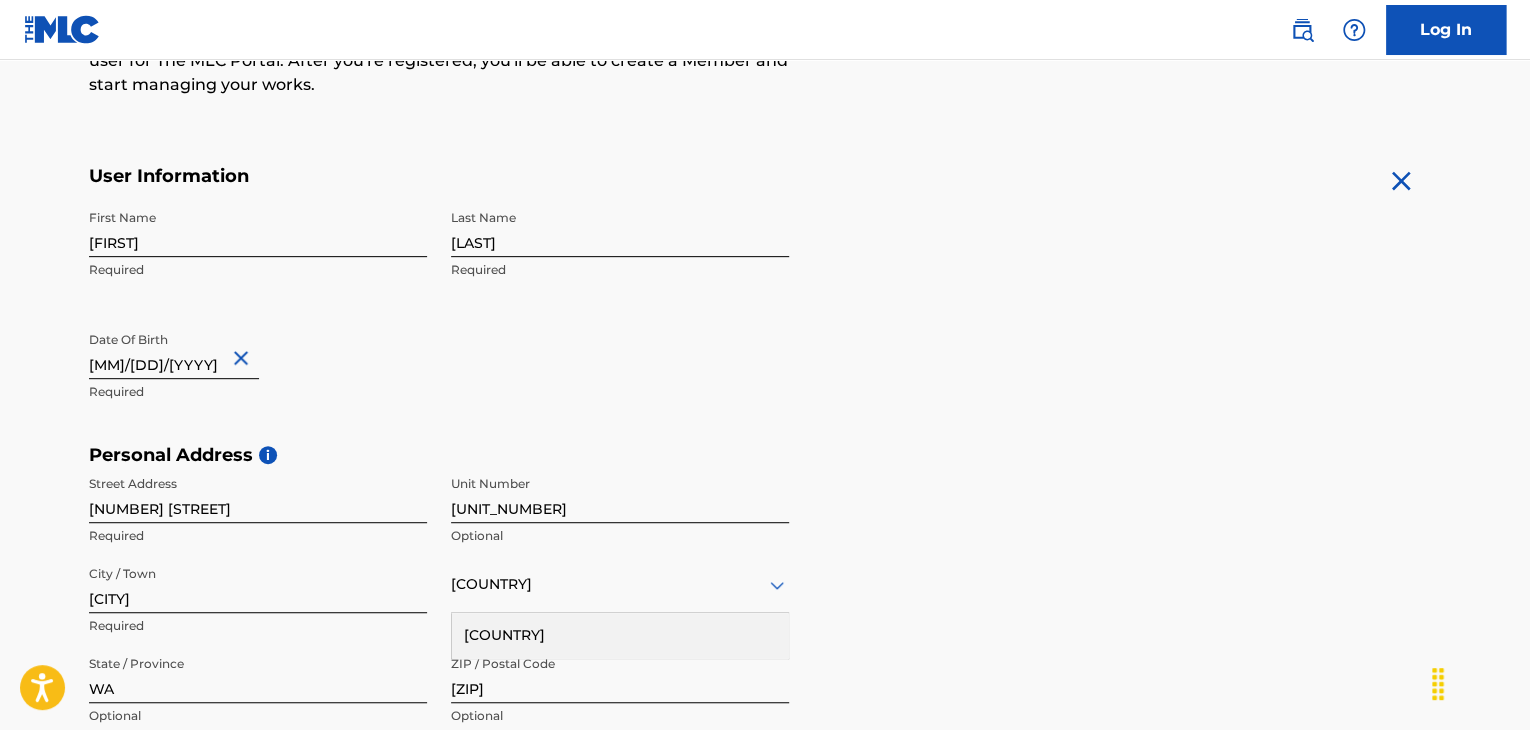 select on "2" 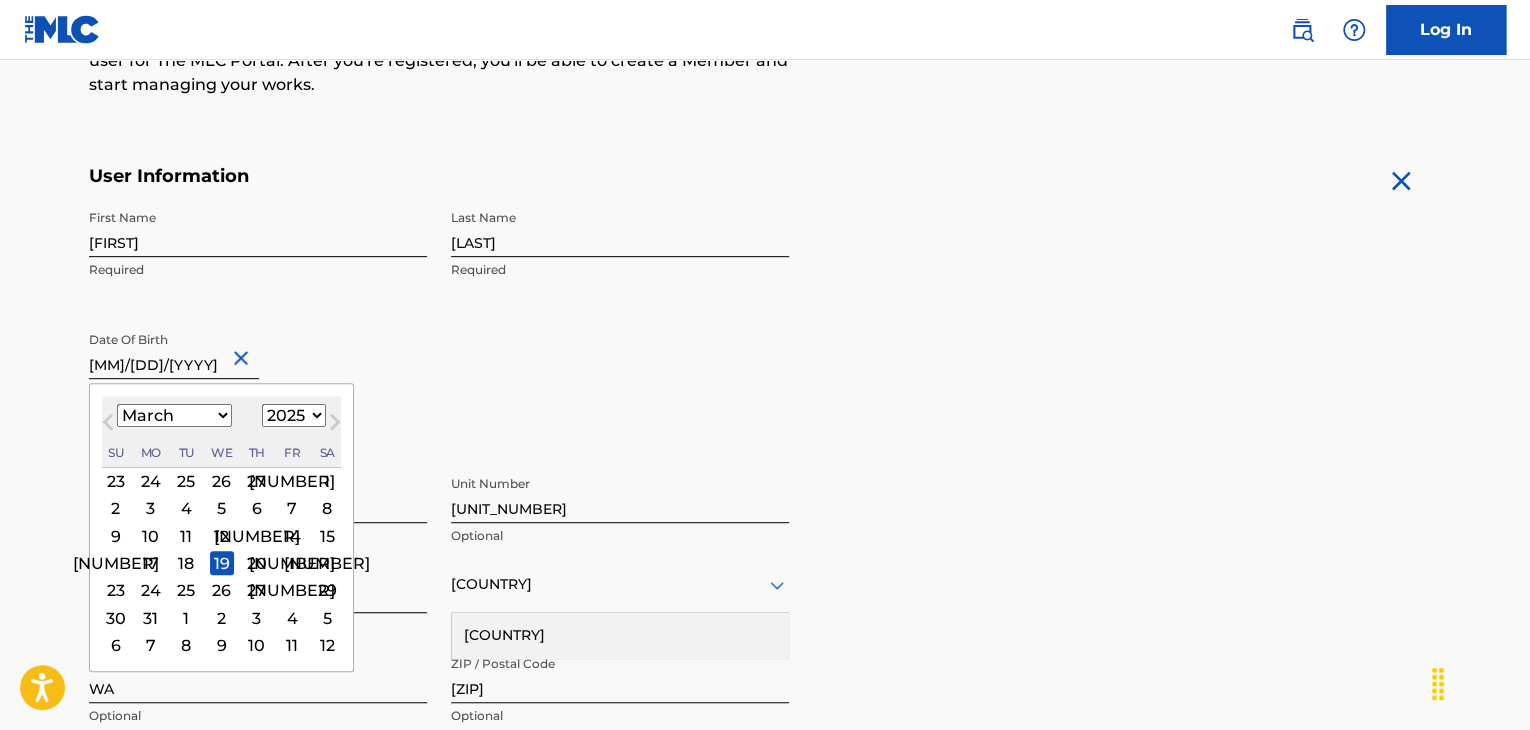 click on "[MM]/[DD]/[YYYY]" at bounding box center (174, 350) 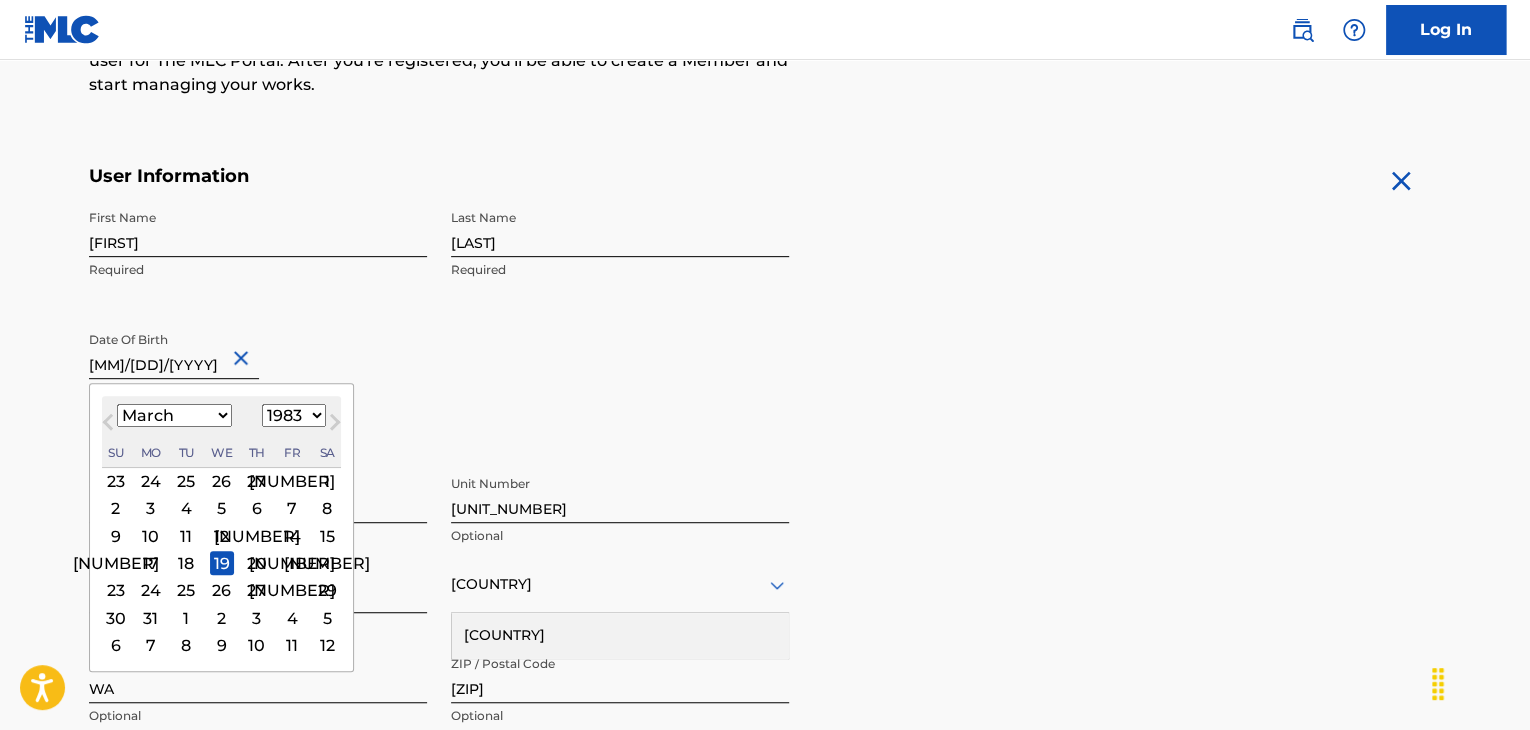 click on "1899 1900 1901 1902 1903 1904 1905 1906 1907 1908 1909 1910 1911 1912 1913 1914 1915 1916 1917 1918 1919 1920 1921 1922 1923 1924 1925 1926 1927 1928 1929 1930 1931 1932 1933 1934 1935 1936 1937 1938 1939 1940 1941 1942 1943 1944 1945 1946 1947 1948 1949 1950 1951 1952 1953 1954 1955 1956 1957 1958 1959 1960 1961 1962 1963 1964 1965 1966 1967 1968 1969 1970 1971 1972 1973 1974 1975 1976 1977 1978 1979 1980 1981 1982 1983 1984 1985 1986 1987 1988 1989 1990 1991 1992 1993 1994 1995 1996 1997 1998 1999 2000 2001 2002 2003 2004 2005 2006 2007 2008 2009 2010 2011 2012 2013 2014 2015 2016 2017 2018 2019 2020 2021 2022 2023 2024 2025 2026 2027 2028 2029 2030 2031 2032 2033 2034 2035 2036 2037 2038 2039 2040 2041 2042 2043 2044 2045 2046 2047 2048 2049 2050 2051 2052 2053 2054 2055 2056 2057 2058 2059 2060 2061 2062 2063 2064 2065 2066 2067 2068 2069 2070 2071 2072 2073 2074 2075 2076 2077 2078 2079 2080 2081 2082 2083 2084 2085 2086 2087 2088 2089 2090 2091 2092 2093 2094 2095 2096 2097 2098 2099 2100" at bounding box center (294, 415) 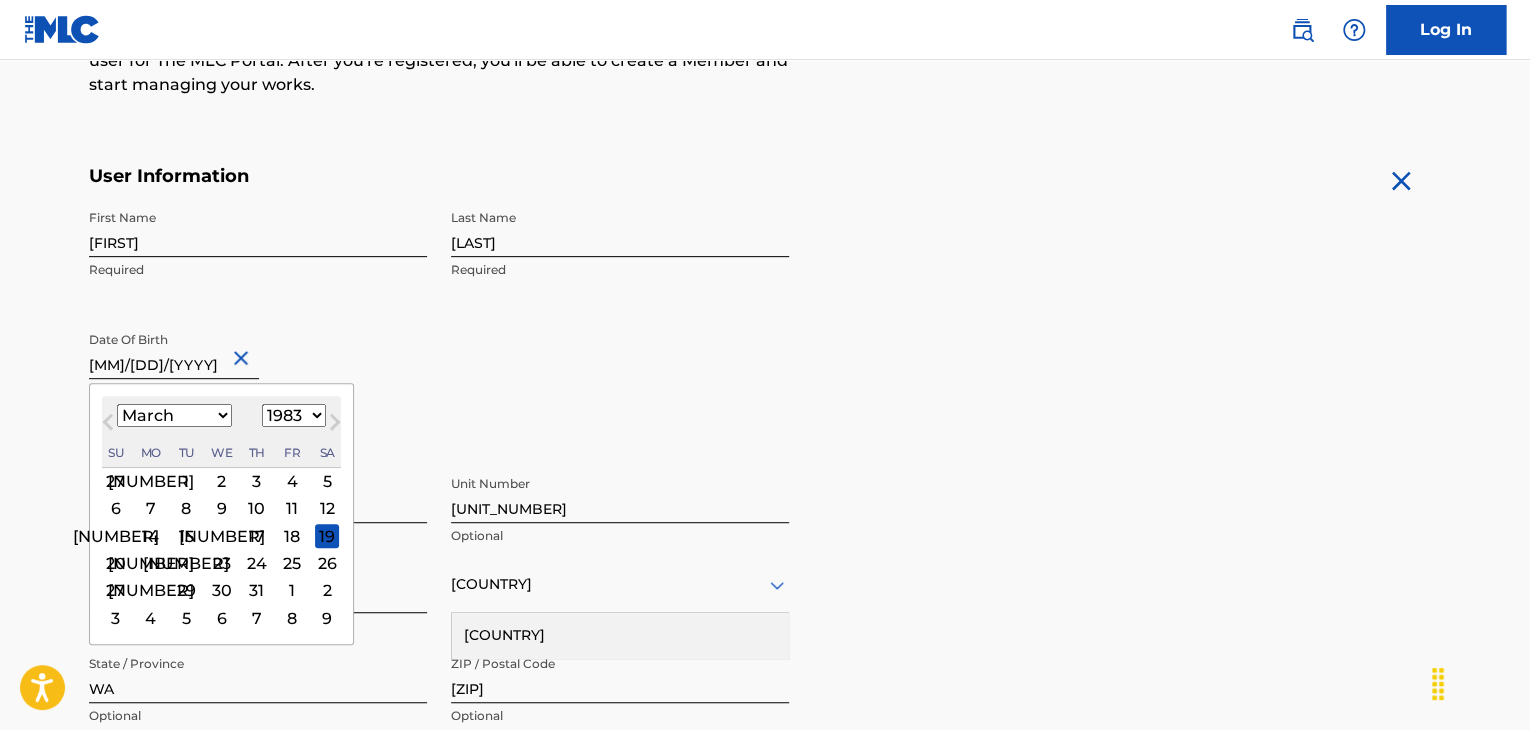 click on "19" at bounding box center [327, 536] 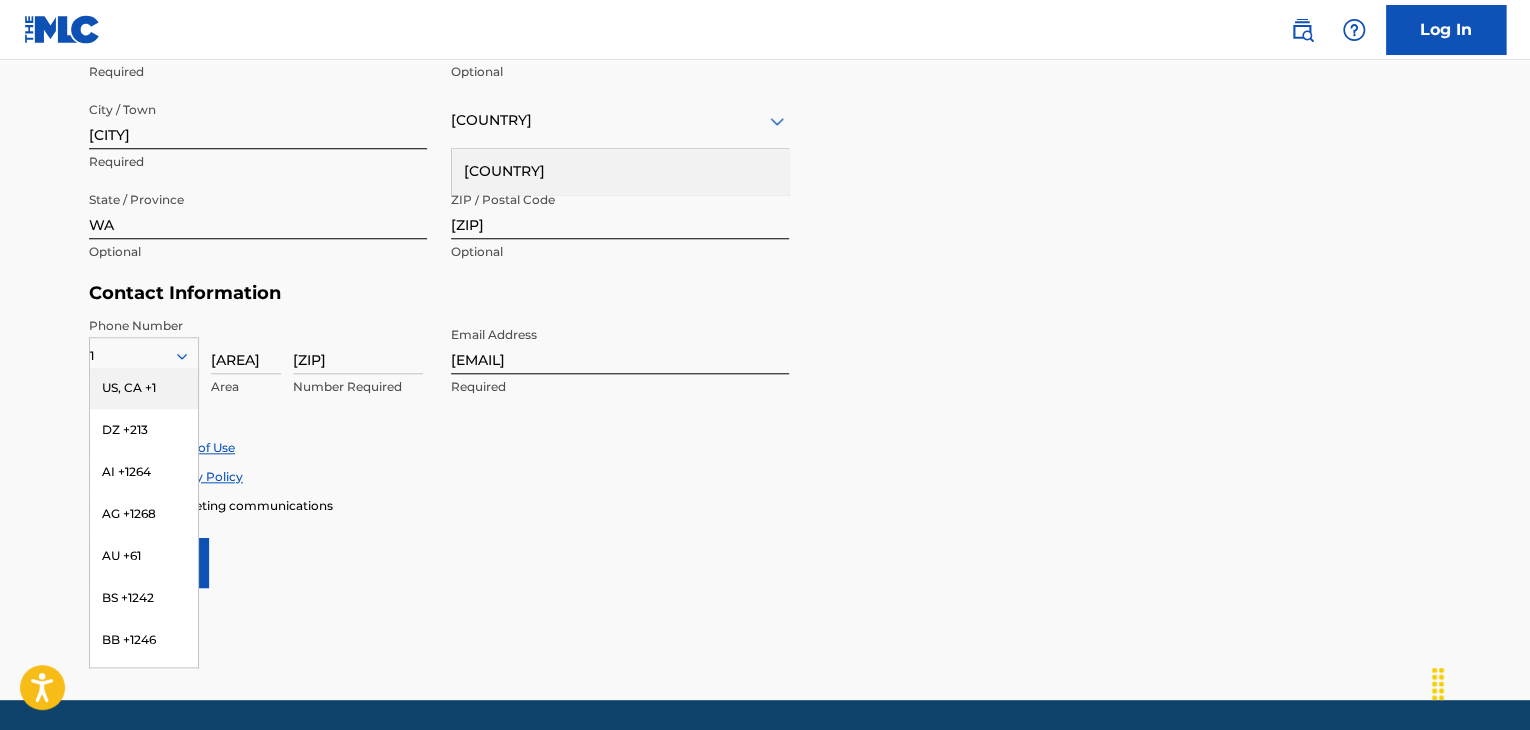 scroll, scrollTop: 833, scrollLeft: 0, axis: vertical 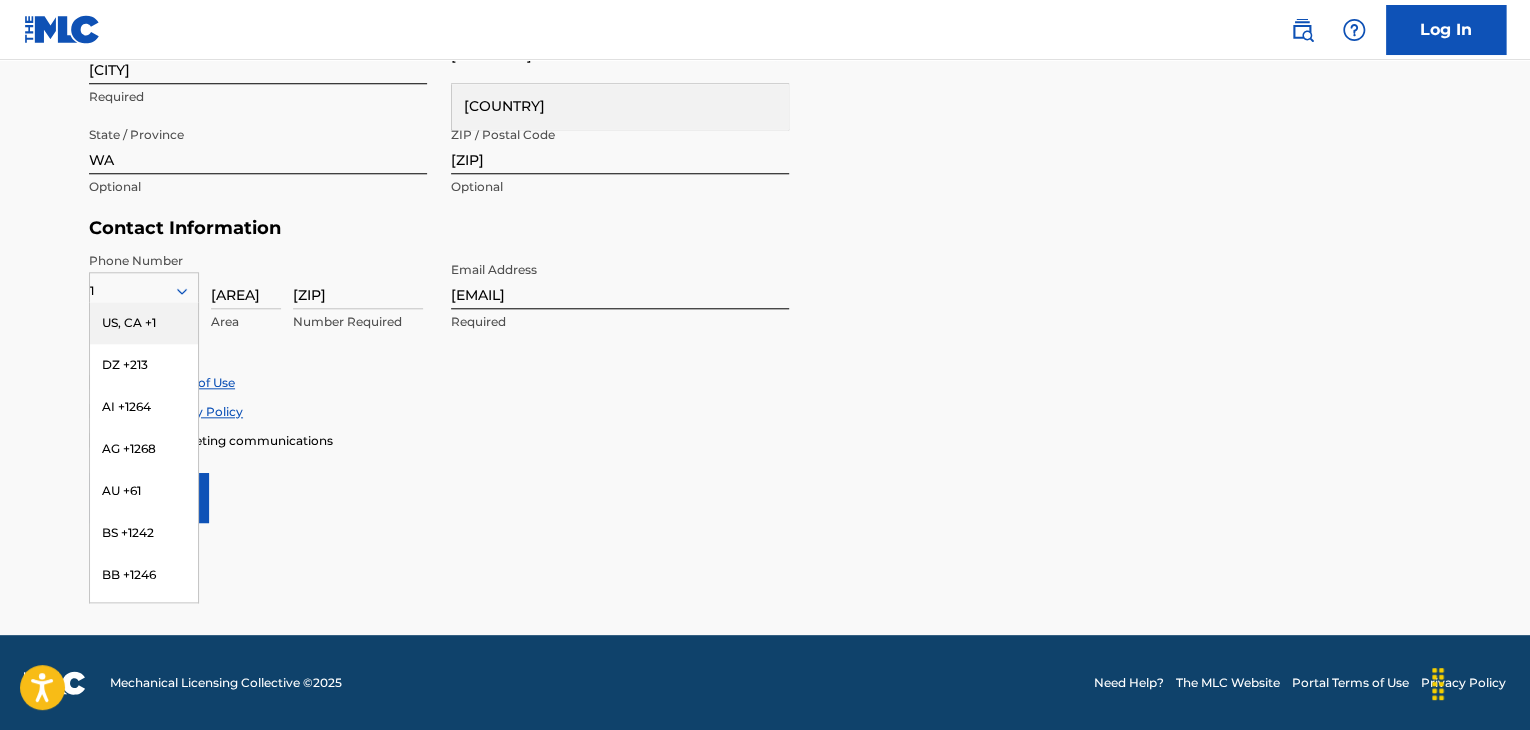 click on "US, CA +1" at bounding box center [144, 323] 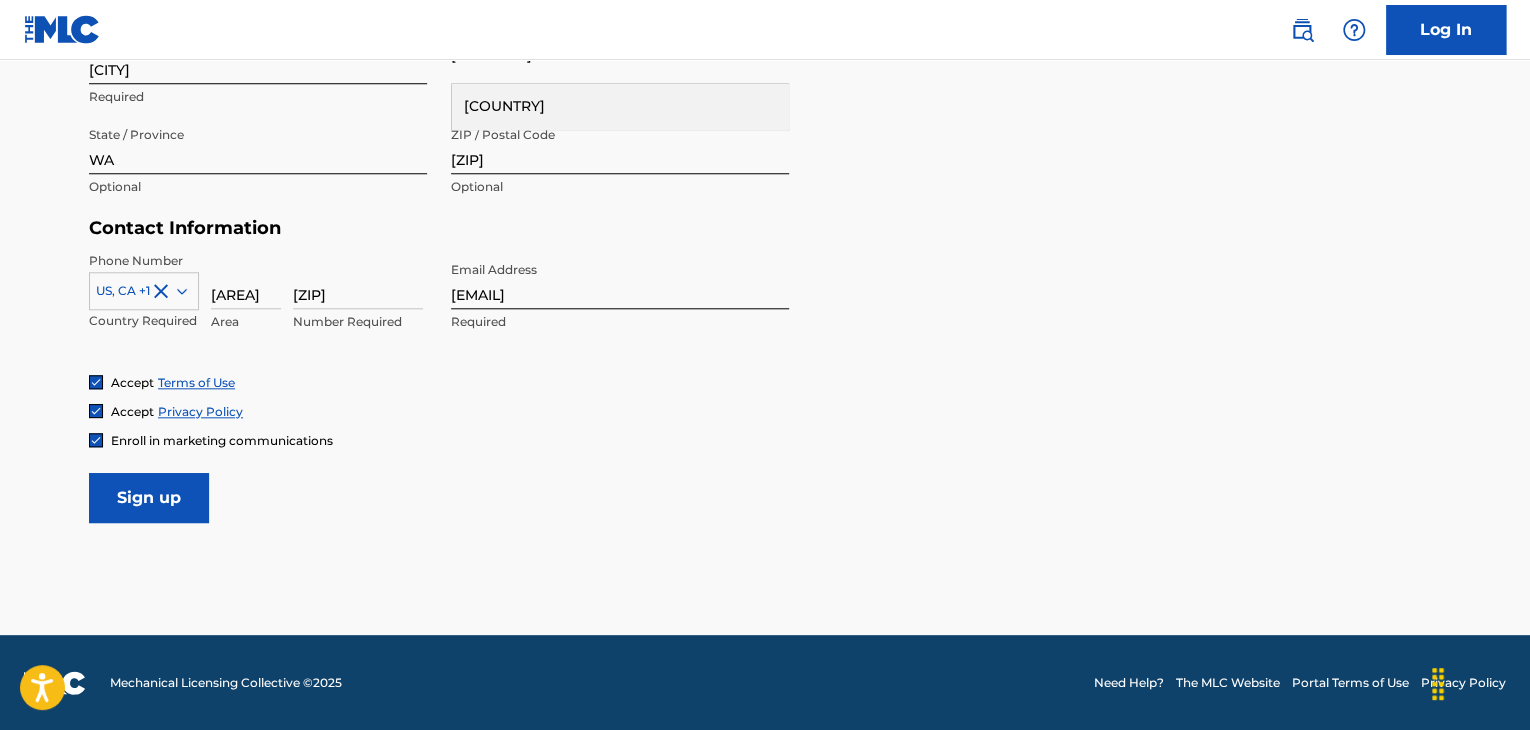 click on "Sign up" at bounding box center (149, 498) 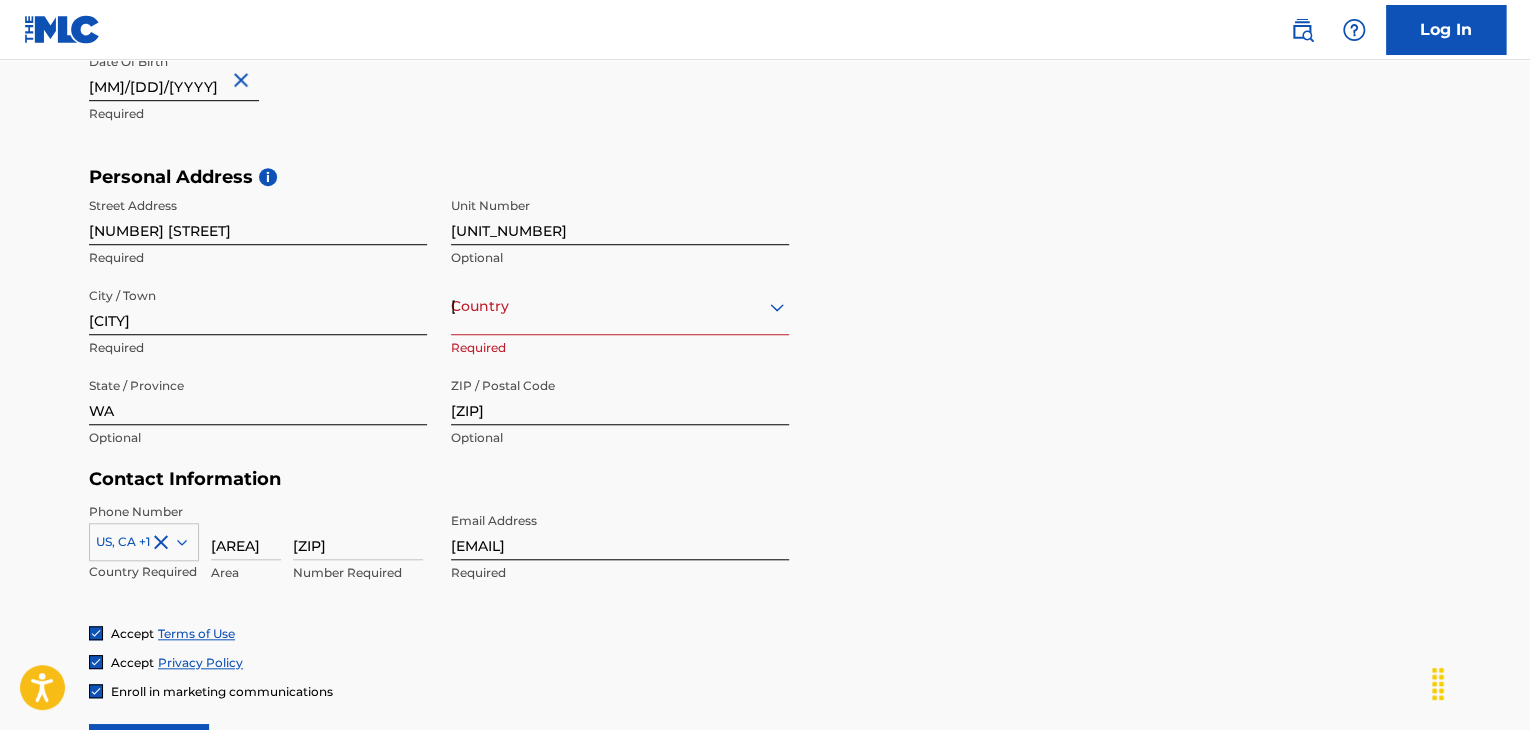 scroll, scrollTop: 577, scrollLeft: 0, axis: vertical 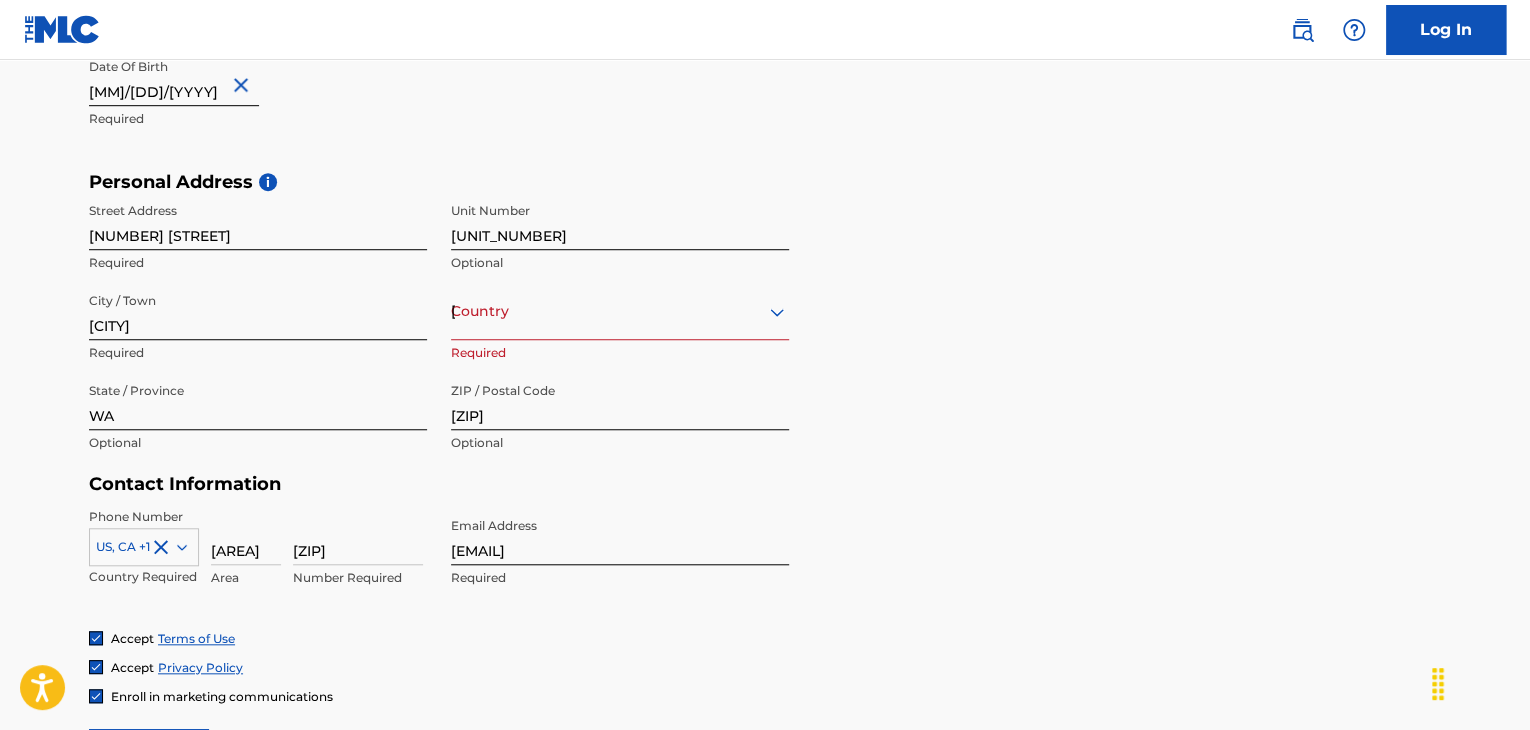 click on "[COUNTRY]" at bounding box center (620, 311) 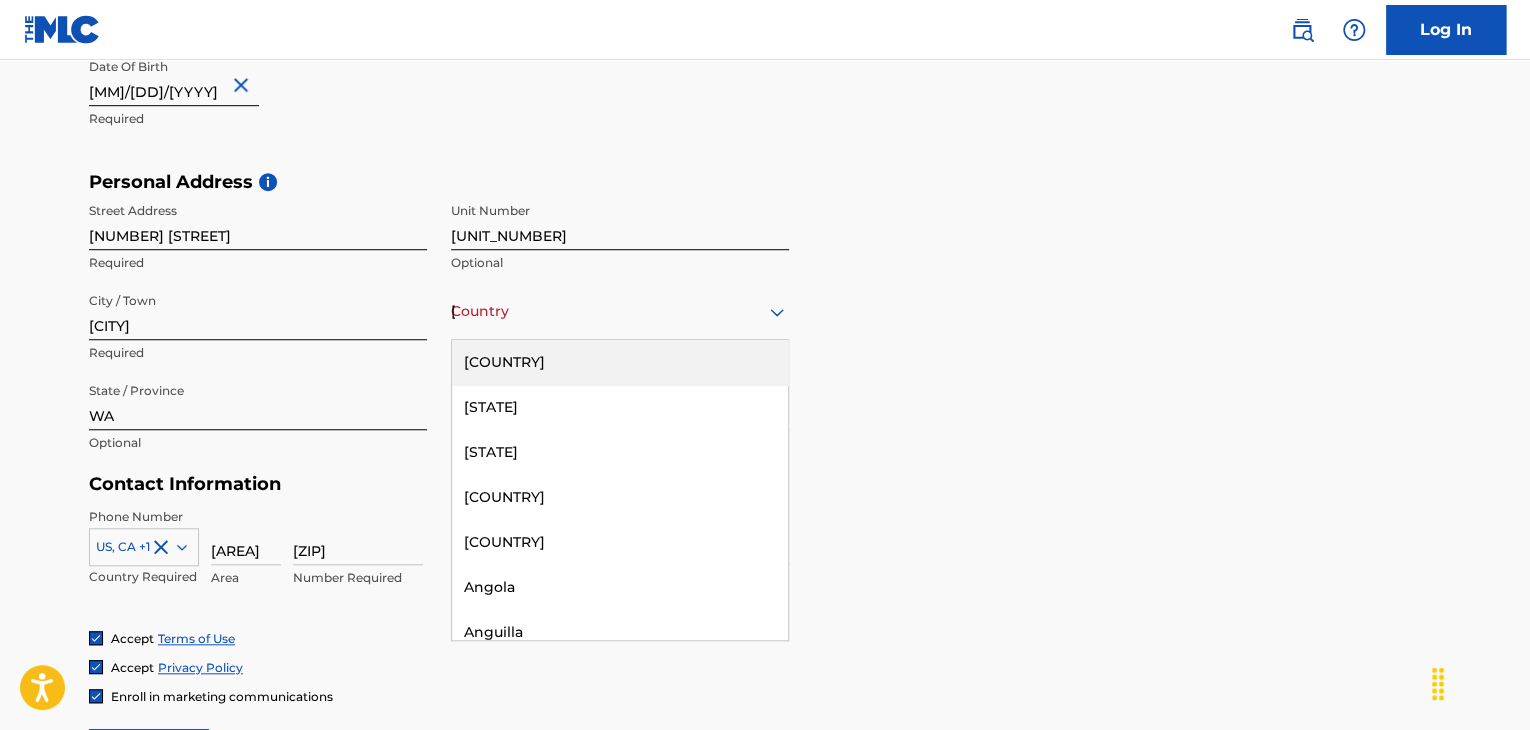 click on "[COUNTRY]" at bounding box center [620, 362] 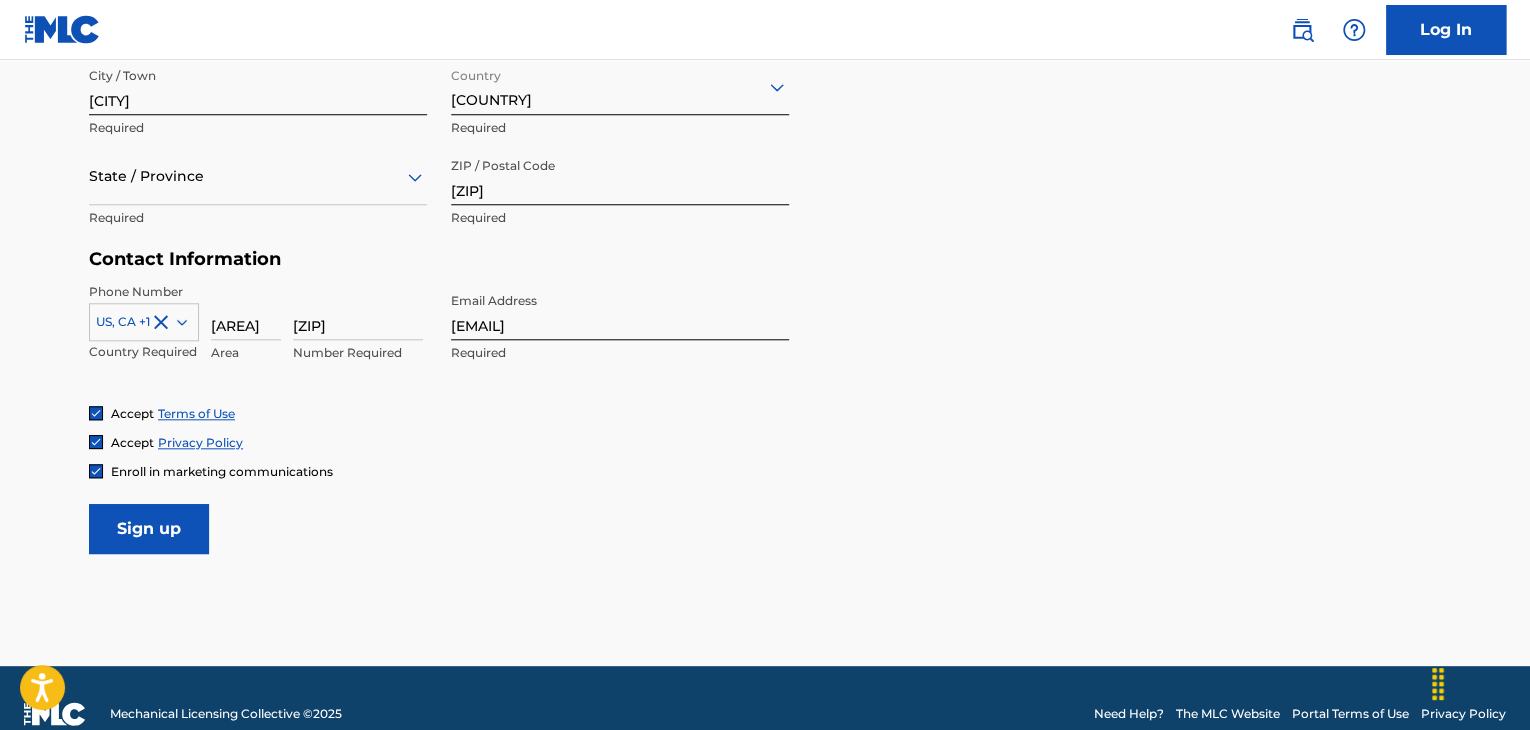 scroll, scrollTop: 833, scrollLeft: 0, axis: vertical 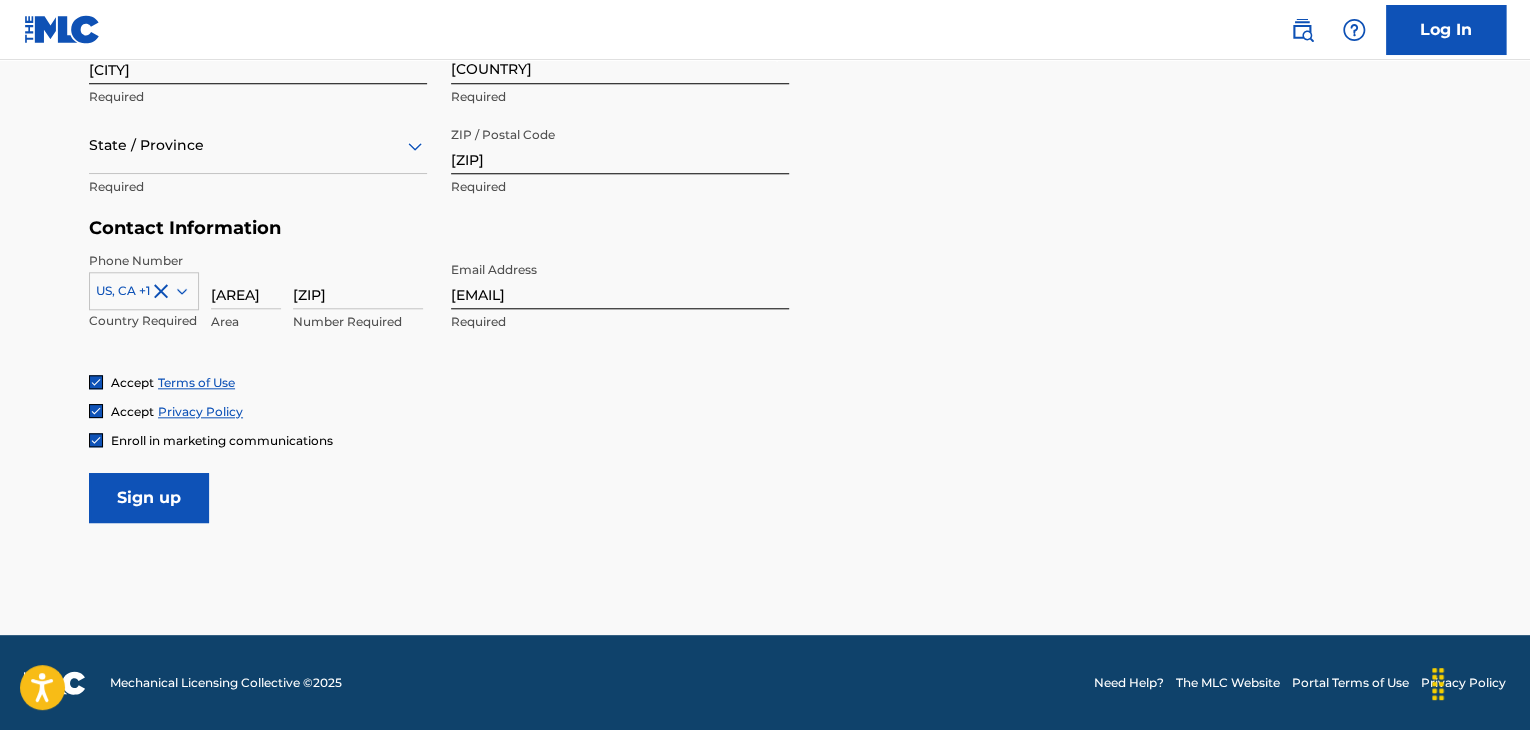 click on "Sign up" at bounding box center (149, 498) 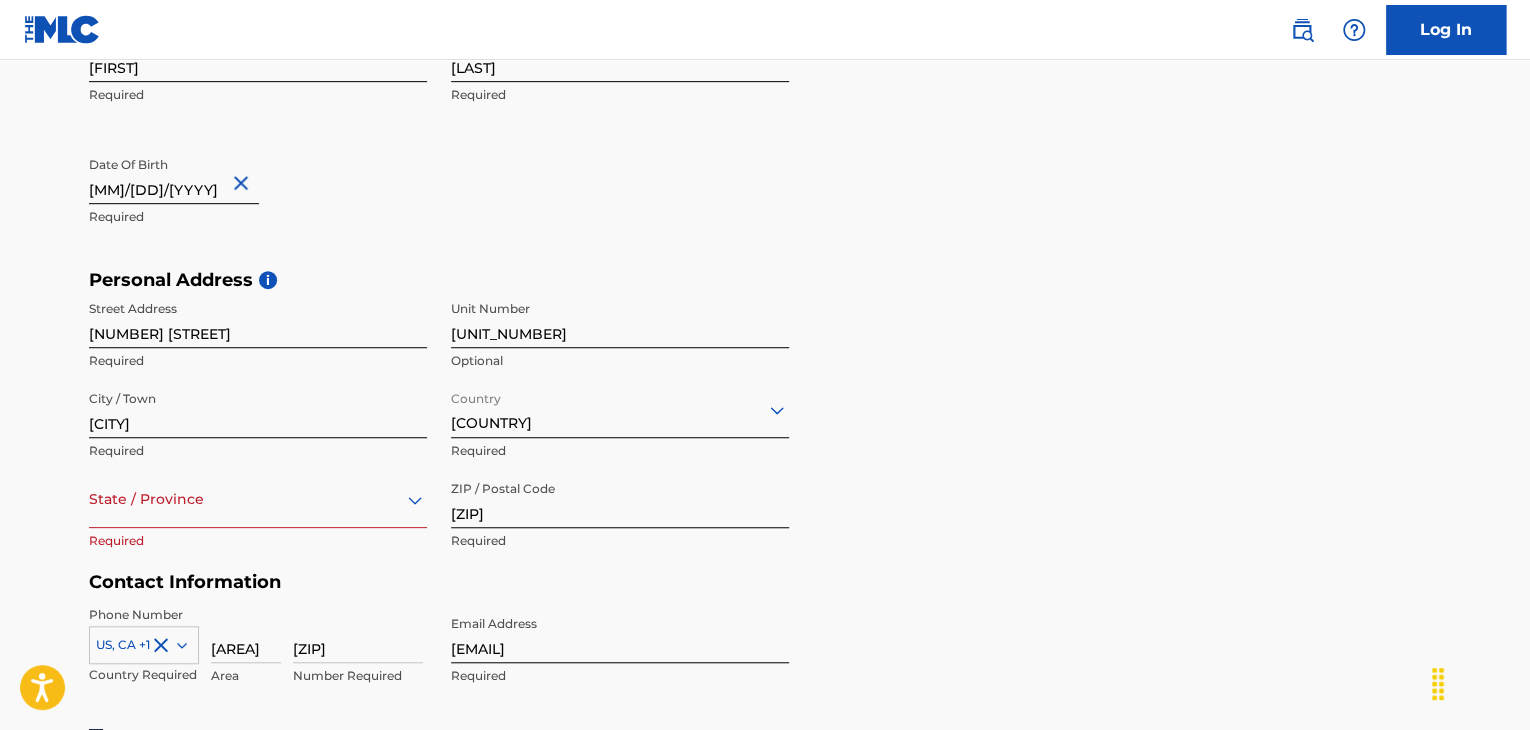 scroll, scrollTop: 577, scrollLeft: 0, axis: vertical 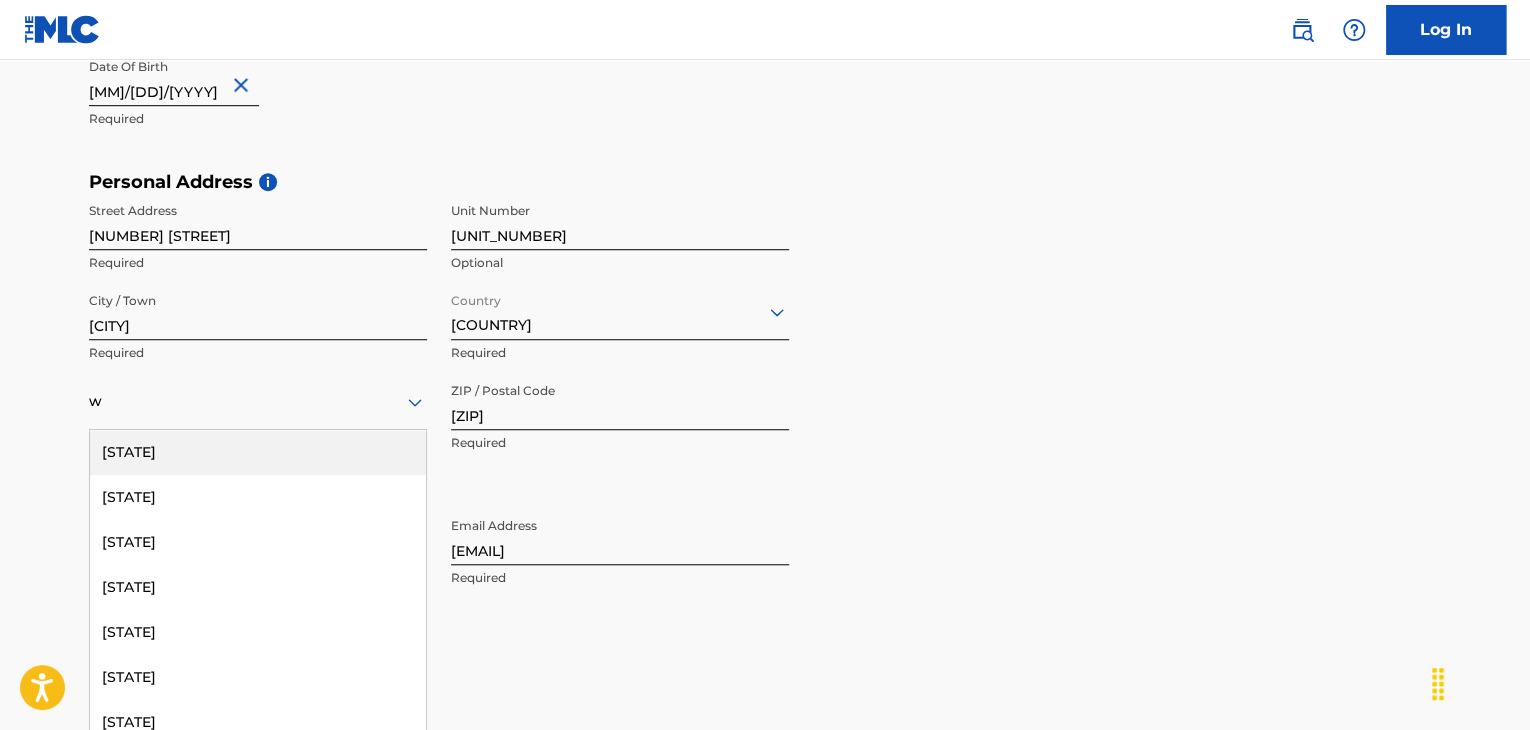 type on "WA" 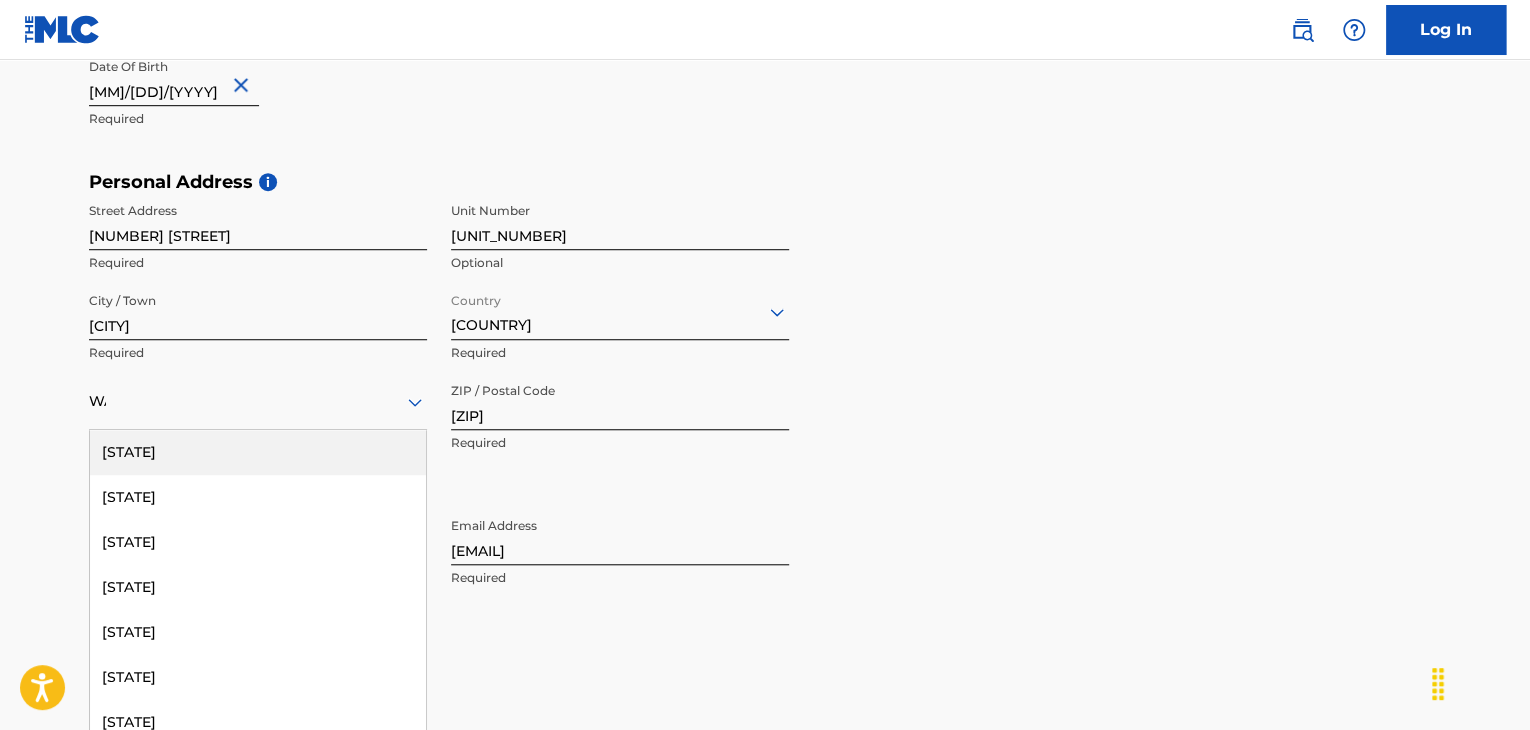 type on "[COUNTRY]" 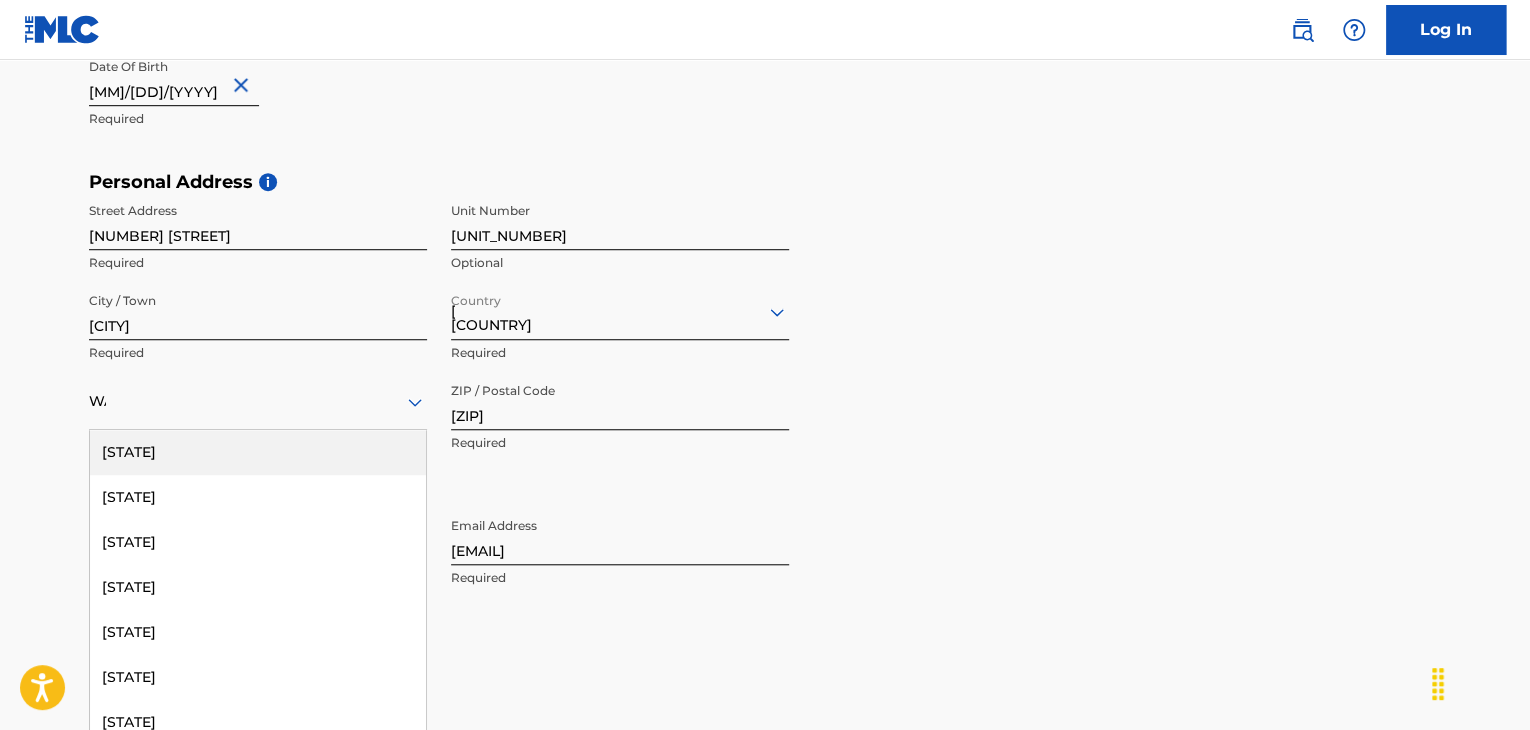 type on "1" 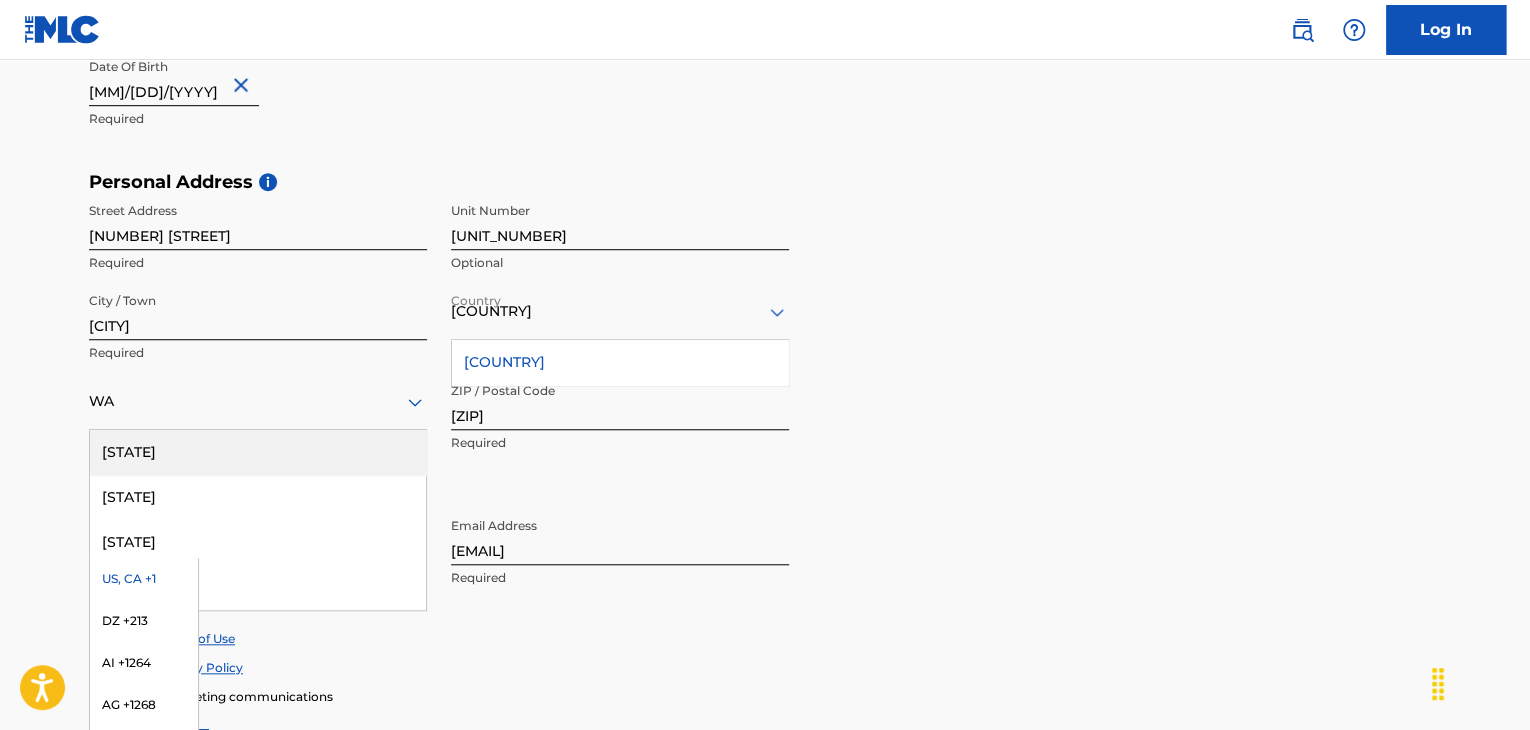 scroll, scrollTop: 705, scrollLeft: 0, axis: vertical 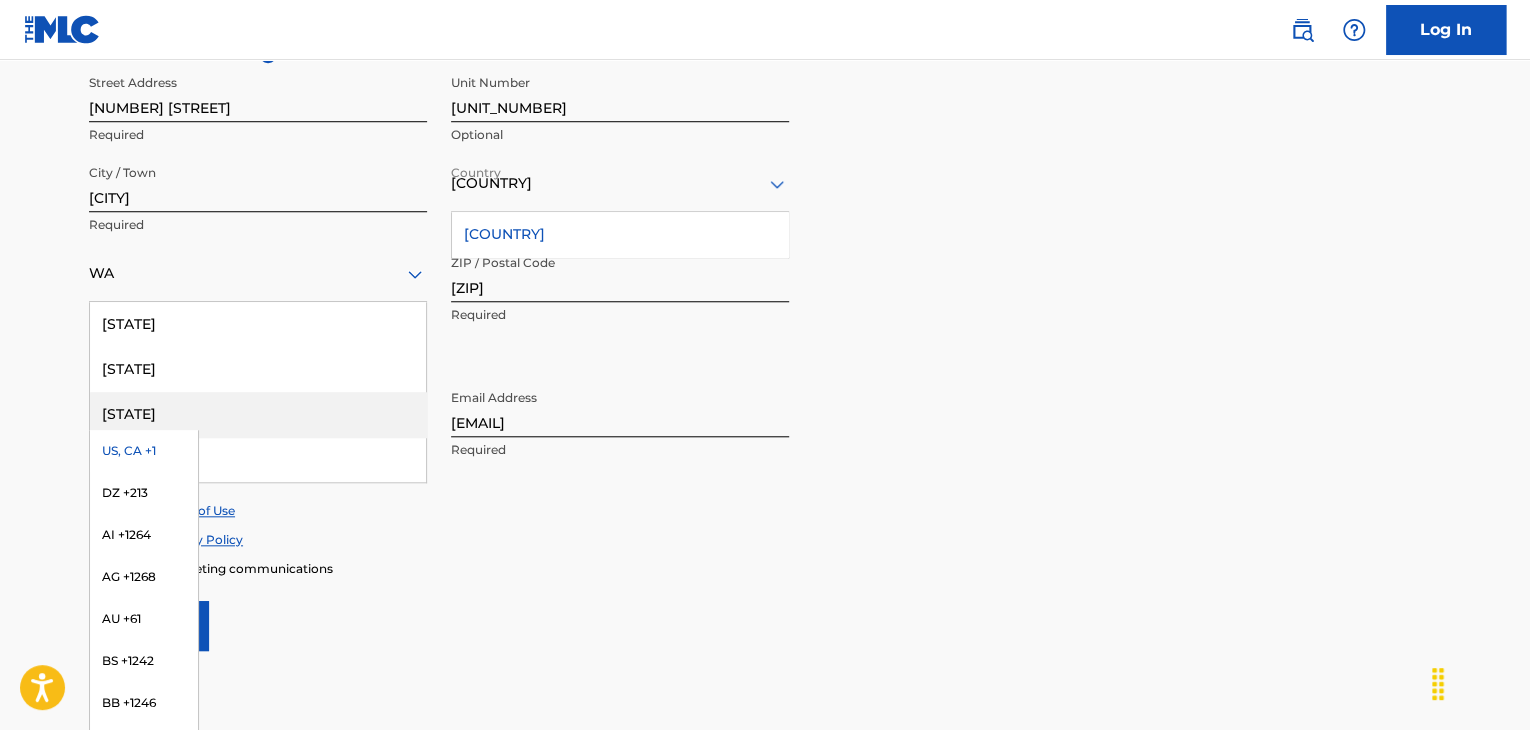 type 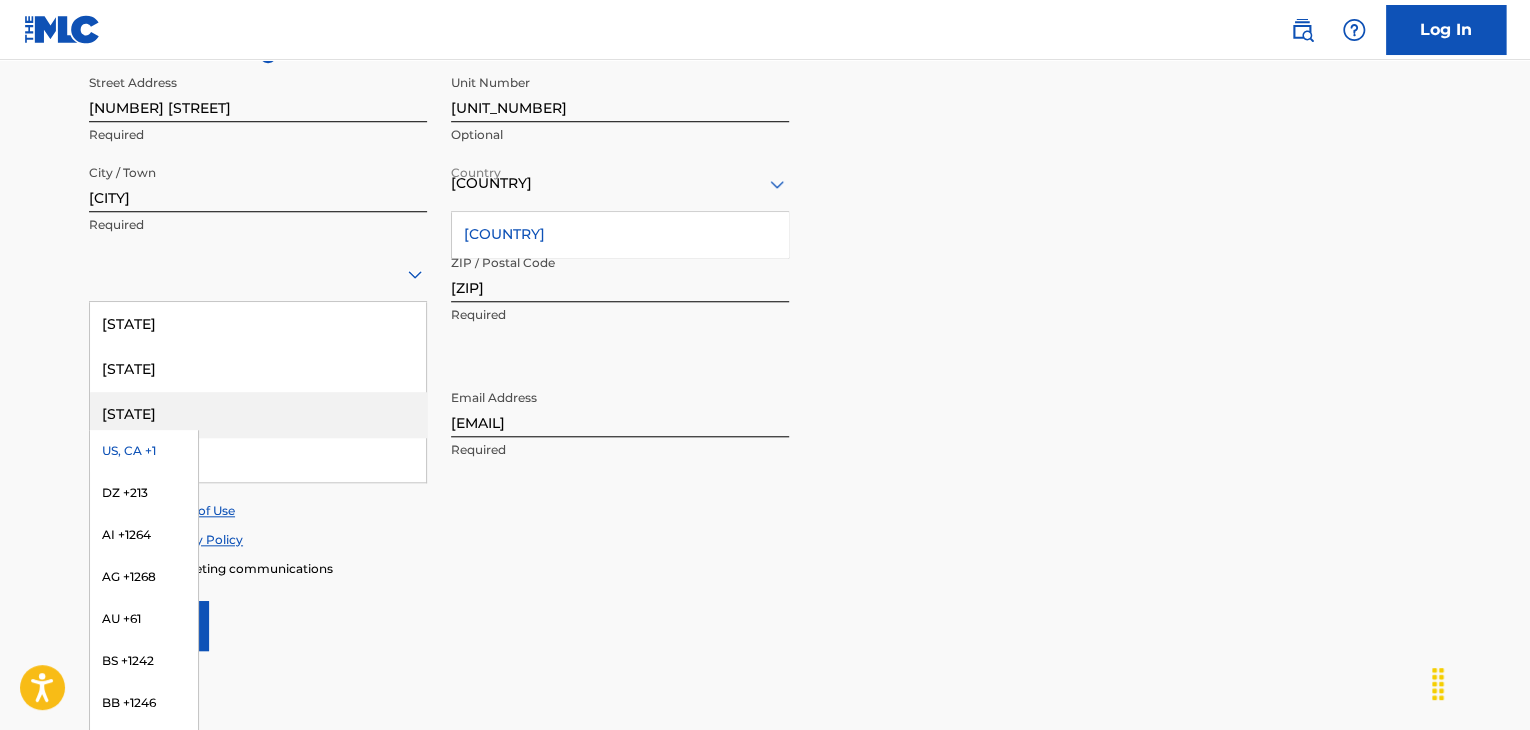 click on "Accept Privacy Policy" at bounding box center (765, 539) 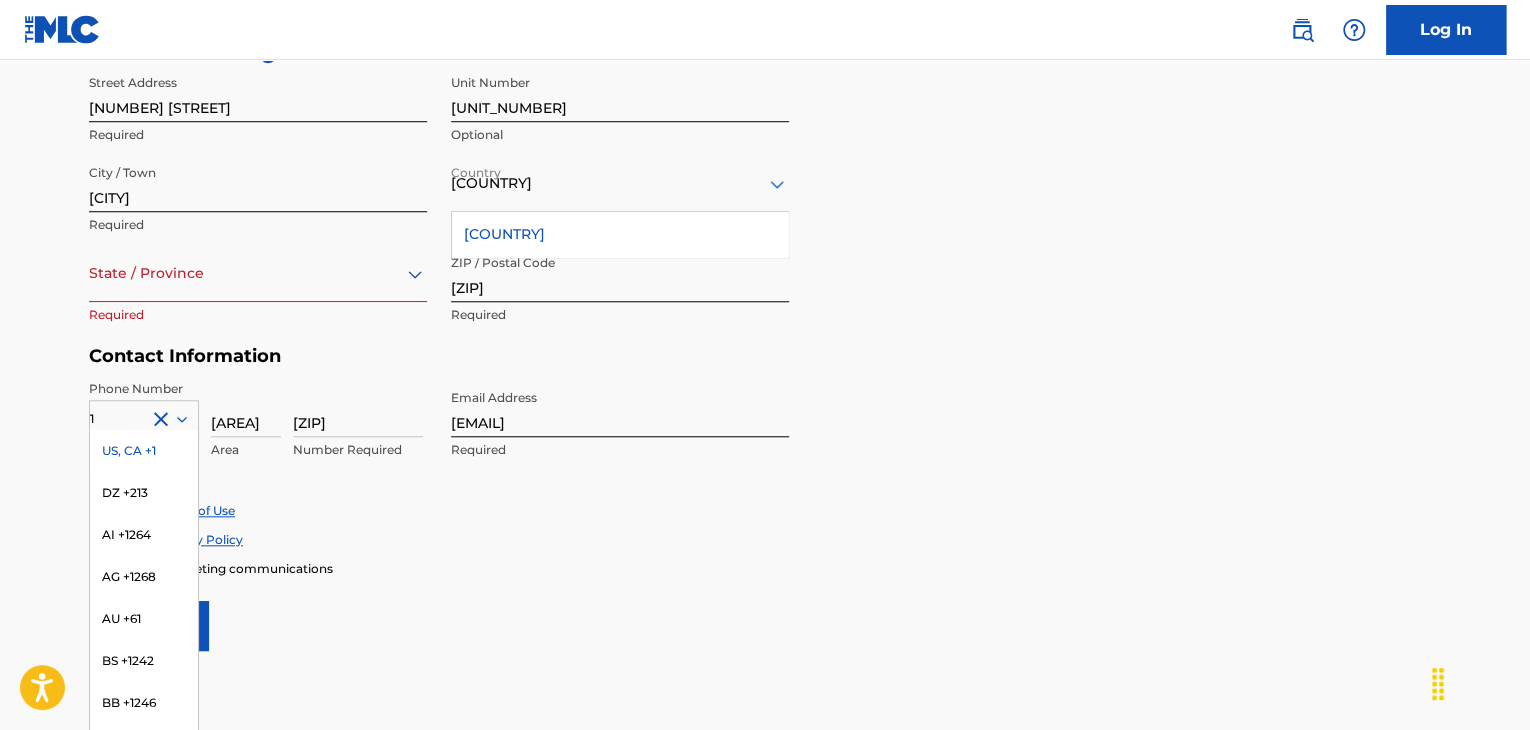 click on "User Information First Name [FIRST] Required Last Name [LAST] Required Date Of Birth [MM]/[DD]/[YEAR] Required Personal Address i Street Address [NUMBER] [STREET] [UNIT_NUMBER] Required Unit Number [UNIT_NUMBER] Optional City / Town [CITY] Required Country United States United States Required State / Province Required ZIP / Postal Code [ZIP] Required Contact Information Phone Number 1 US, CA +1 DZ +213 AI +1264 AG +1268 AU +61 BS +1242 BB +1246 BZ +501 BM +1441 BO +591 KY +1345 DM +1767 DO +1809 ER +291 ET +251 GA +241 GD +1473 IN +91 JM +1876 JP +81 LV +371 LB +961 LR +231 LY +218 MG +261 FM +691 ME, RS +381 MS +1664 MA, EH +212 NL +31 PE +51 PT +351 KN +1869 LC +1758 VC +1784 SN +221 SK +421 CH +41 TT +1868 TN +216 TC +1649 AE +971 VG +1284 WF +681 Country Required [AREA] [PHONE] Number Required Email Address [EMAIL] Required Accept Terms of Use Required Accept Privacy Policy Enroll in marketing communications Sign up" at bounding box center (765, 207) 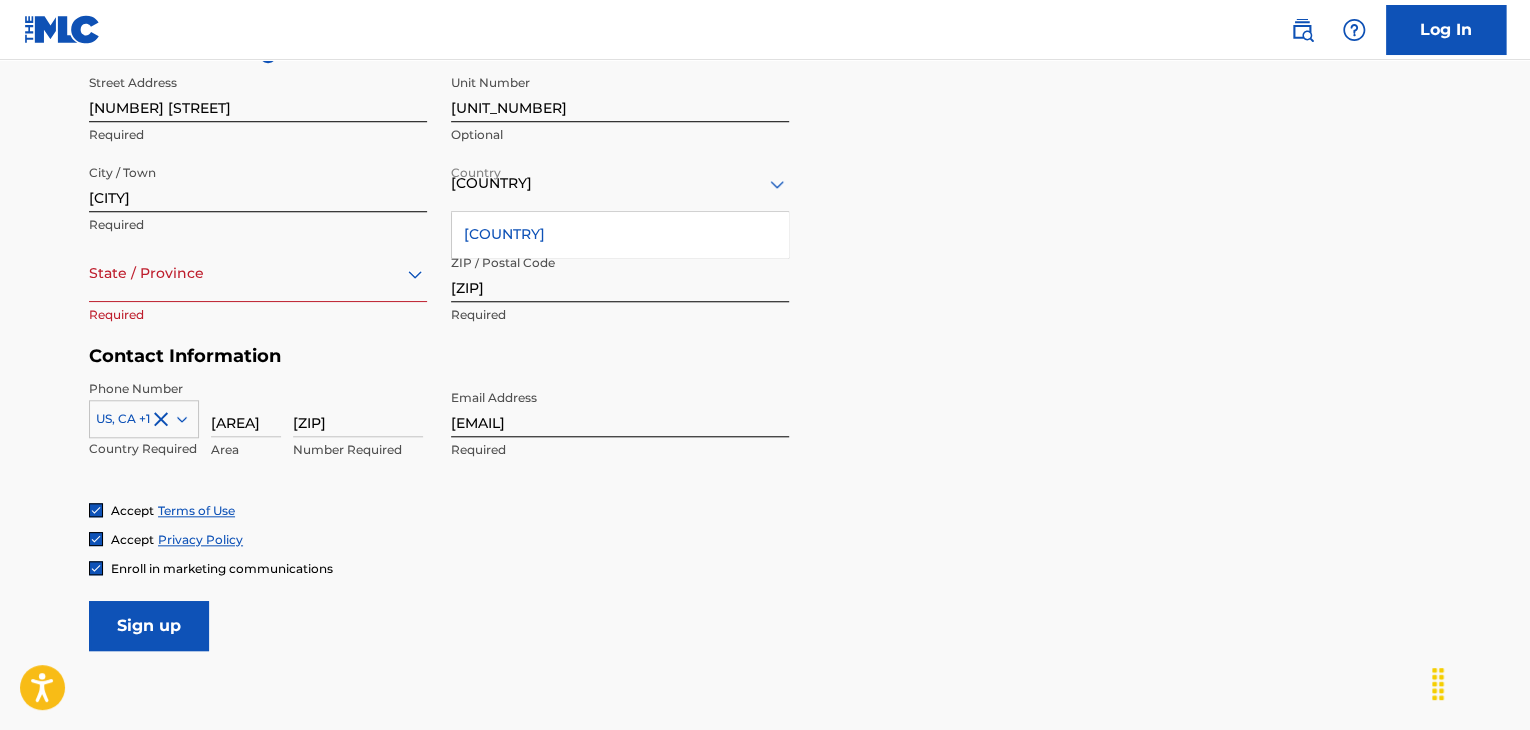 click on "Sign up" at bounding box center (149, 626) 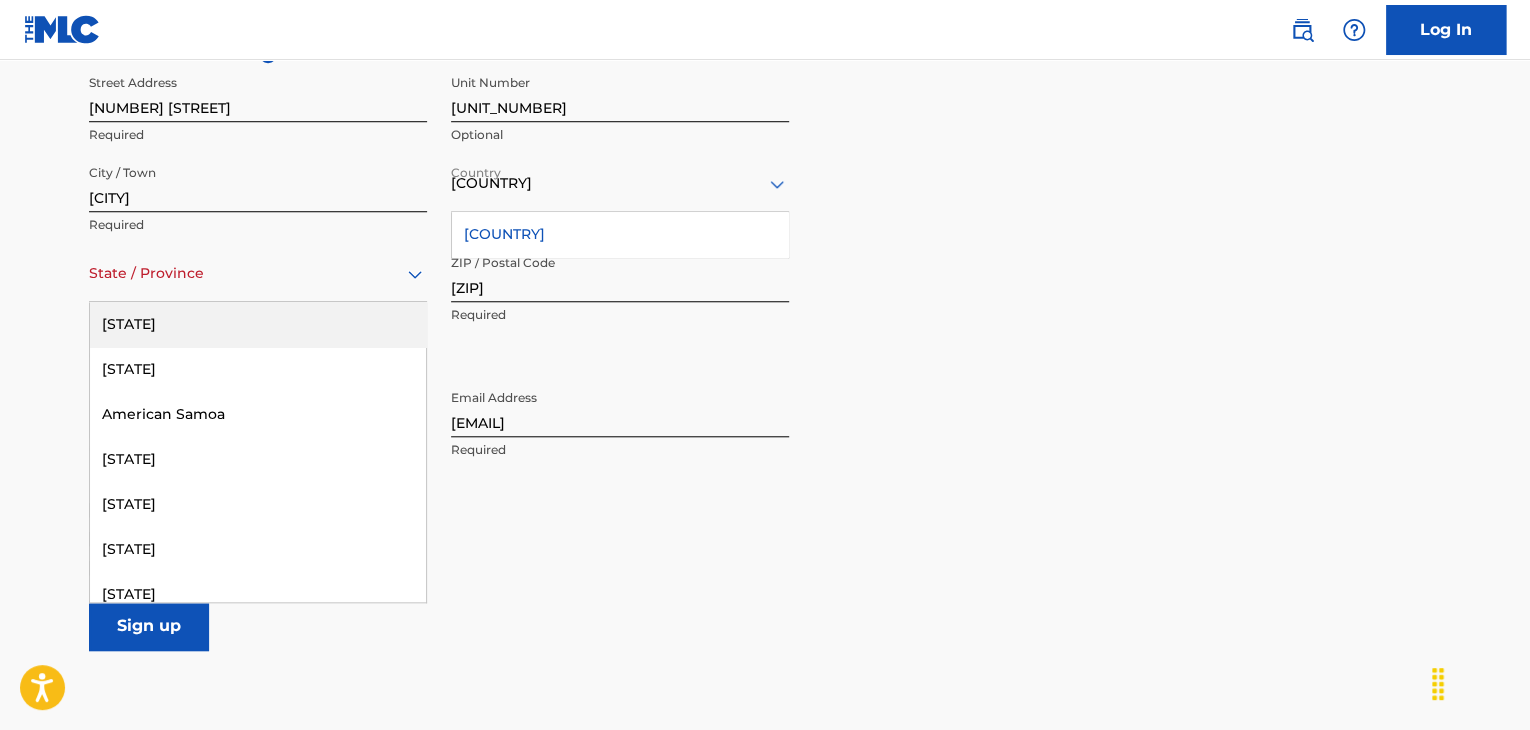 click on "State / Province" at bounding box center [258, 273] 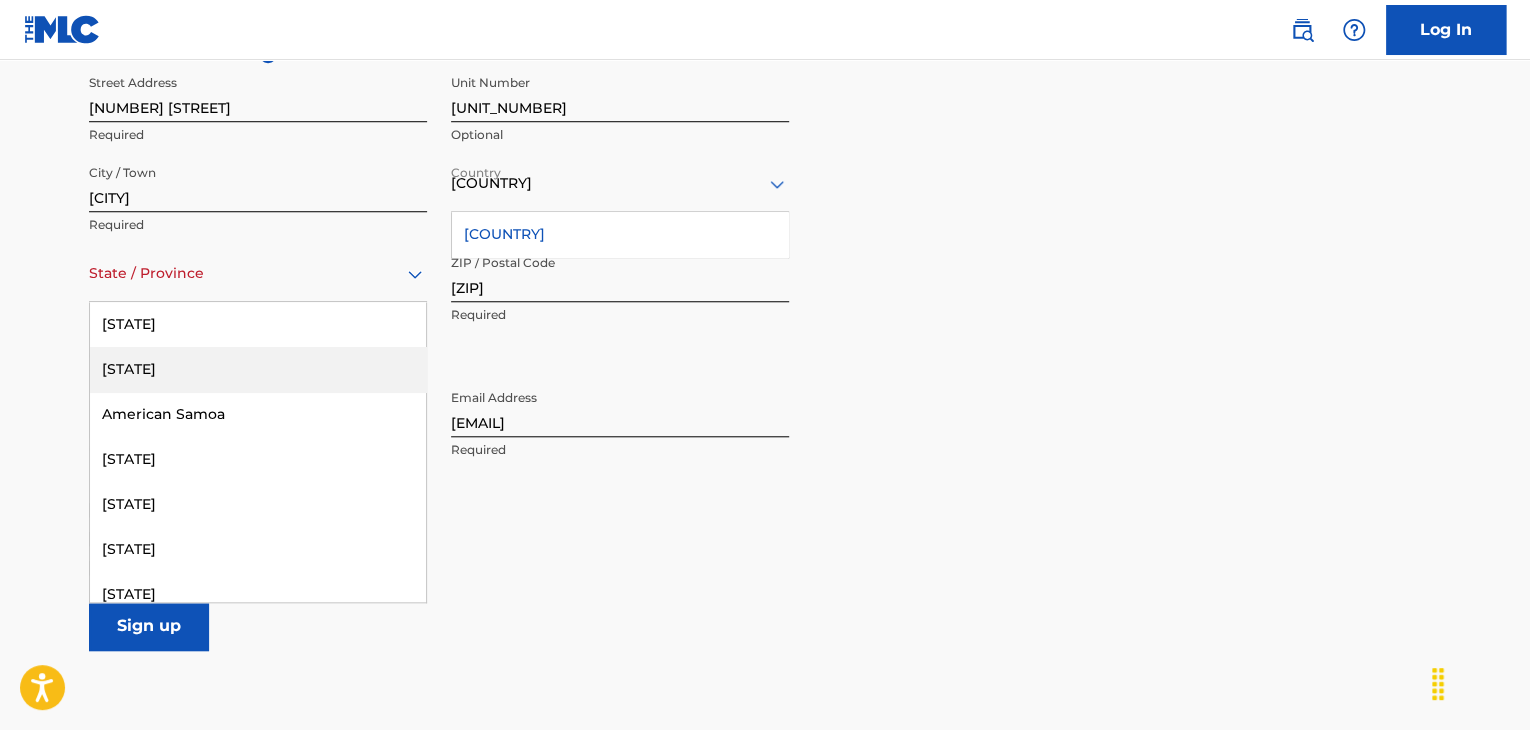 type on "w" 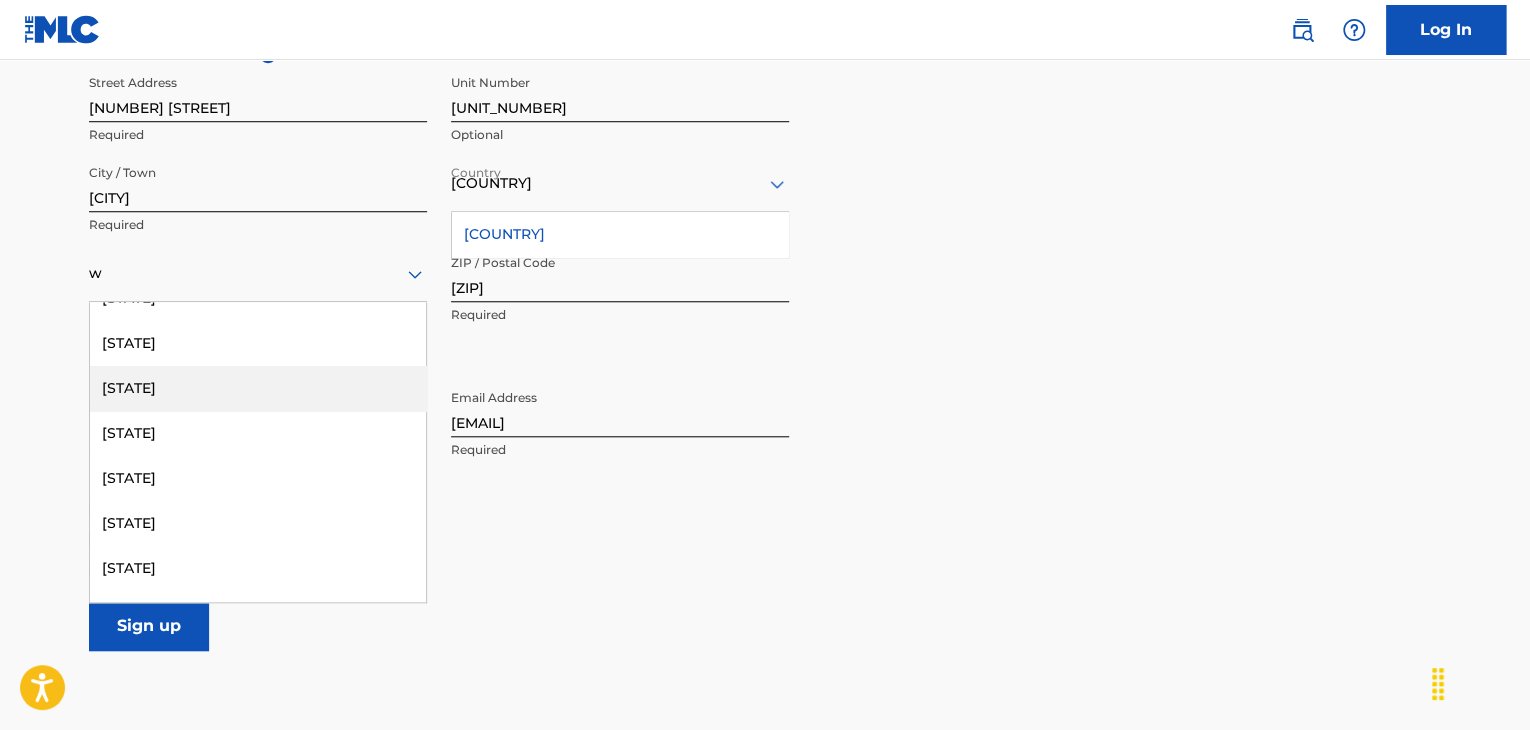 scroll, scrollTop: 195, scrollLeft: 0, axis: vertical 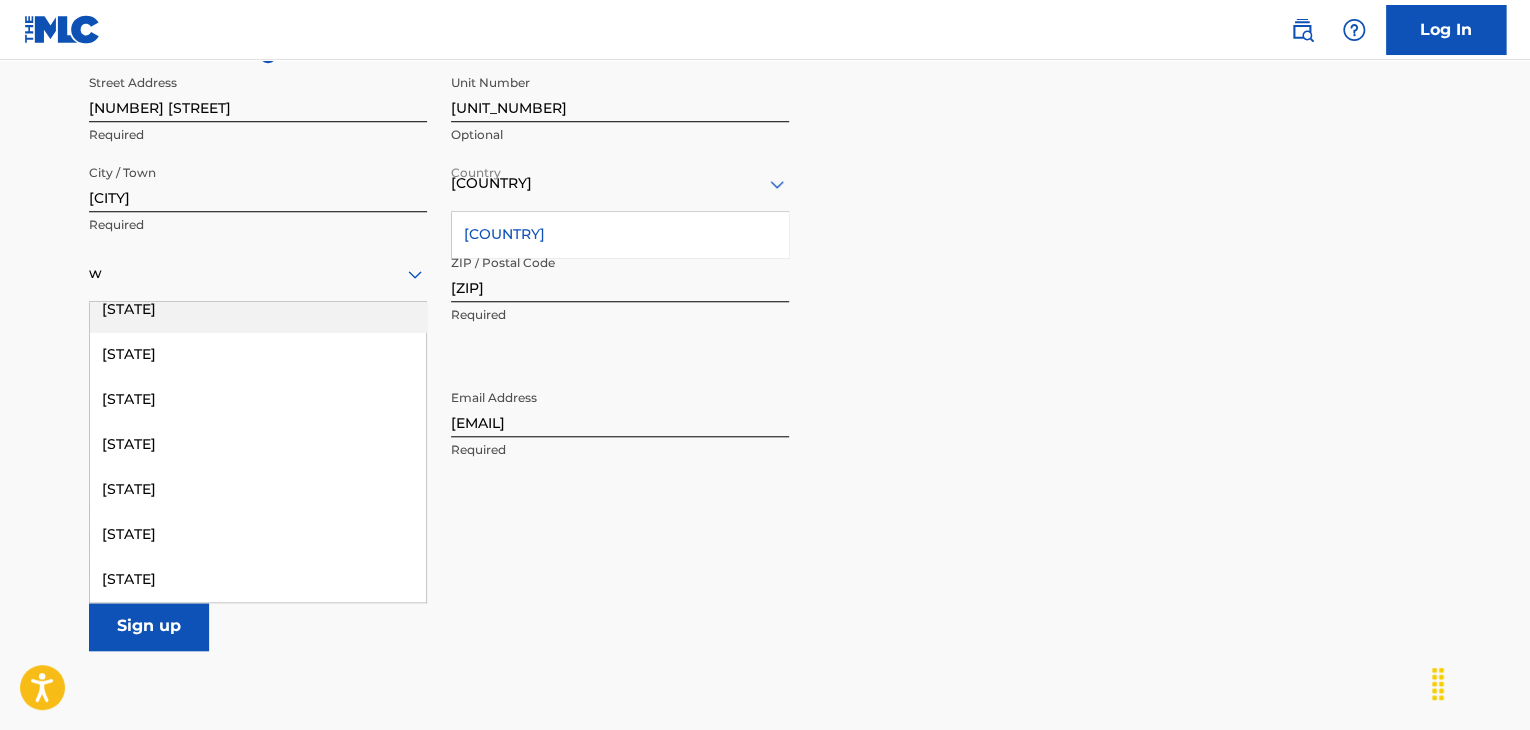 click on "[STATE]" at bounding box center [258, 444] 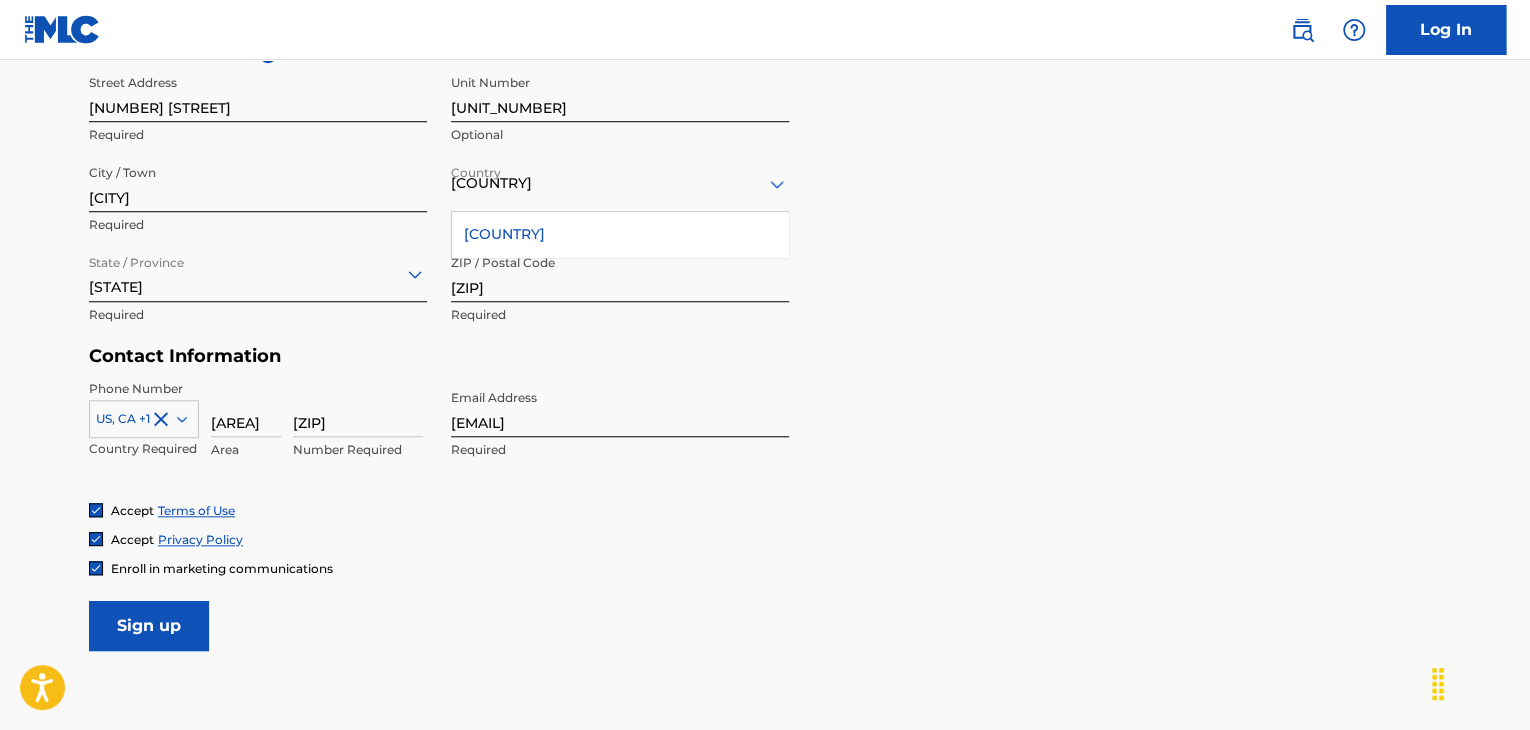 click on "Sign up" at bounding box center (149, 626) 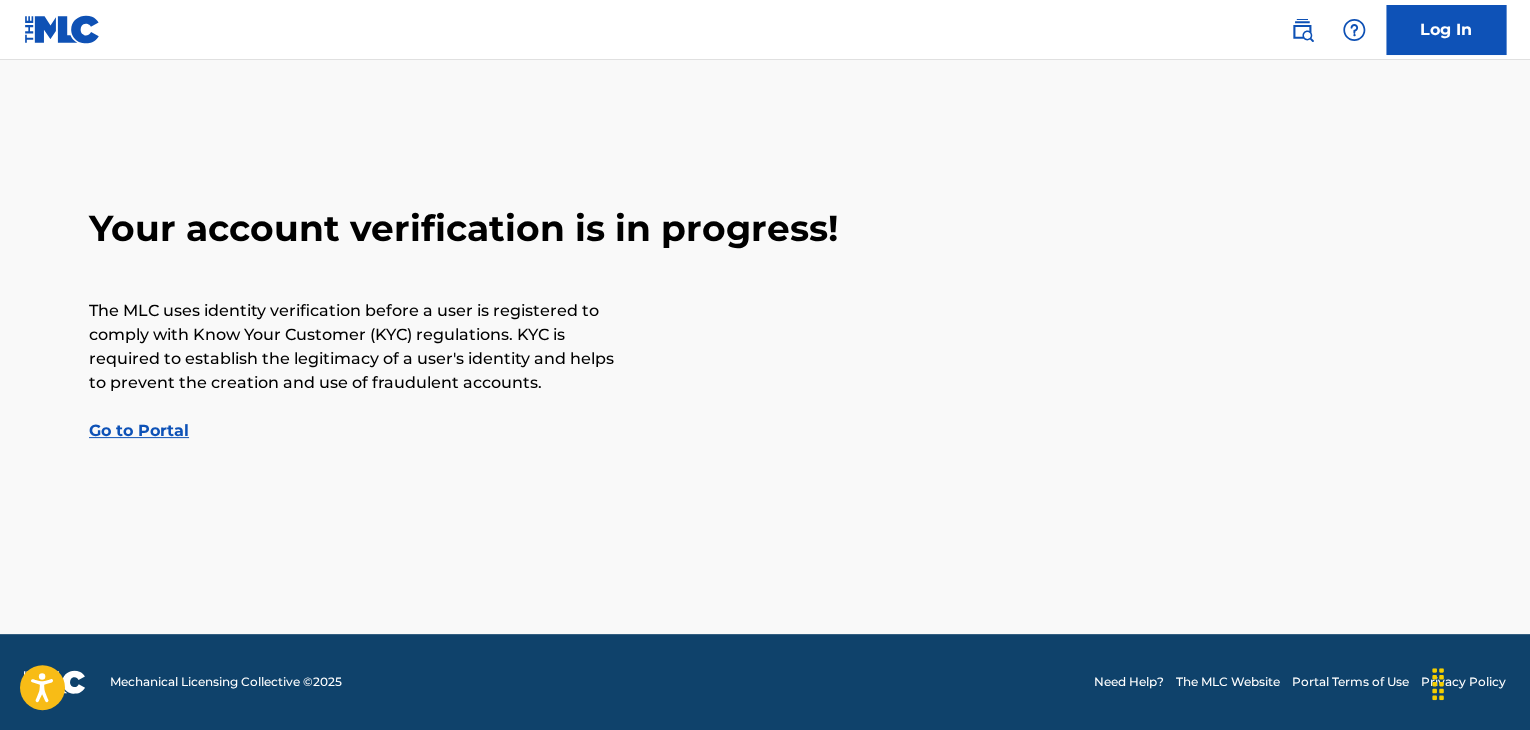 scroll, scrollTop: 0, scrollLeft: 0, axis: both 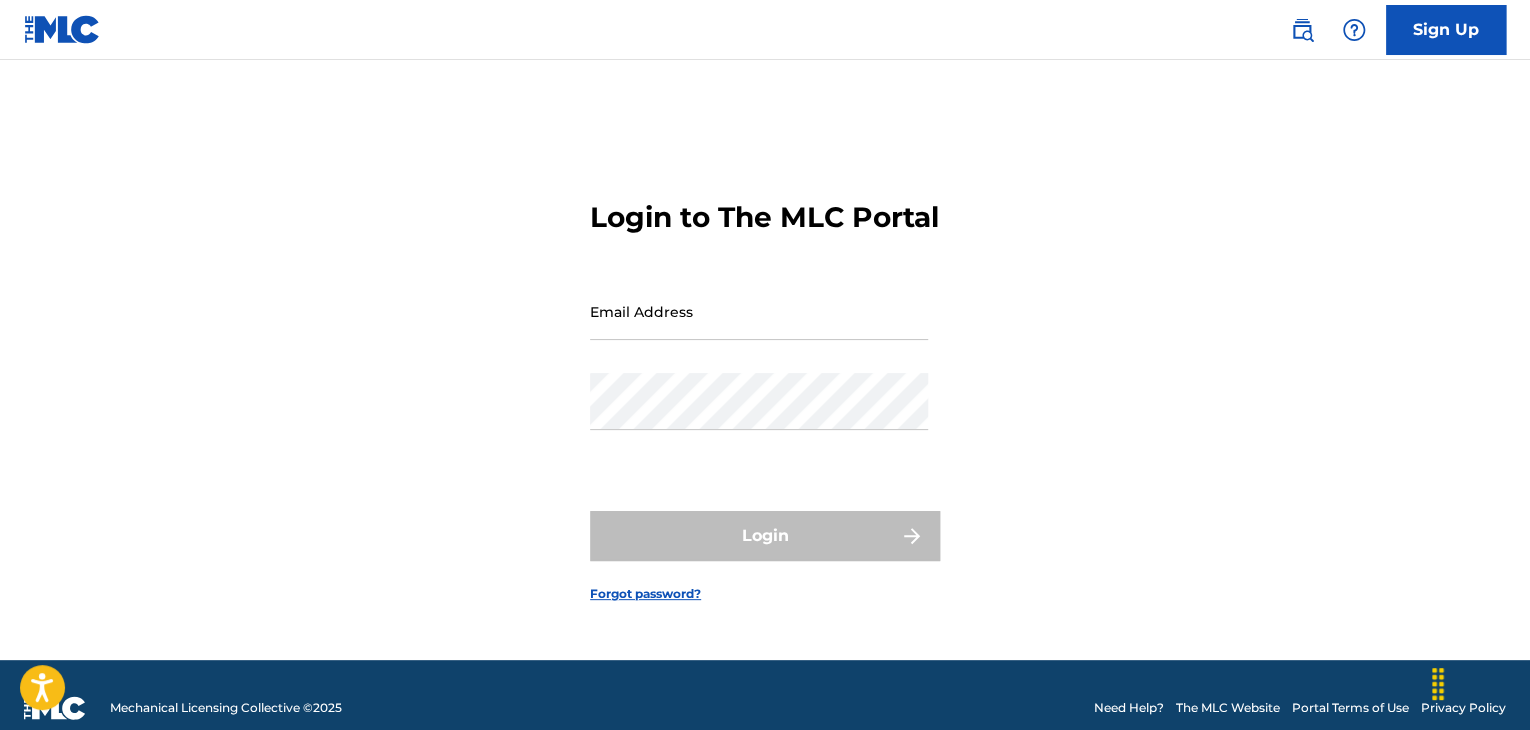 click on "Email Address" at bounding box center [759, 311] 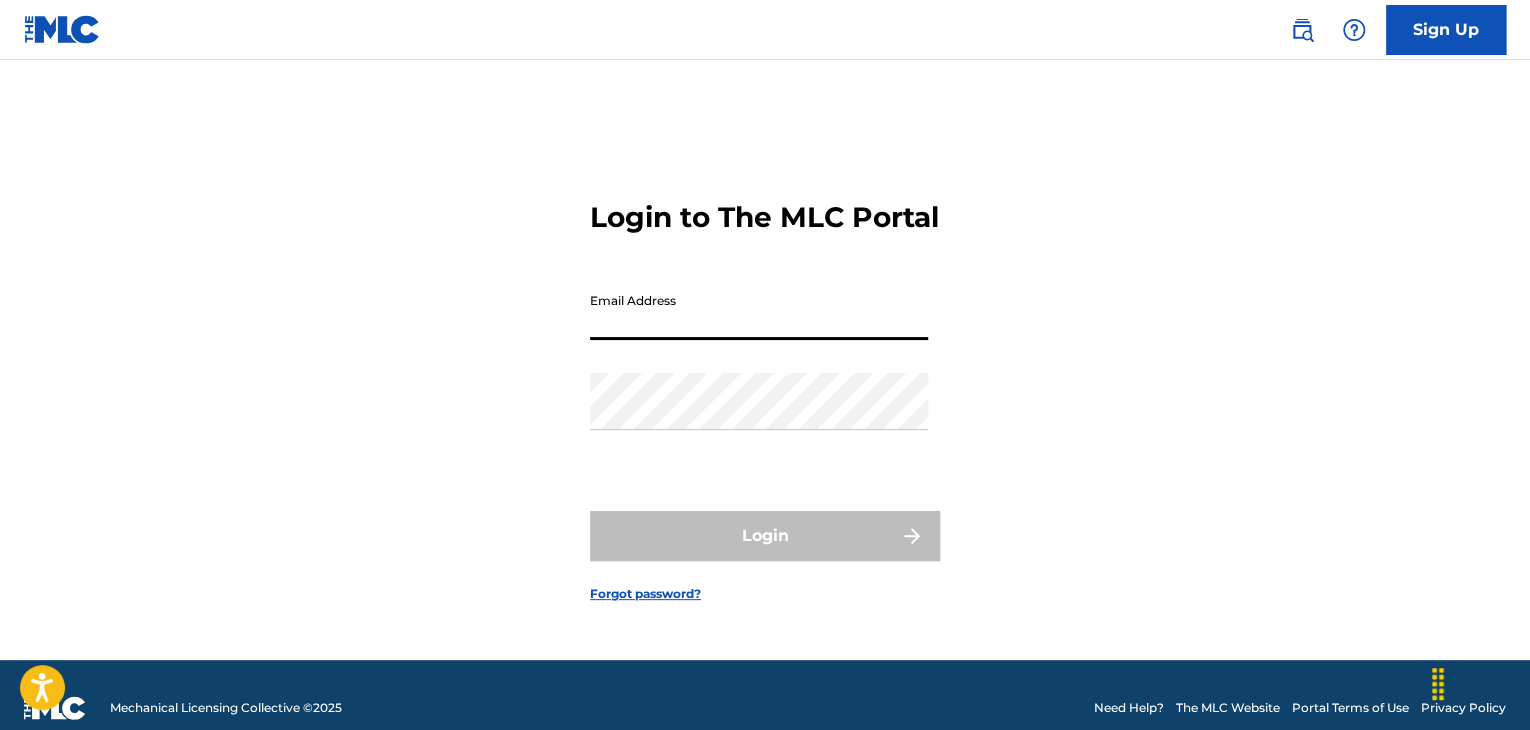 type on "[EMAIL]" 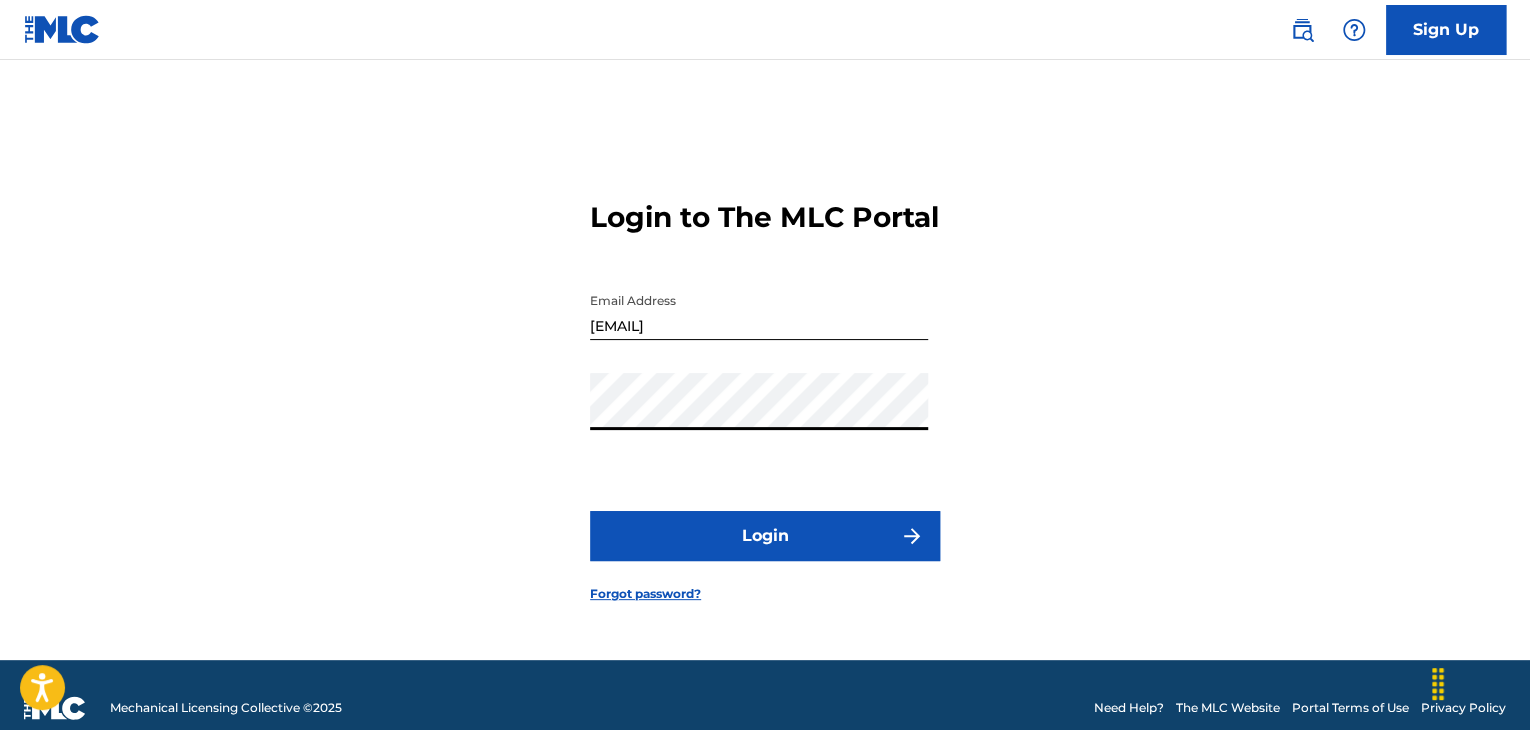 click on "Login" at bounding box center (765, 536) 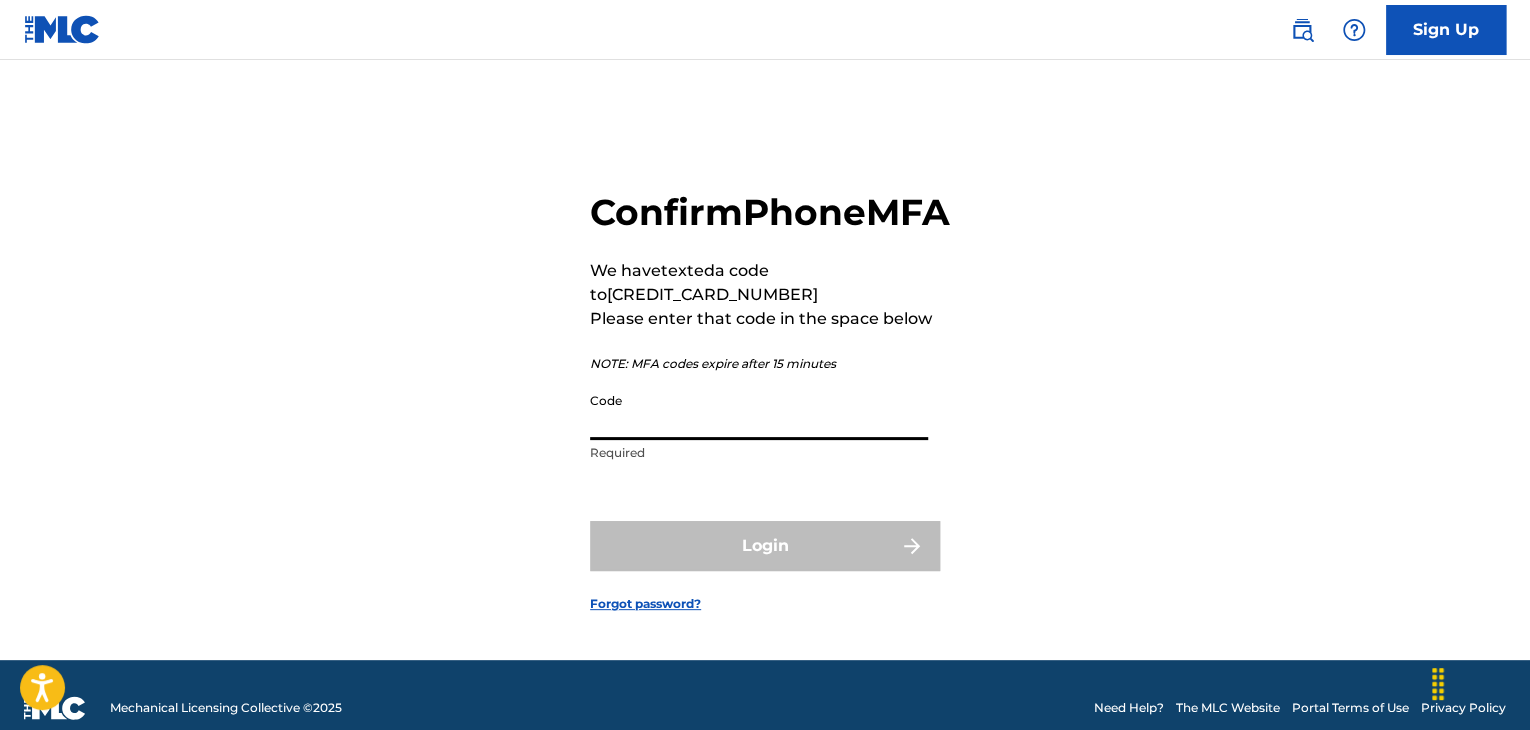 click on "Code" at bounding box center [759, 411] 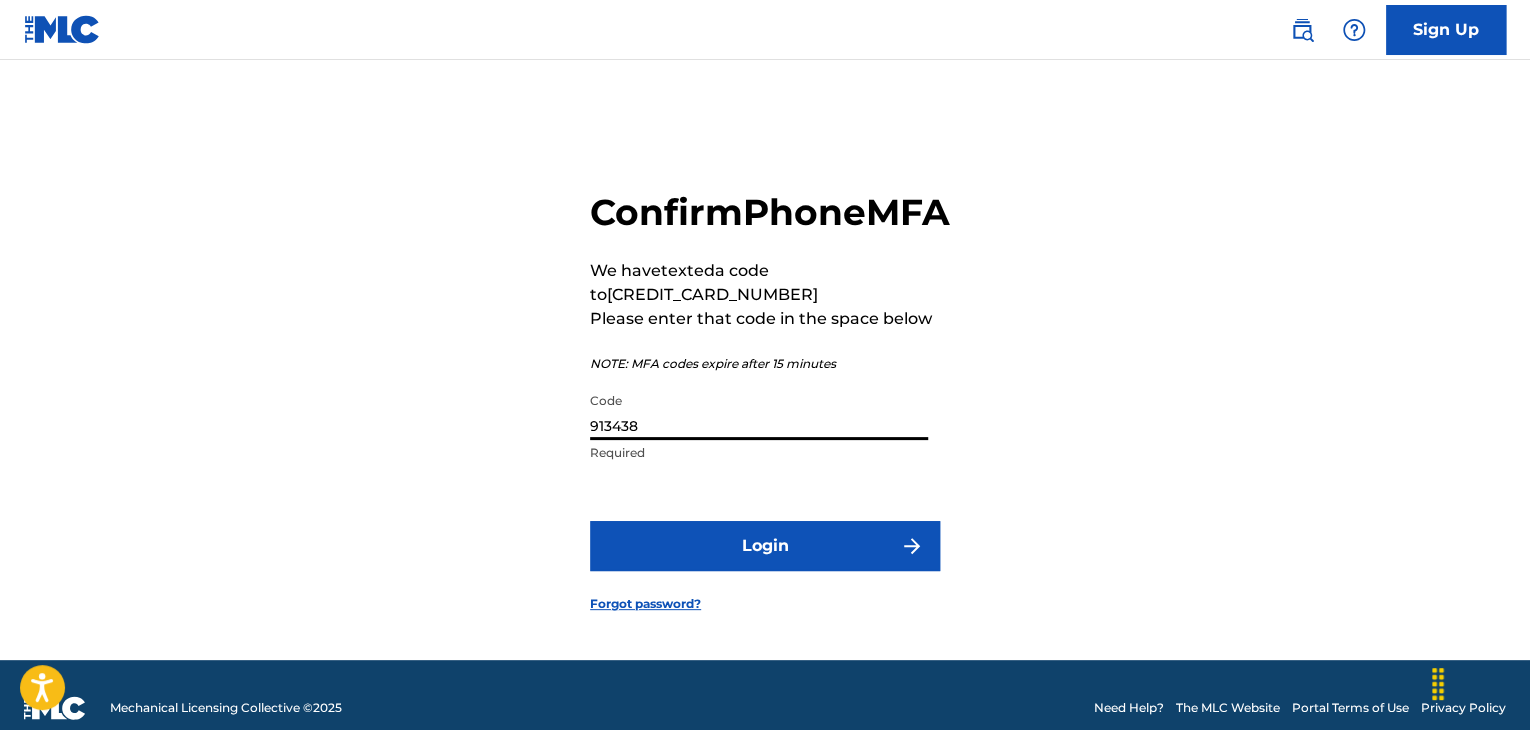type on "913438" 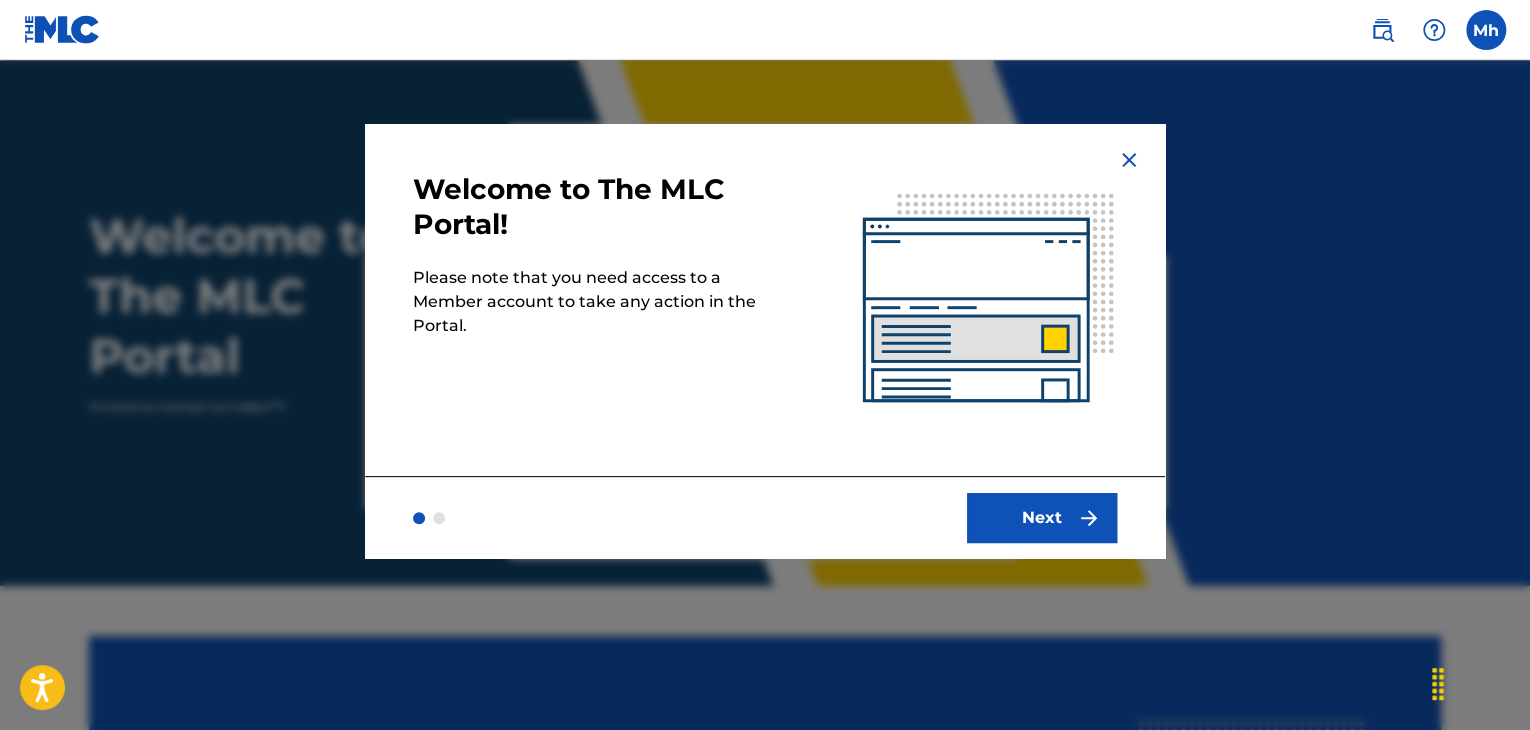 scroll, scrollTop: 0, scrollLeft: 0, axis: both 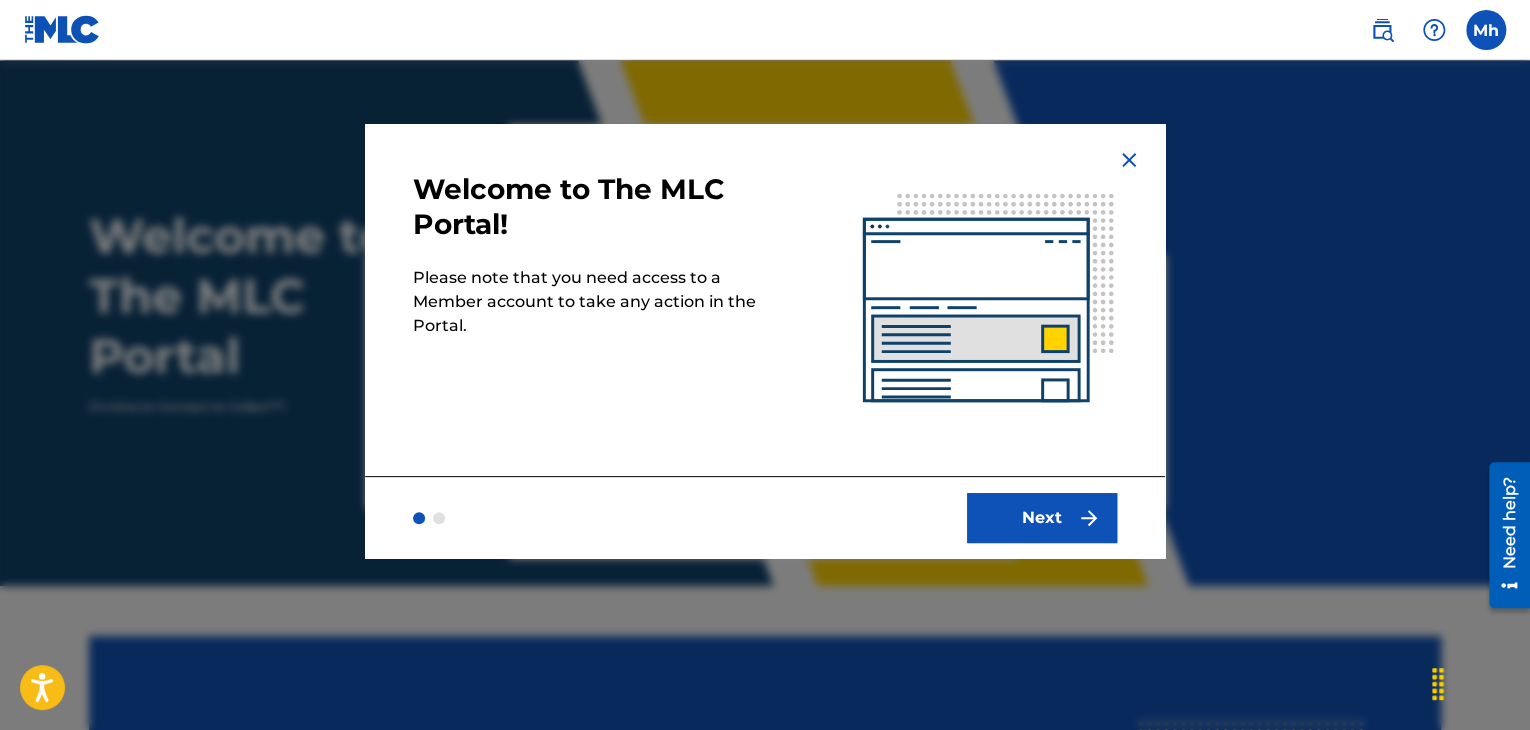 click on "Next" at bounding box center (1042, 518) 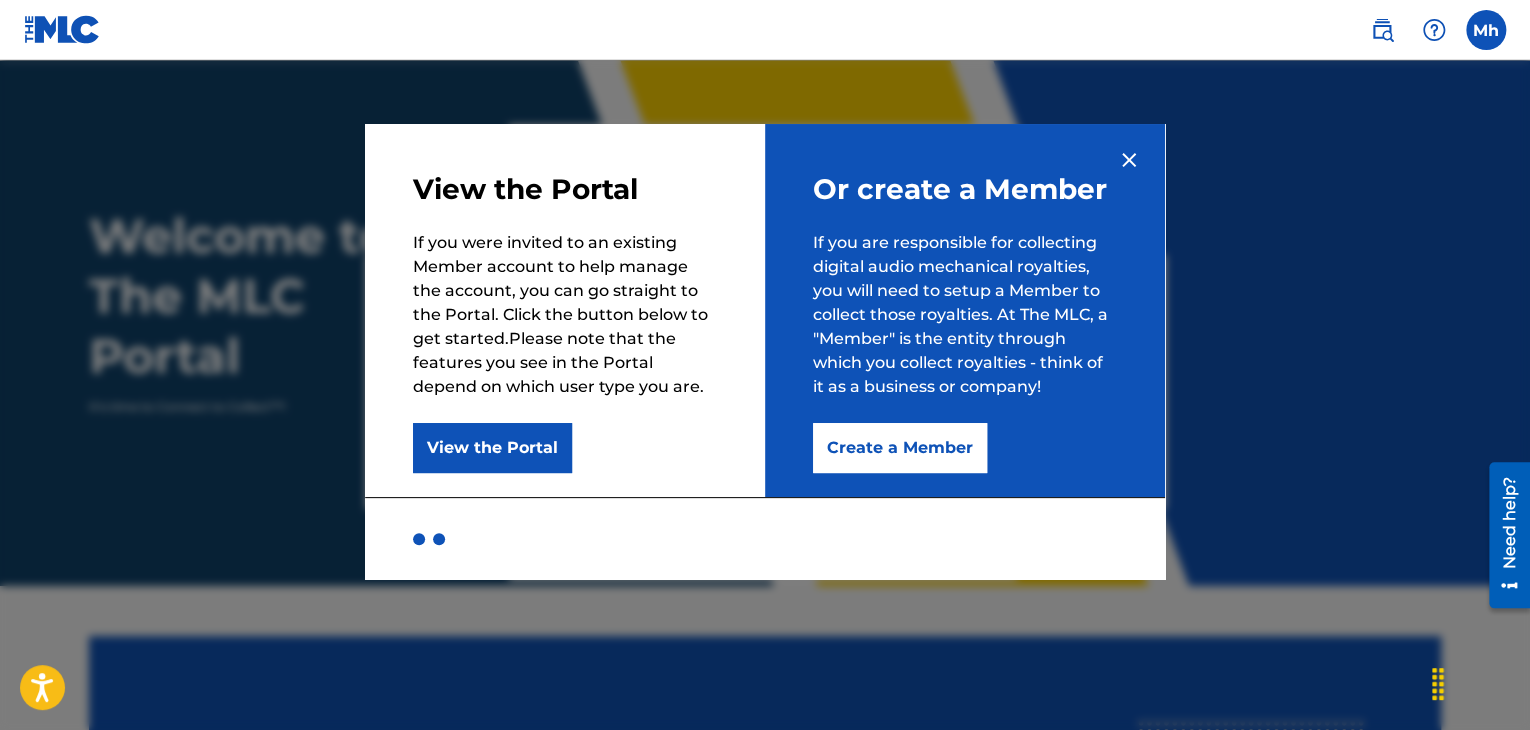 click on "Create a Member" at bounding box center [900, 448] 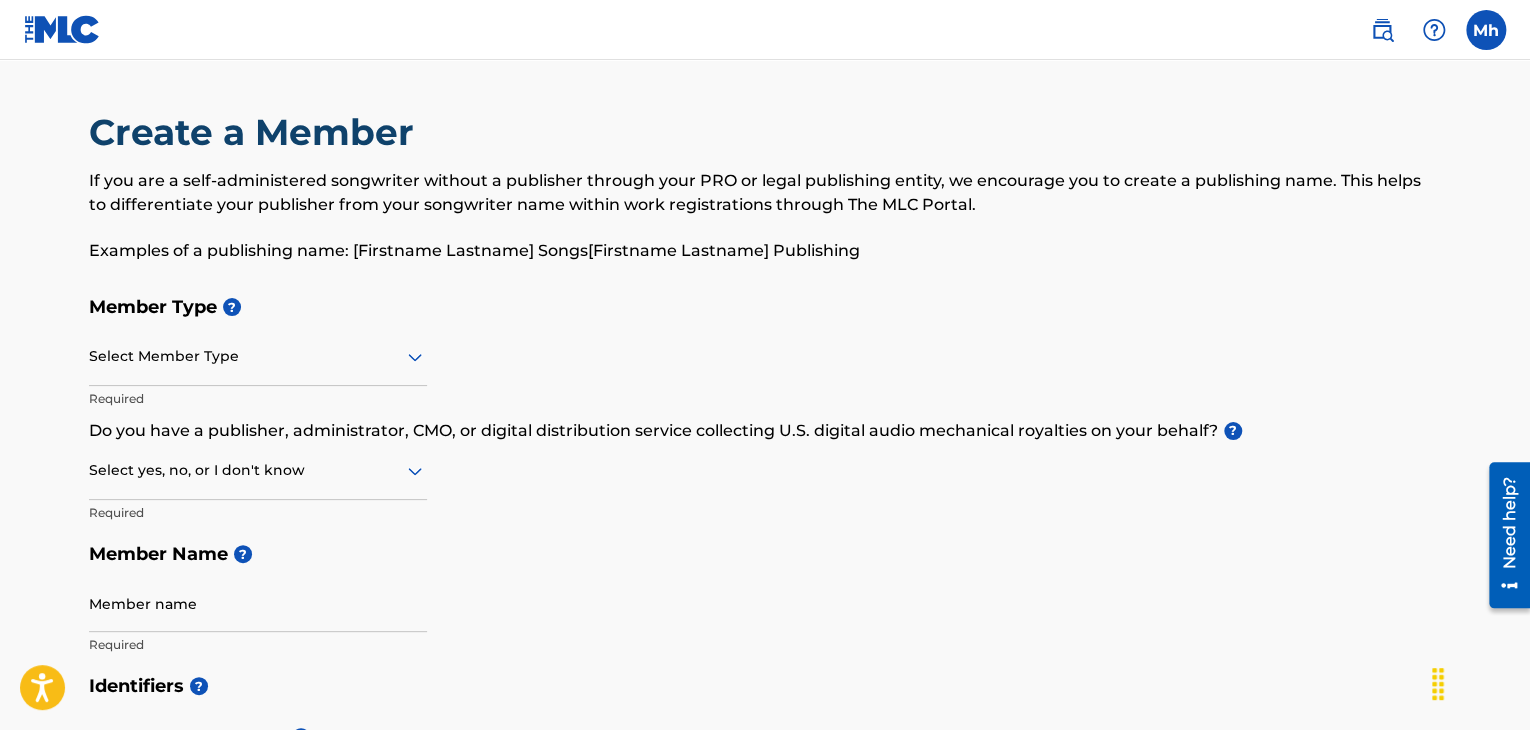 click at bounding box center (258, 356) 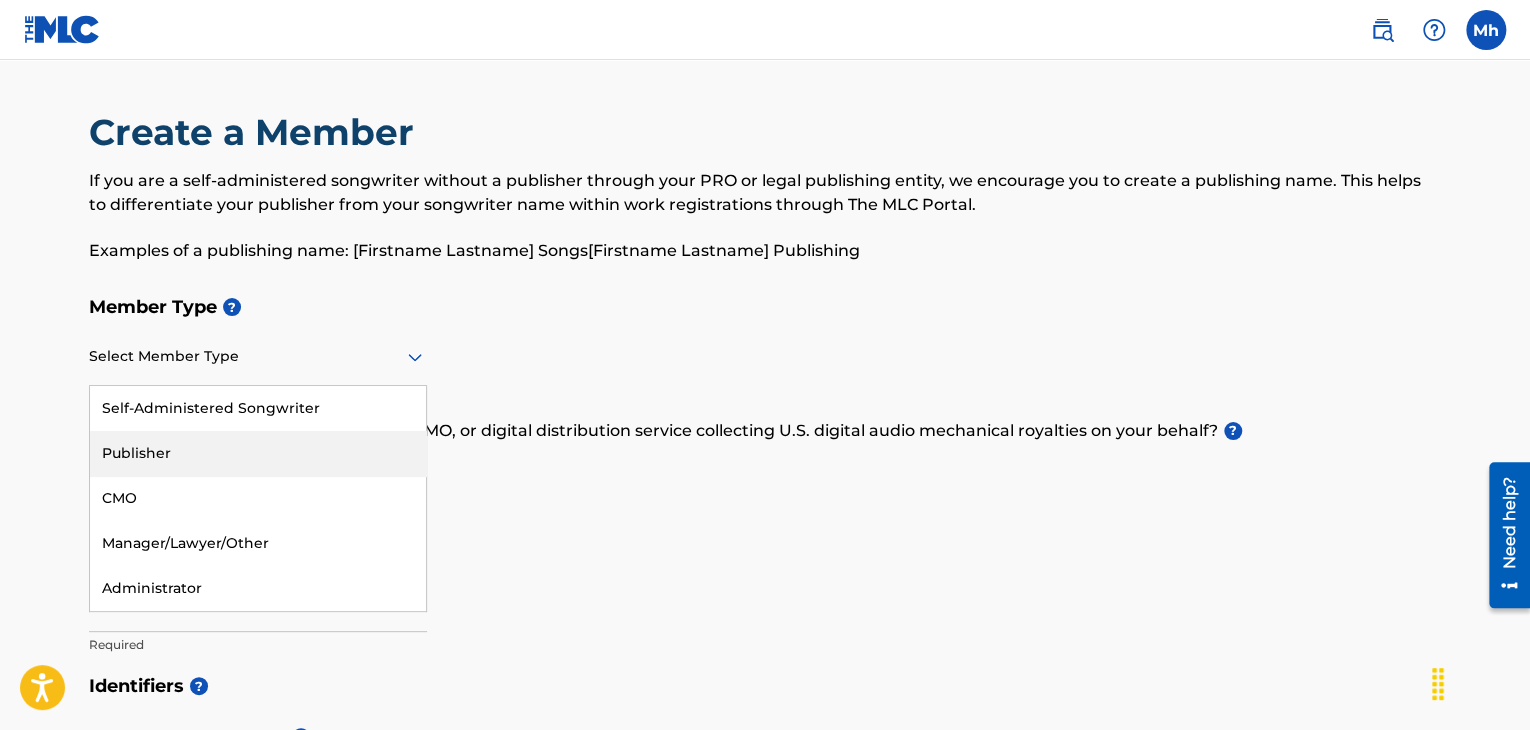 click on "Publisher" at bounding box center (258, 453) 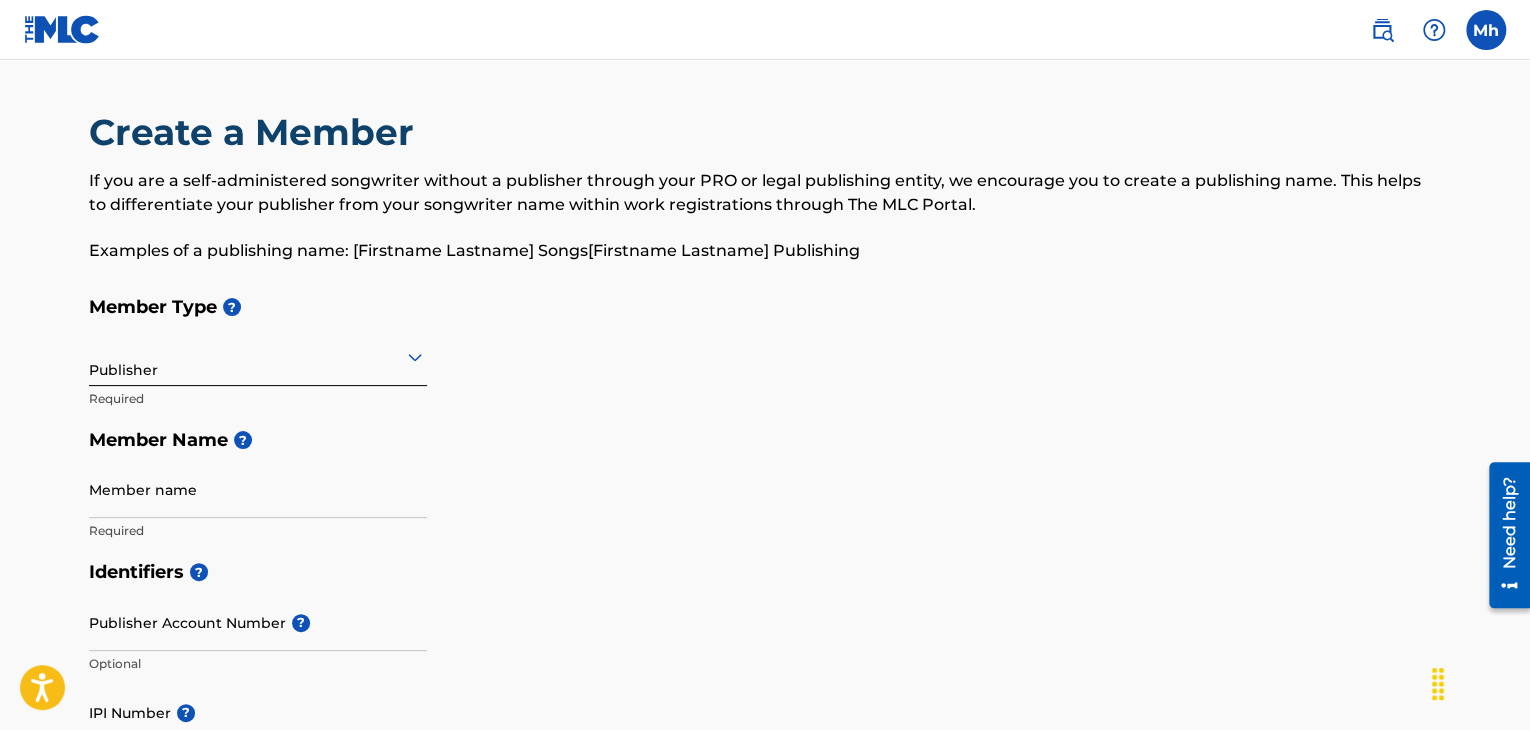 click on "Member name" at bounding box center [258, 489] 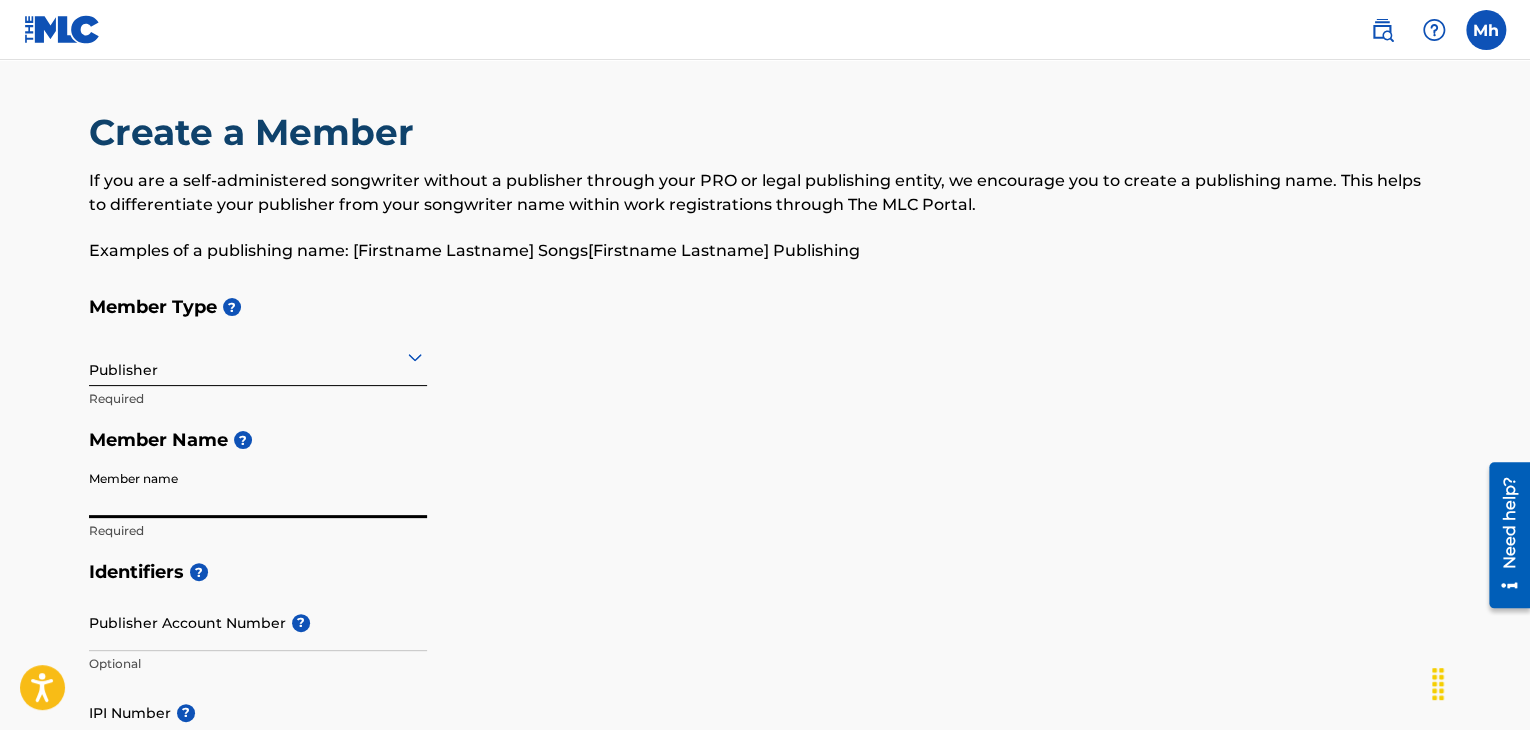 type on "[FIRST] [LAST]" 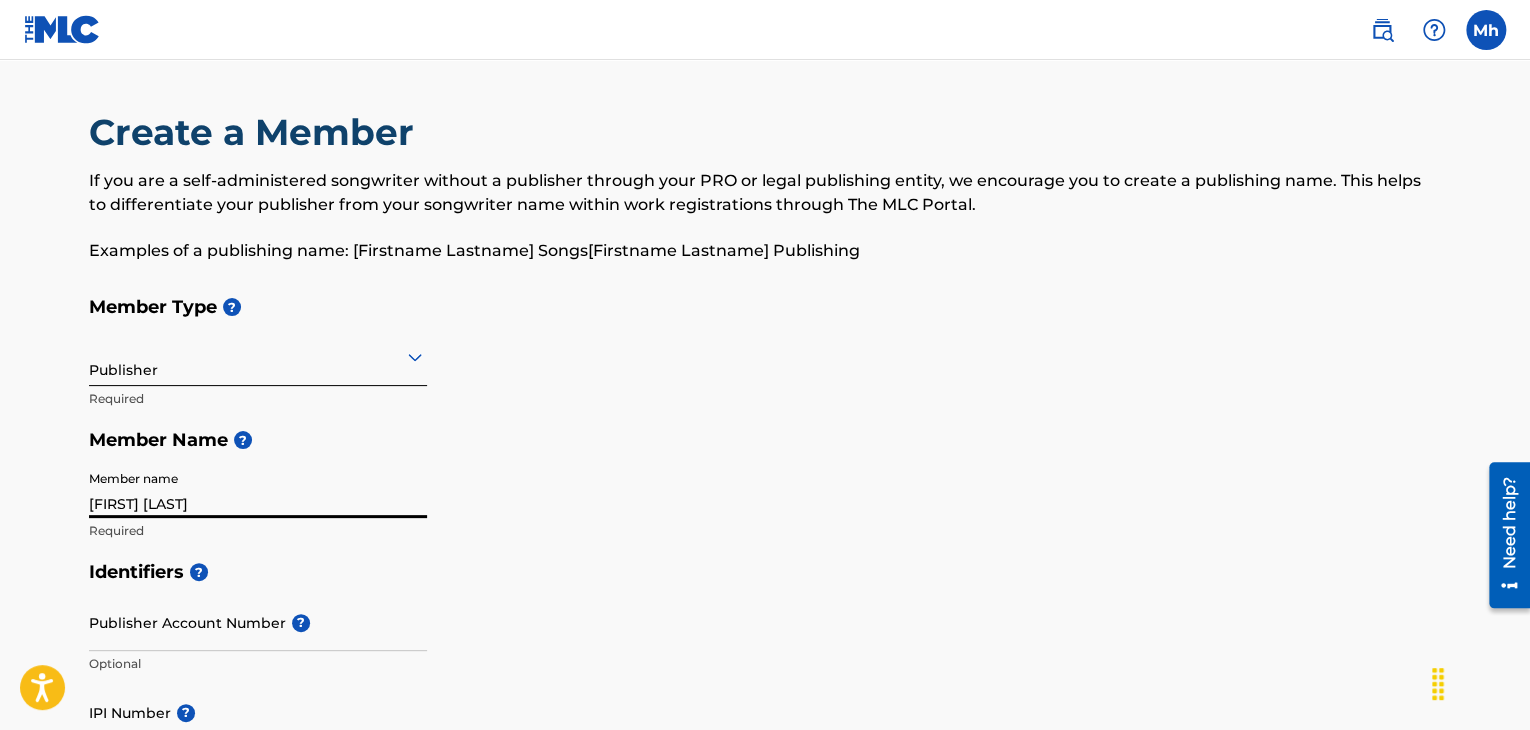 type on "[NUMBER] [STREET]" 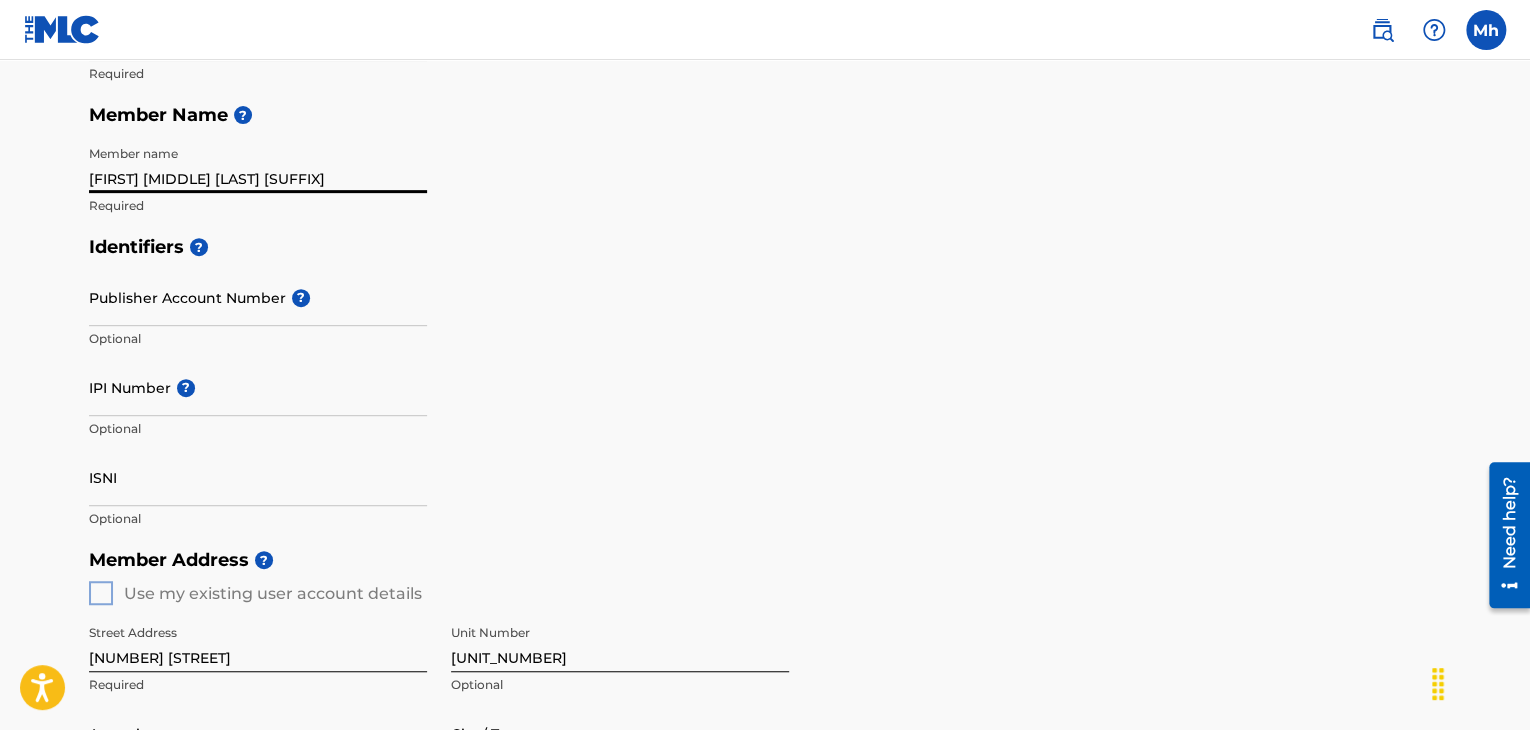 scroll, scrollTop: 329, scrollLeft: 0, axis: vertical 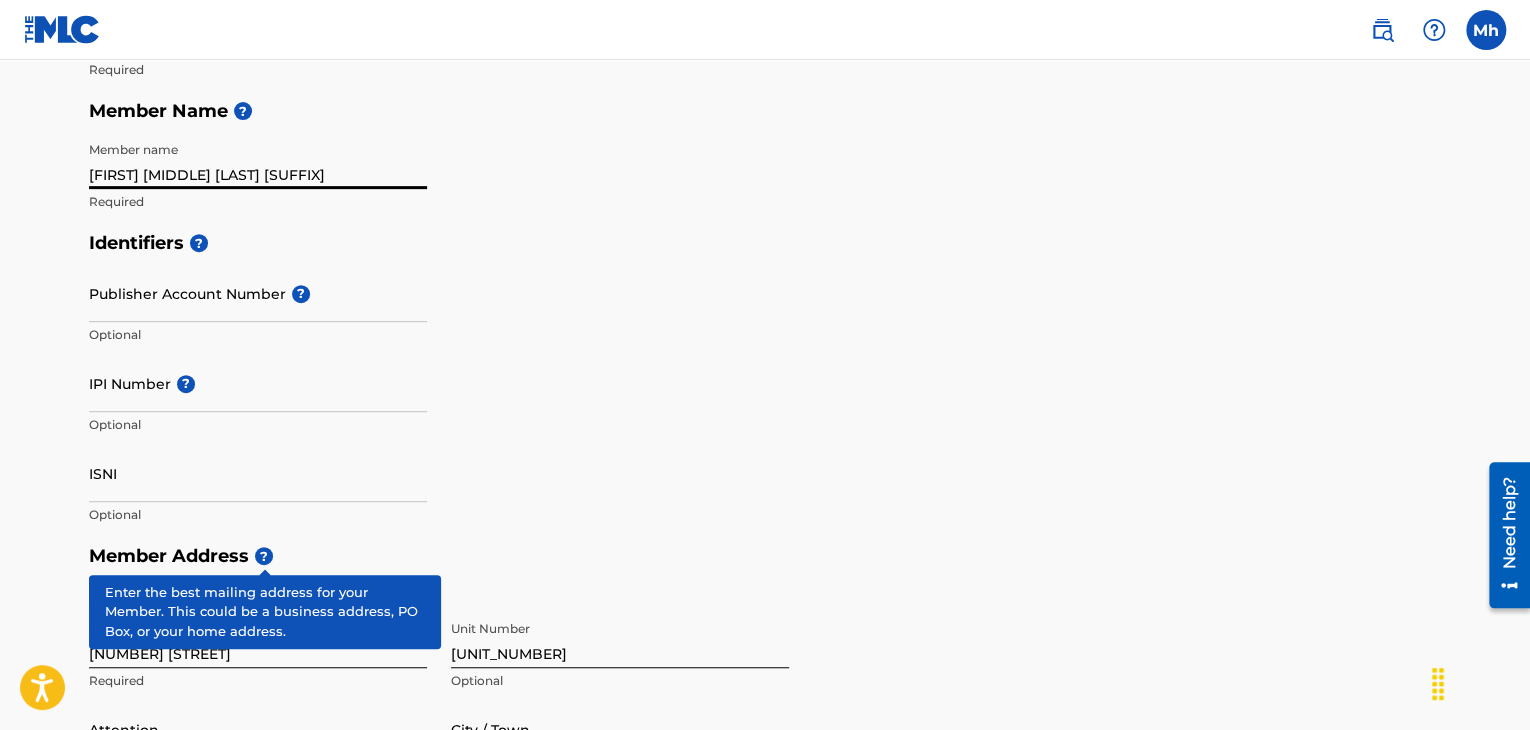 type on "[FIRST] [MIDDLE] [LAST] [SUFFIX]" 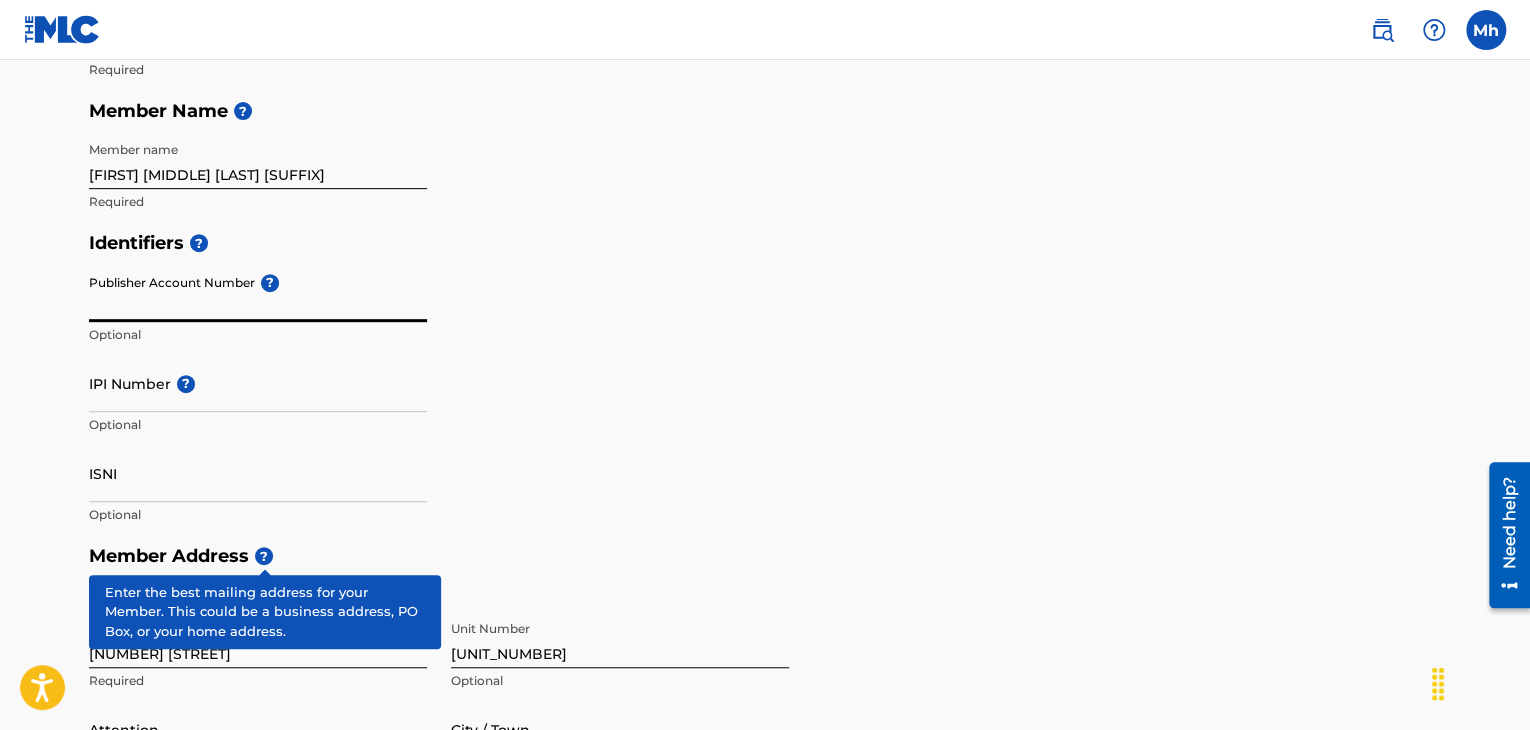 click on "Identifiers ?" at bounding box center [765, 243] 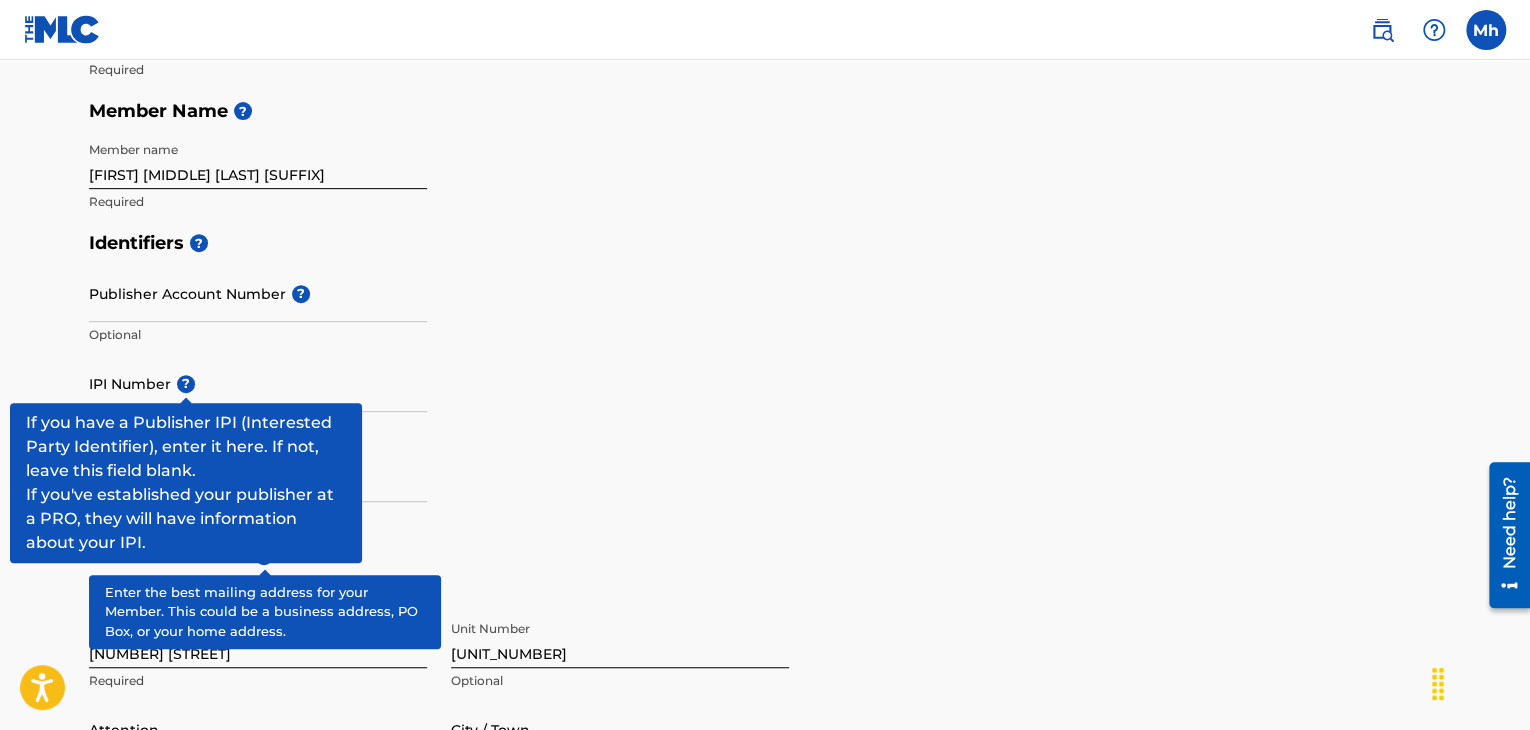click on "?" at bounding box center (186, 384) 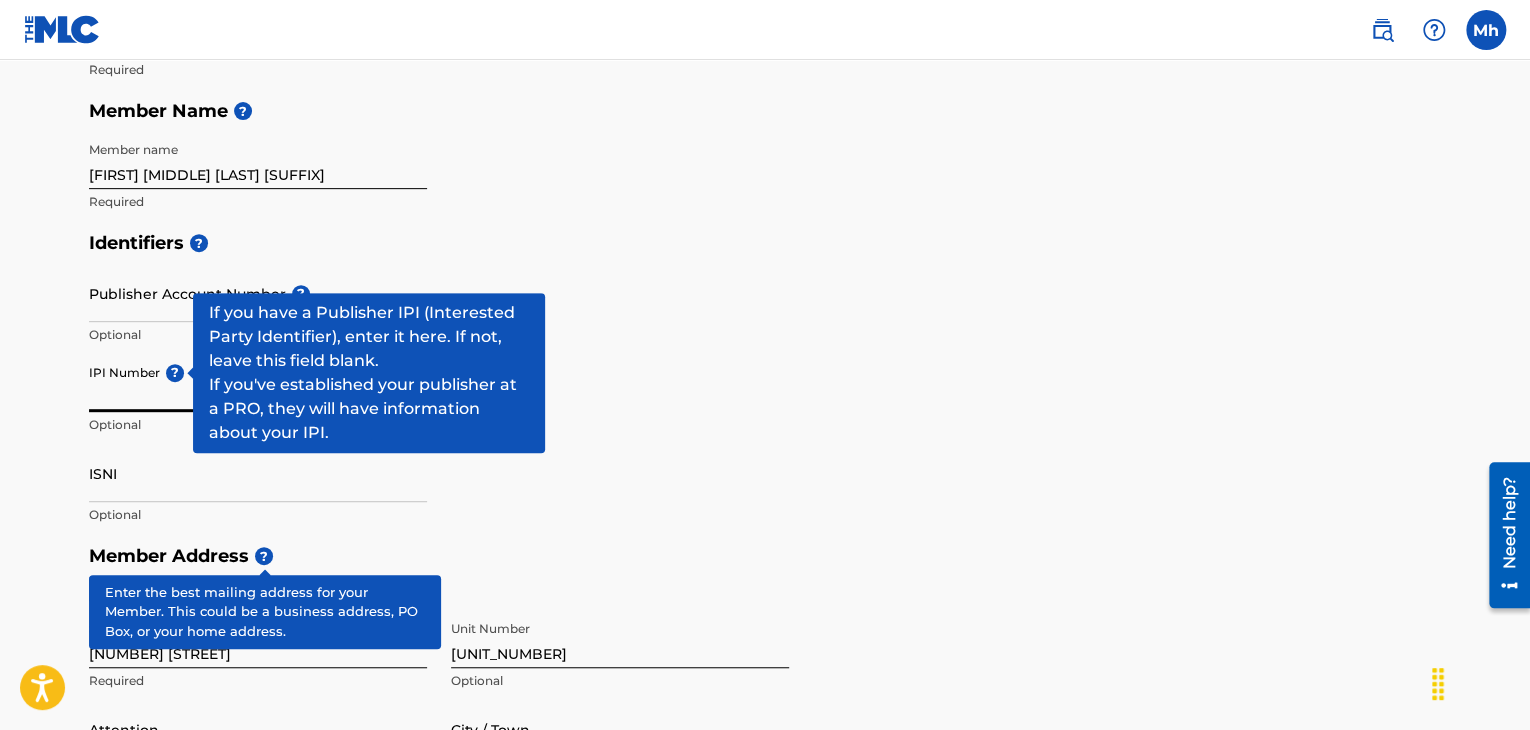 click on "?" at bounding box center [175, 373] 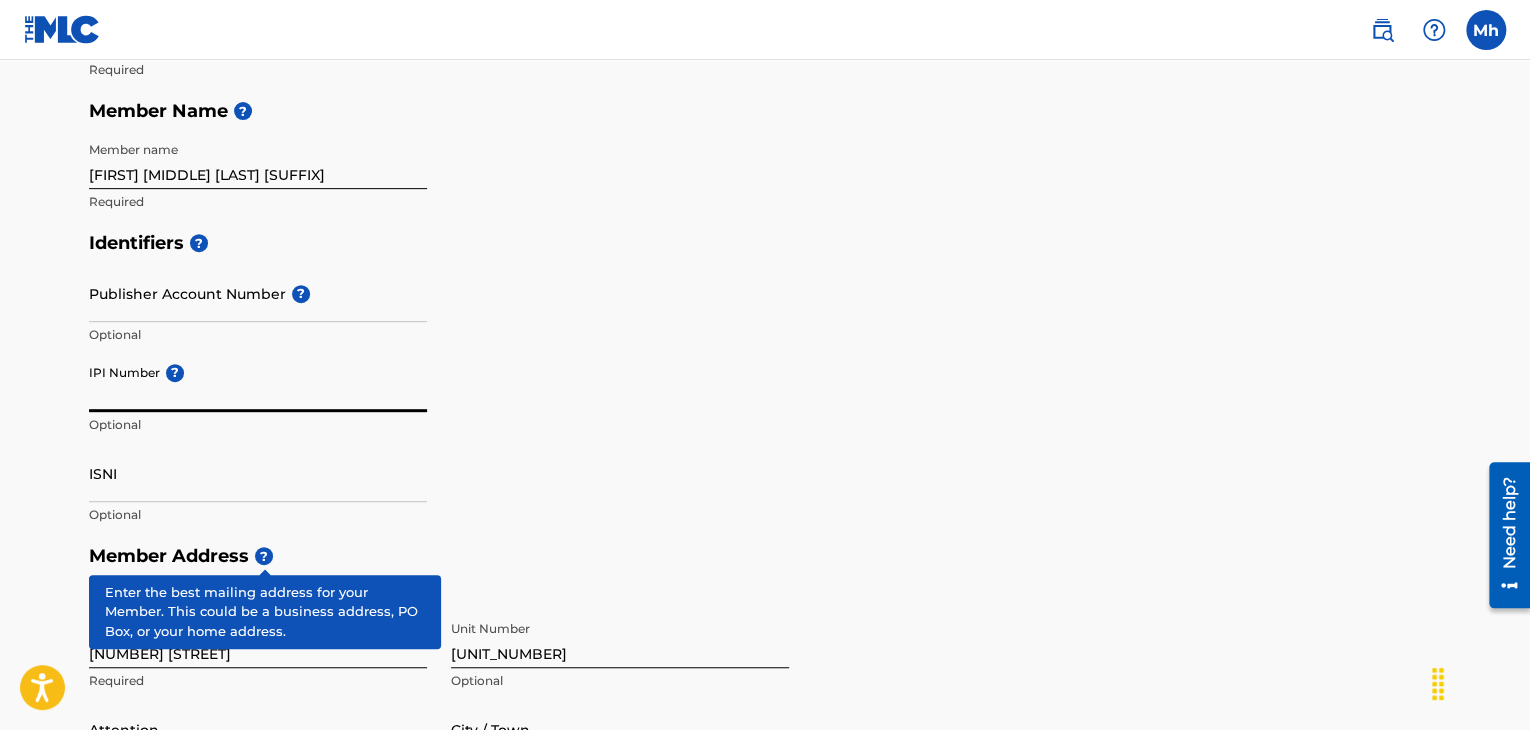 click on "[UNIT_NUMBER]" at bounding box center [620, 639] 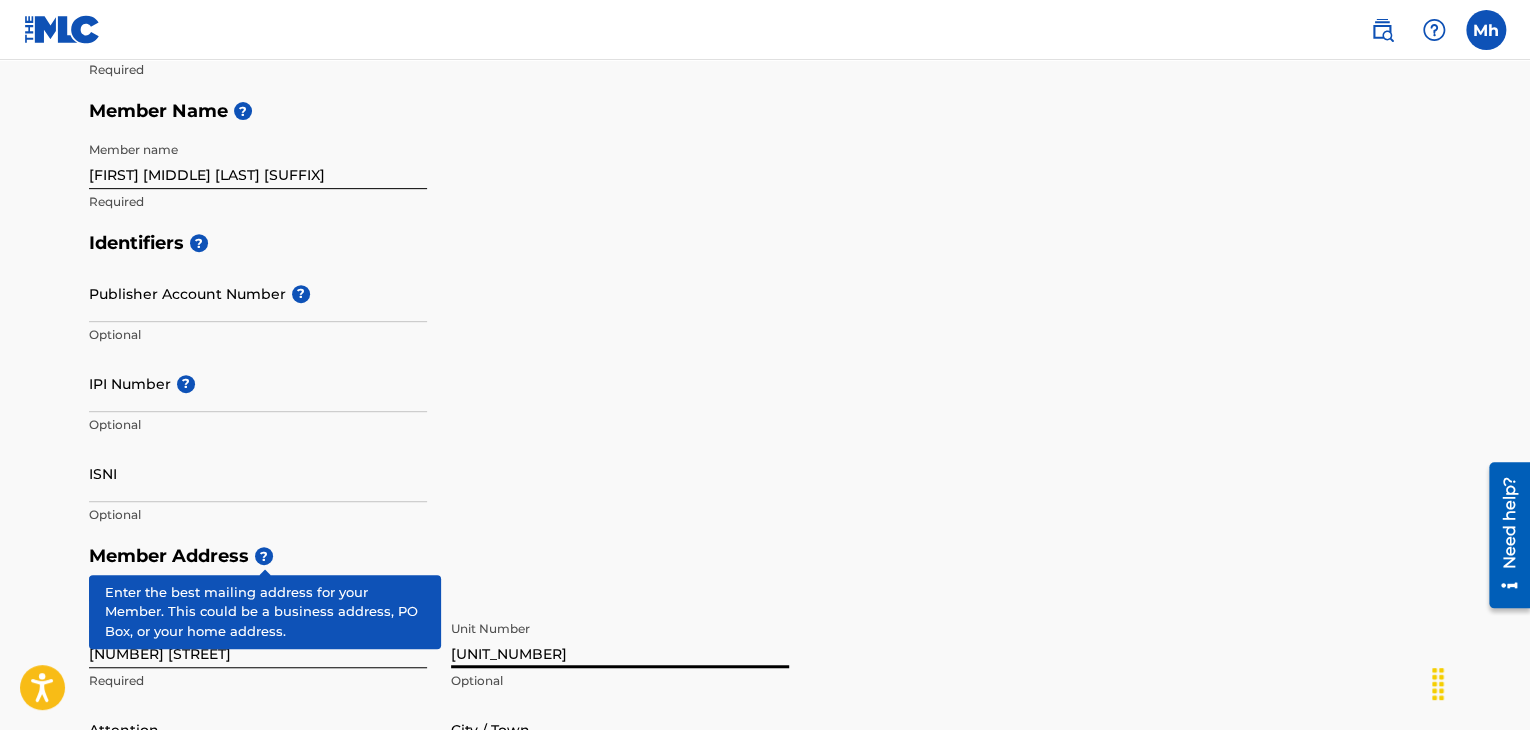 type on "[UNIT_NUMBER]" 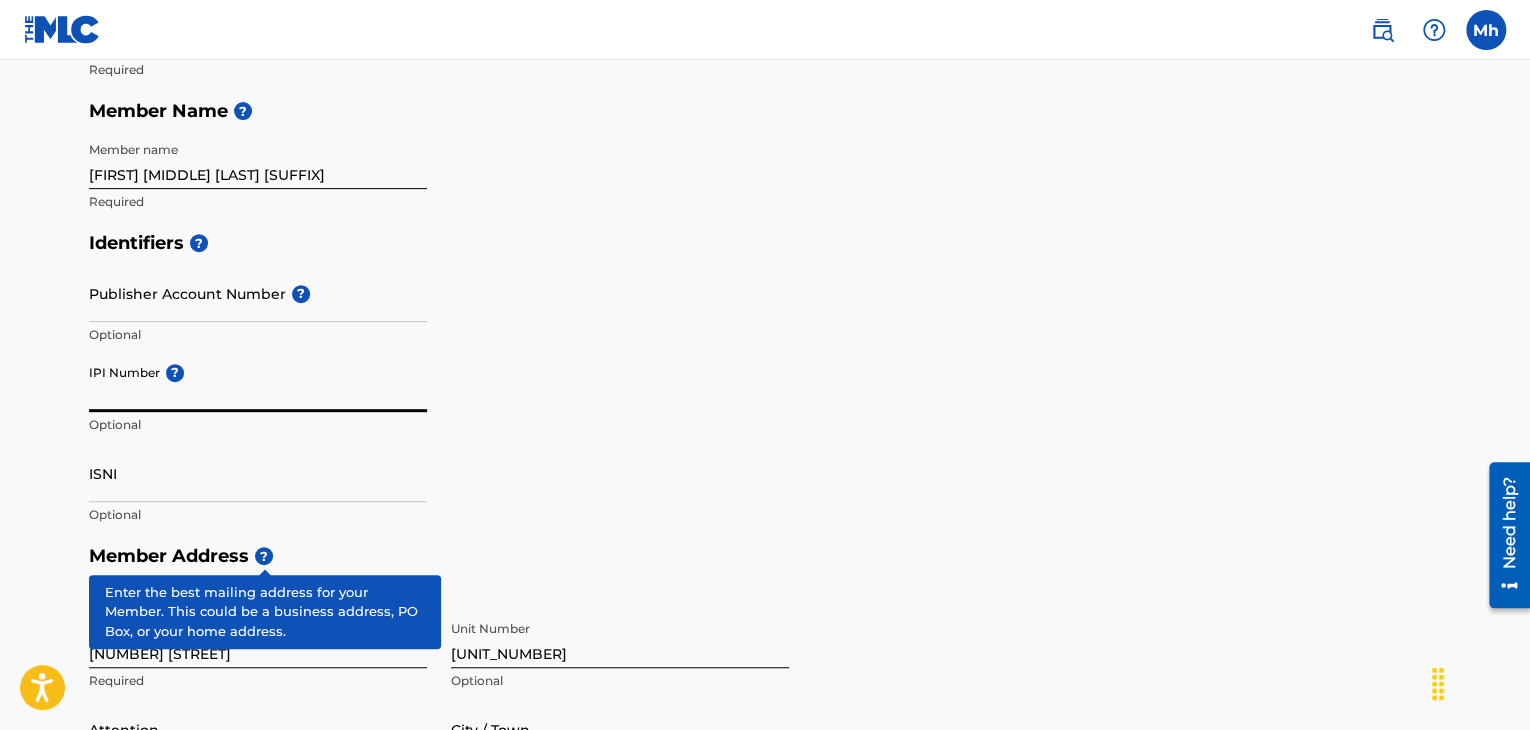 click on "IPI Number ?" at bounding box center [258, 383] 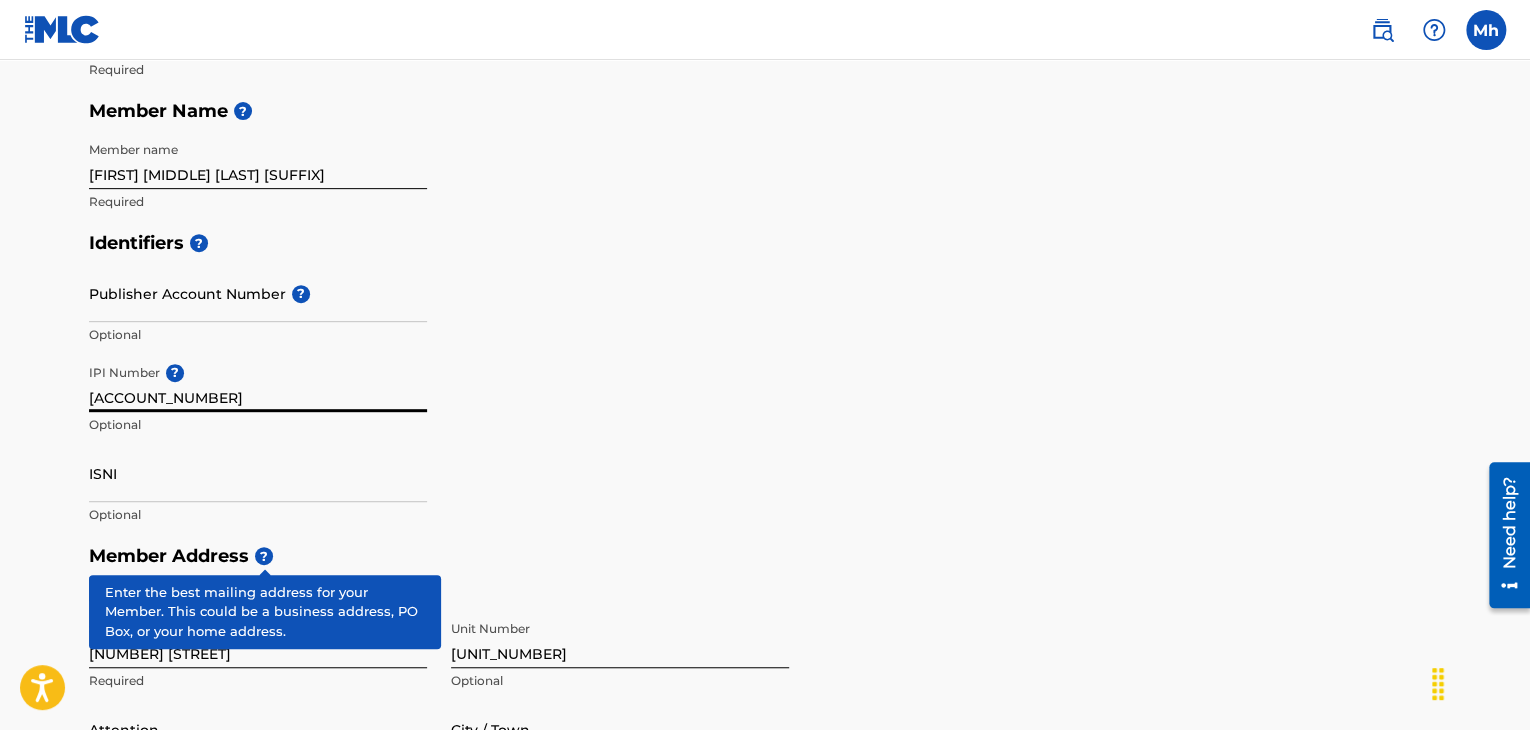 type on "[ACCOUNT_NUMBER]" 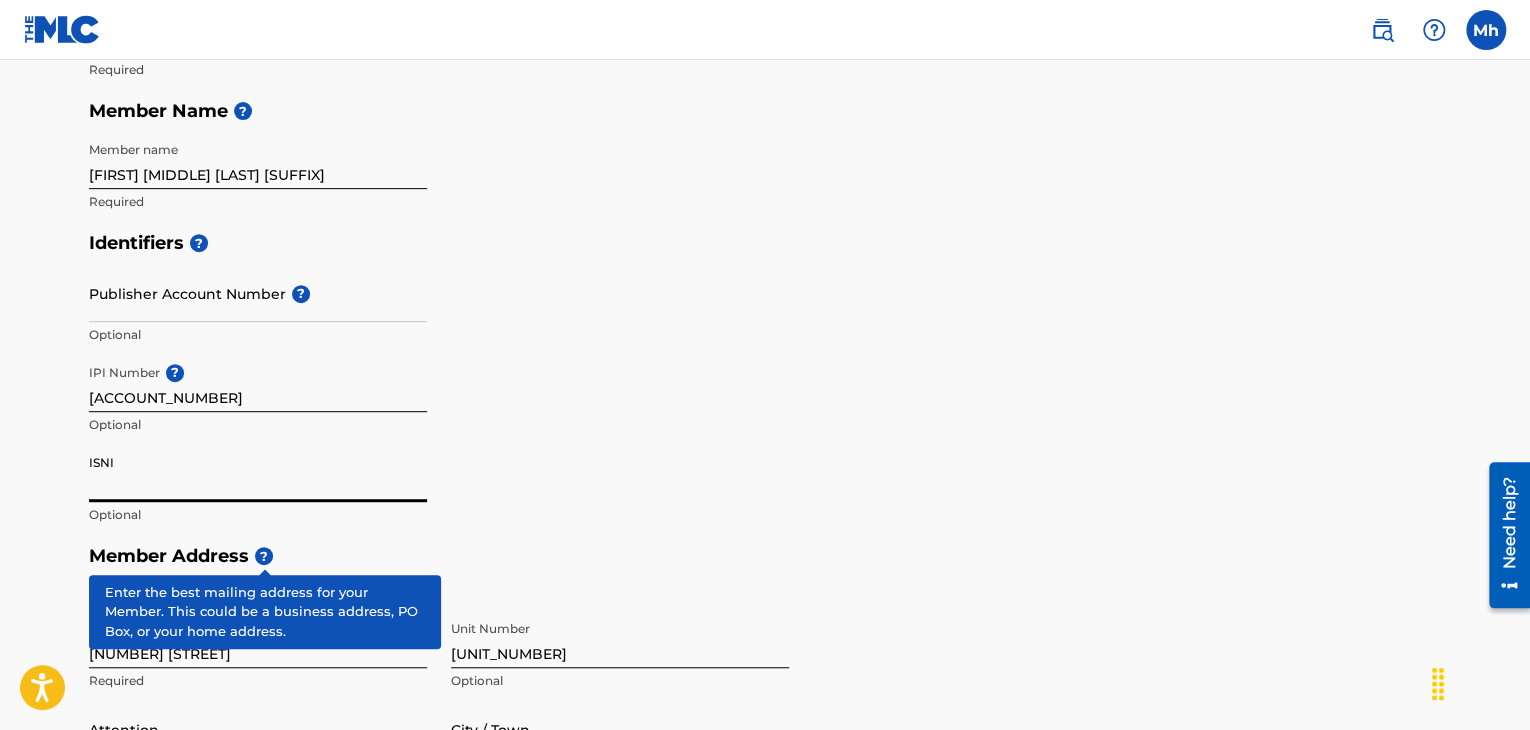 click on "Create a Member If you are a self-administered songwriter without a publisher through your PRO or legal publishing entity, we encourage you to create a publishing name. This helps to differentiate your publisher from your songwriter name within work registrations through The MLC Portal. Examples of a publishing name: [FIRST] [LAST] Songs[FIRST] [LAST] Publishing Member Type ? Publisher Required Member Name ? Member name [FIRST] [LAST] [SUFFIX] Required Identifiers ? Publisher Account Number ? Optional IPI Number ? [ACCOUNT_NUMBER] Optional ISNI Optional Member Address ? Use my existing user account details Street Address [NUMBER] [STREET] Required Unit Number [UNIT_NUMBER] Optional Attention Optional City / Town Required Country Required State / Province Optional ZIP / Postal Code Optional Member Contact Phone Number Country Country Required Area Number Required Email Required Accept Terms of Use Required Next" at bounding box center (765, 522) 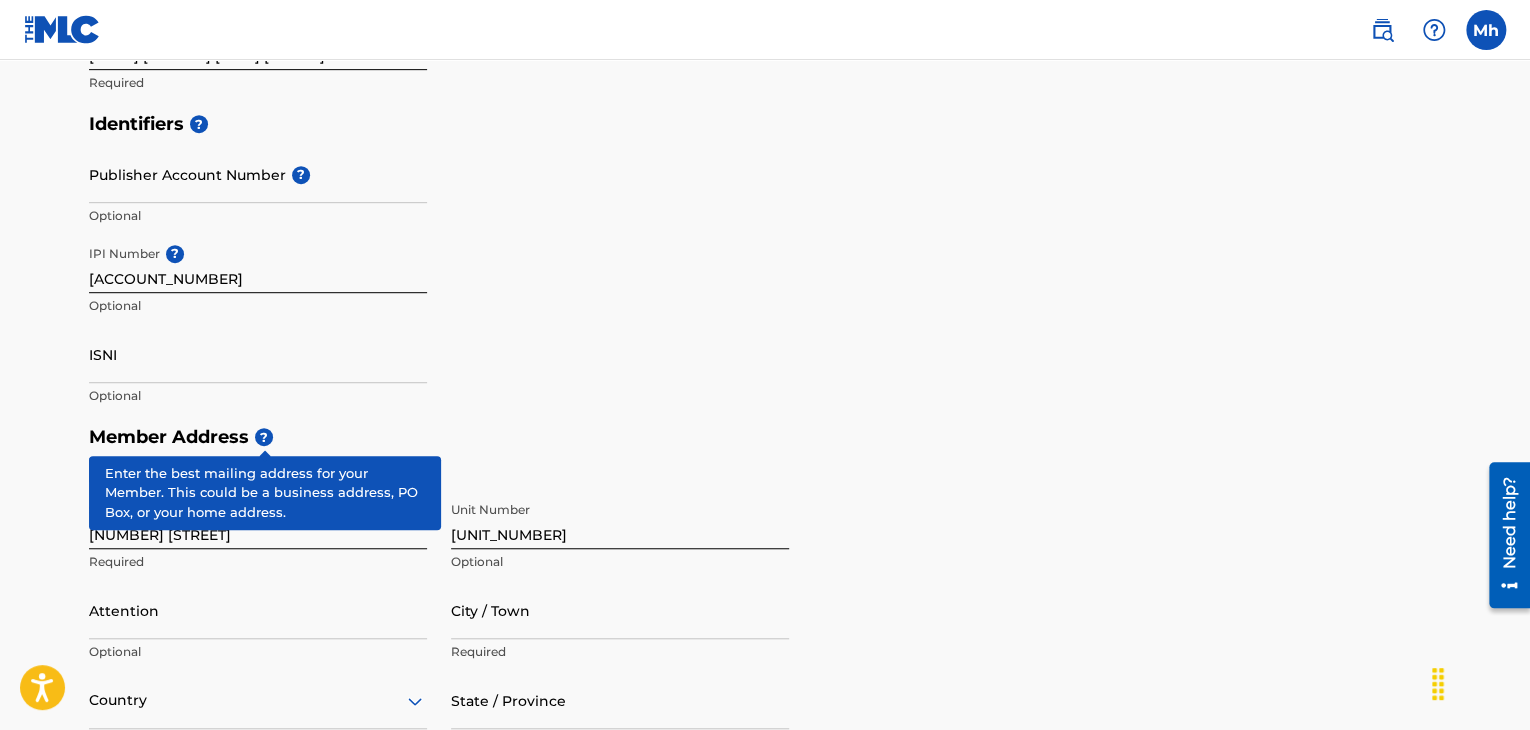 scroll, scrollTop: 467, scrollLeft: 0, axis: vertical 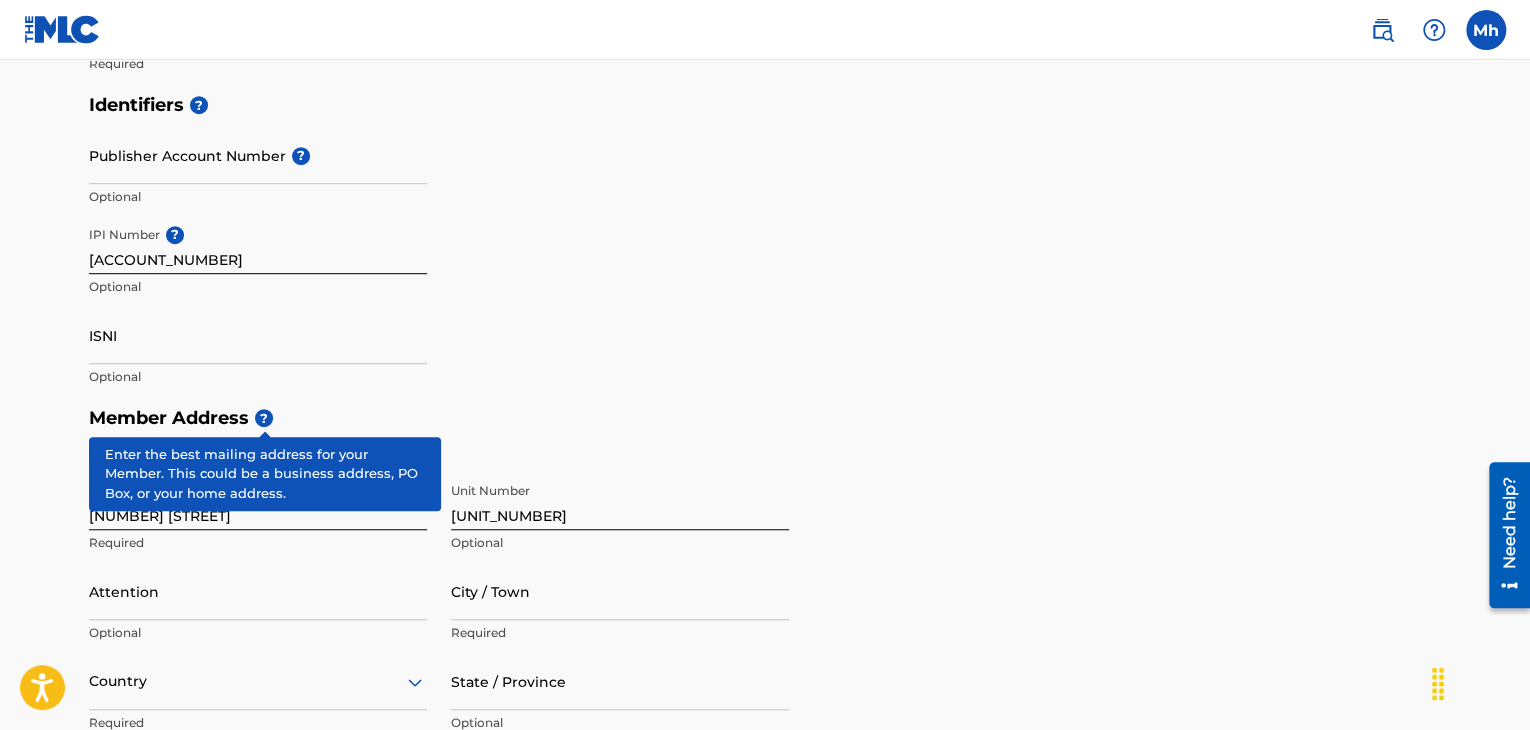 click on "?" at bounding box center [264, 418] 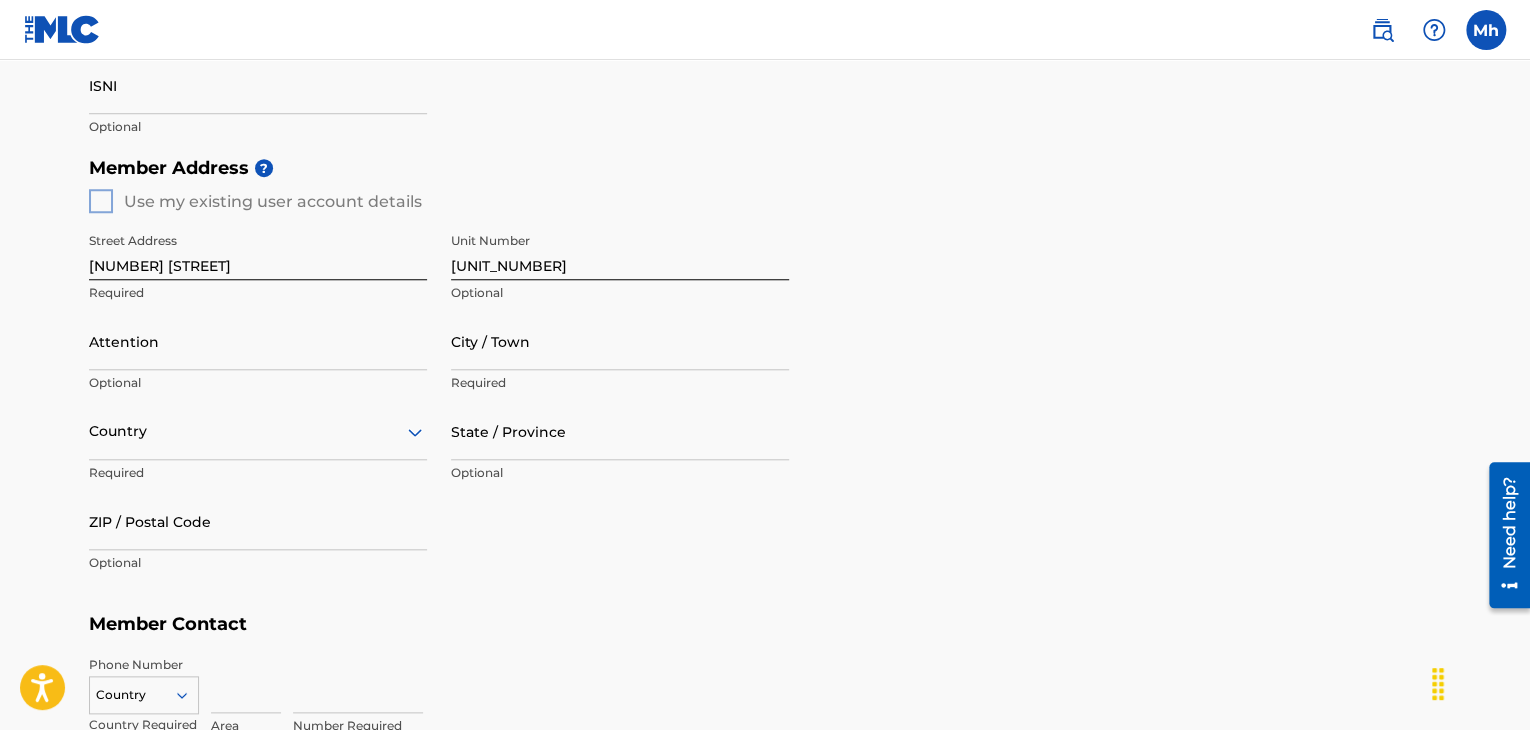 scroll, scrollTop: 715, scrollLeft: 0, axis: vertical 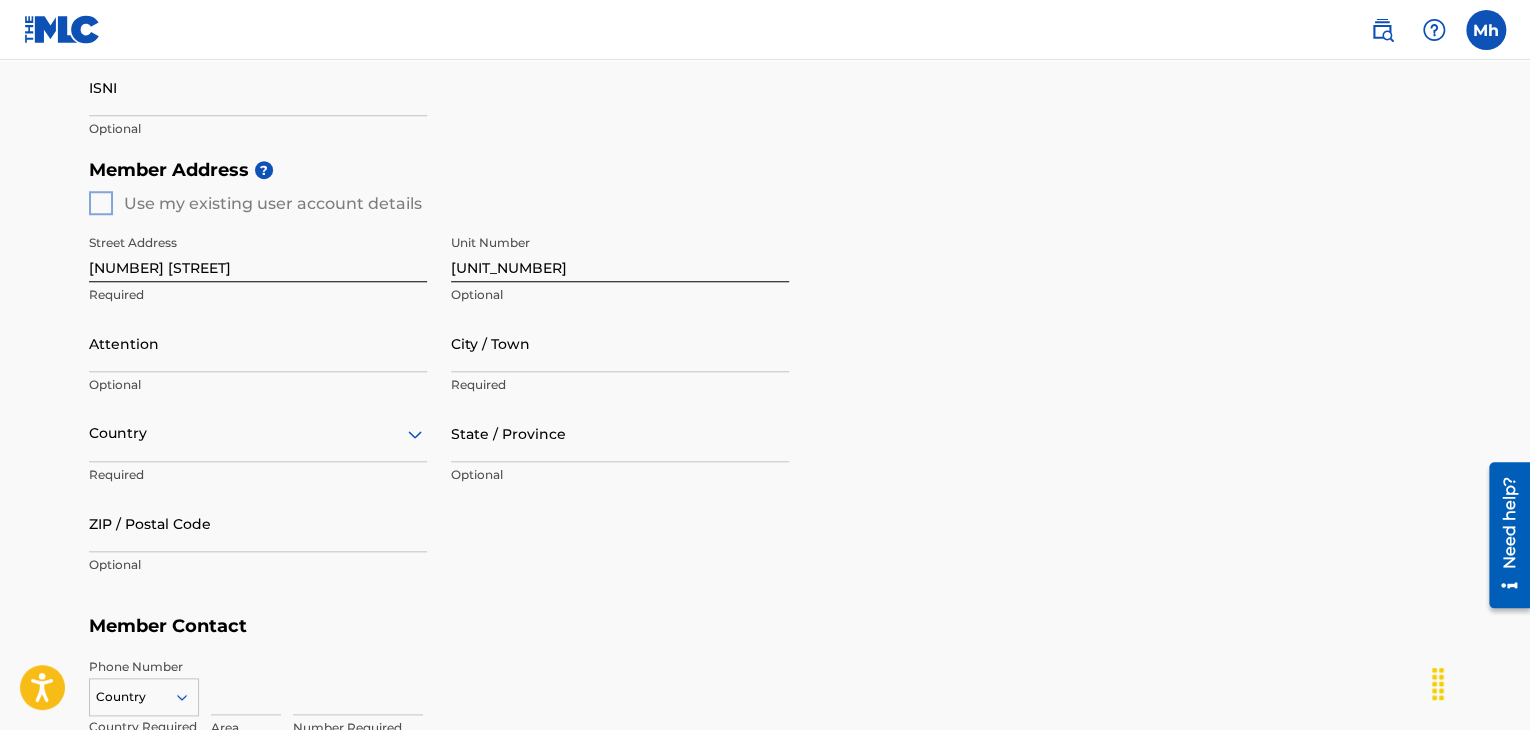 click on "Member Address ? Use my existing user account details Street Address [NUMBER] [STREET] Required Unit Number [LETTER][NUMBER] Optional Attention Optional City / Town Required Country Required State / Province Optional ZIP / Postal Code Optional" at bounding box center (765, 377) 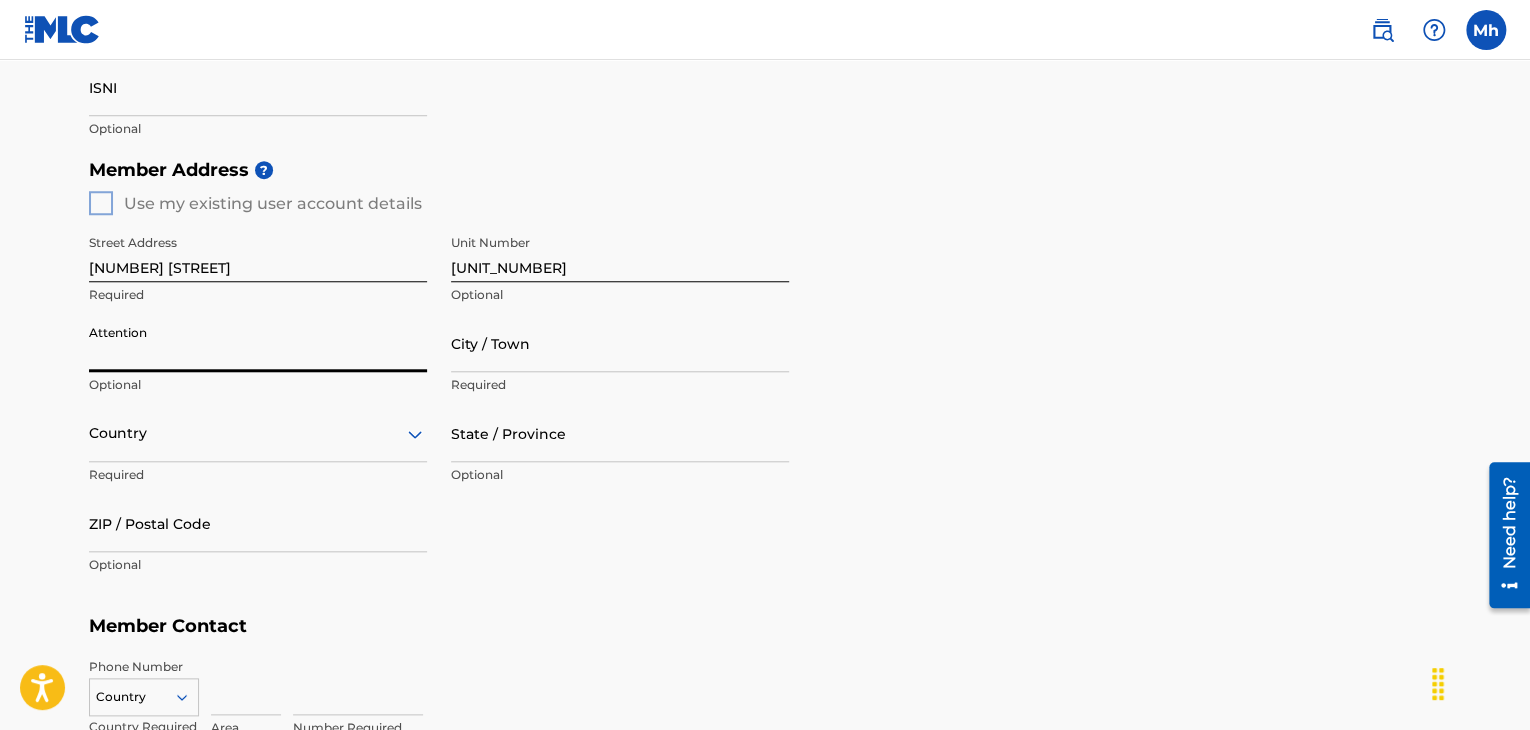 click on "Attention" at bounding box center [258, 343] 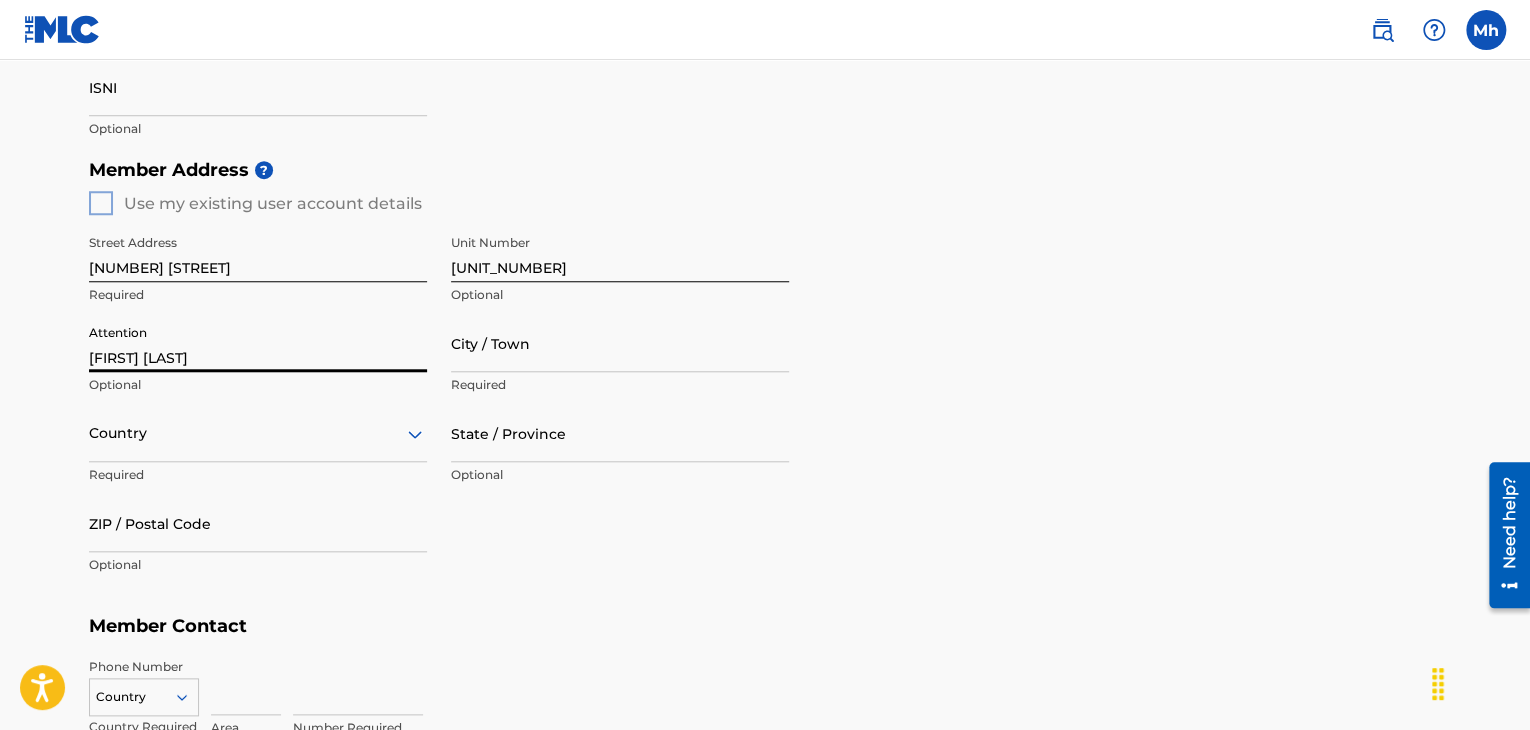 type on "[CITY]" 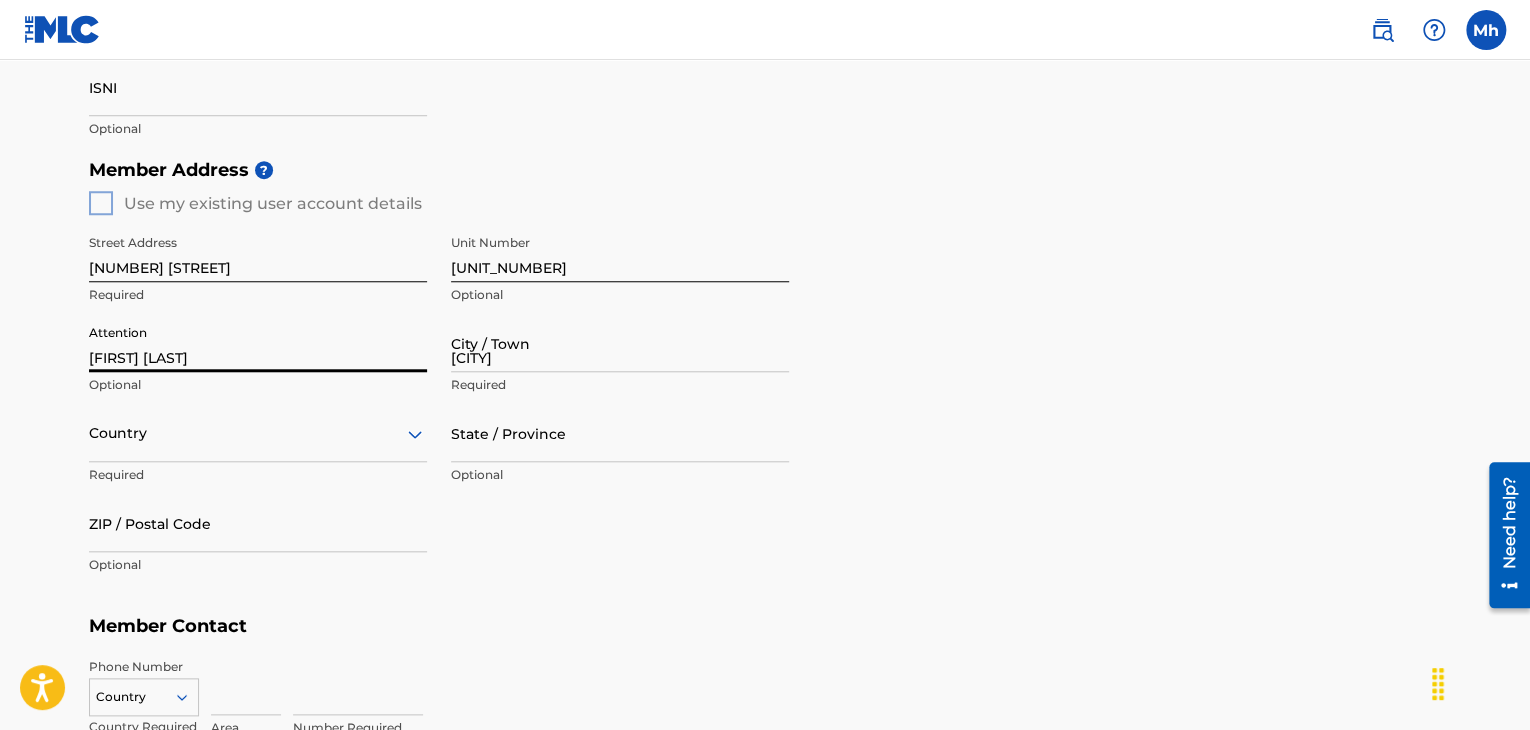 type on "[COUNTRY]" 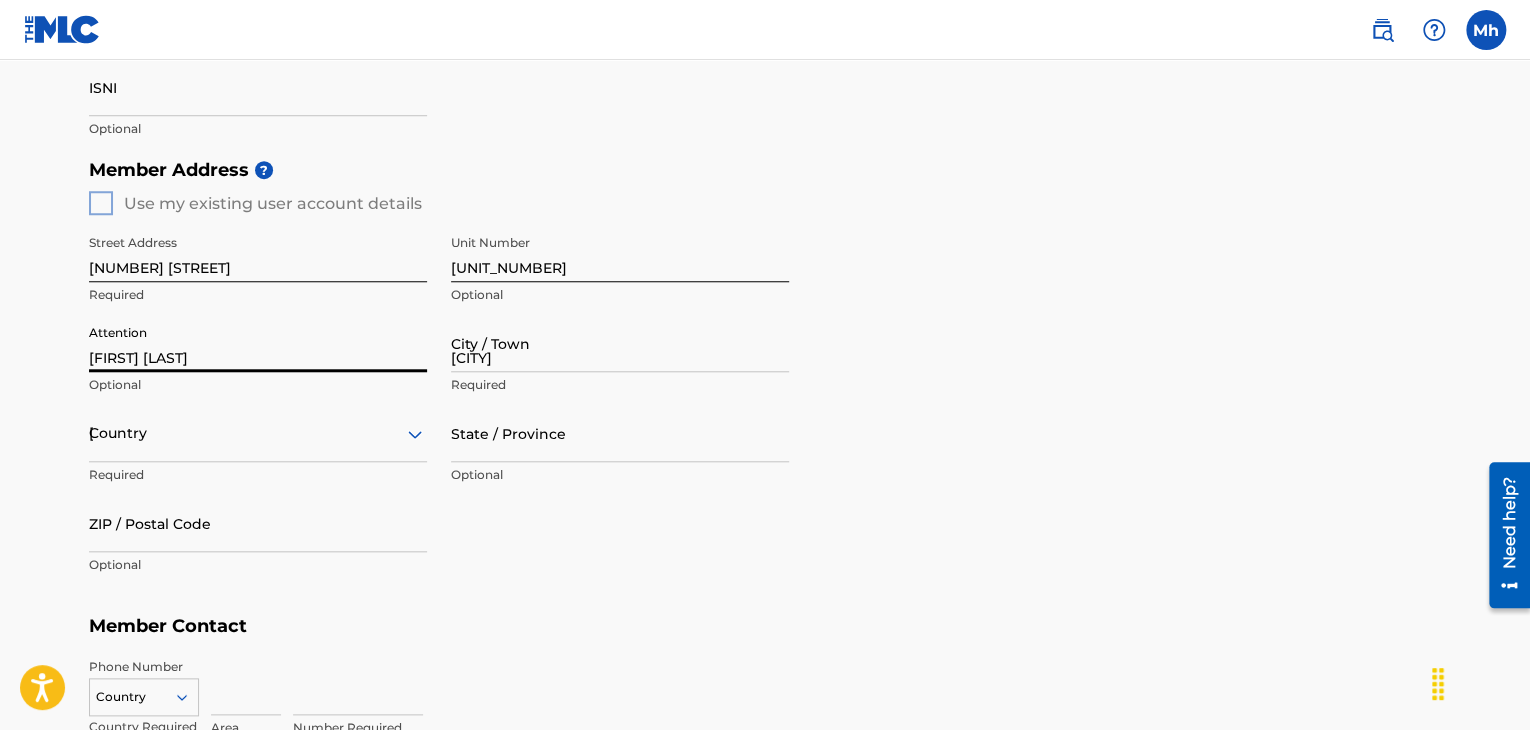 type on "WA" 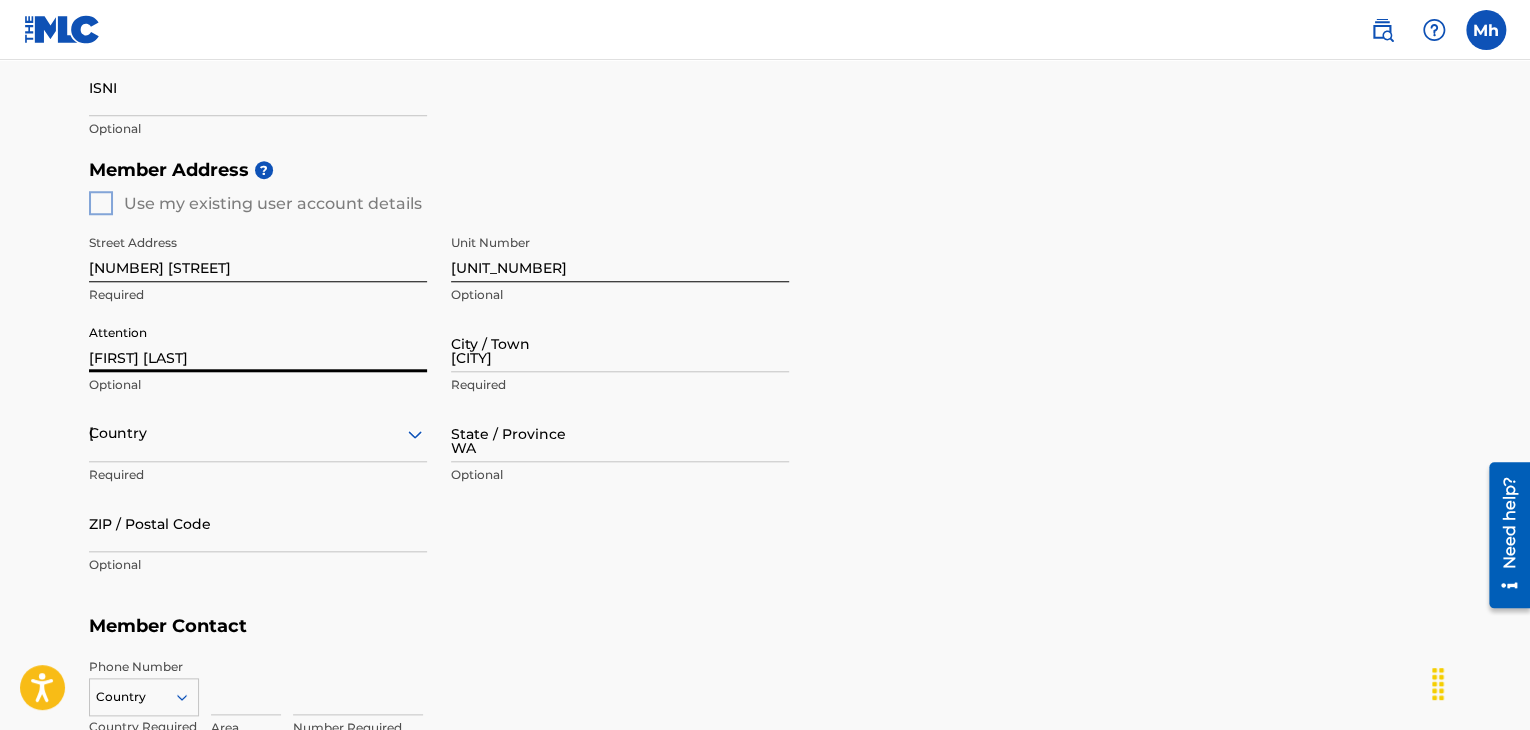 type on "[ZIP]" 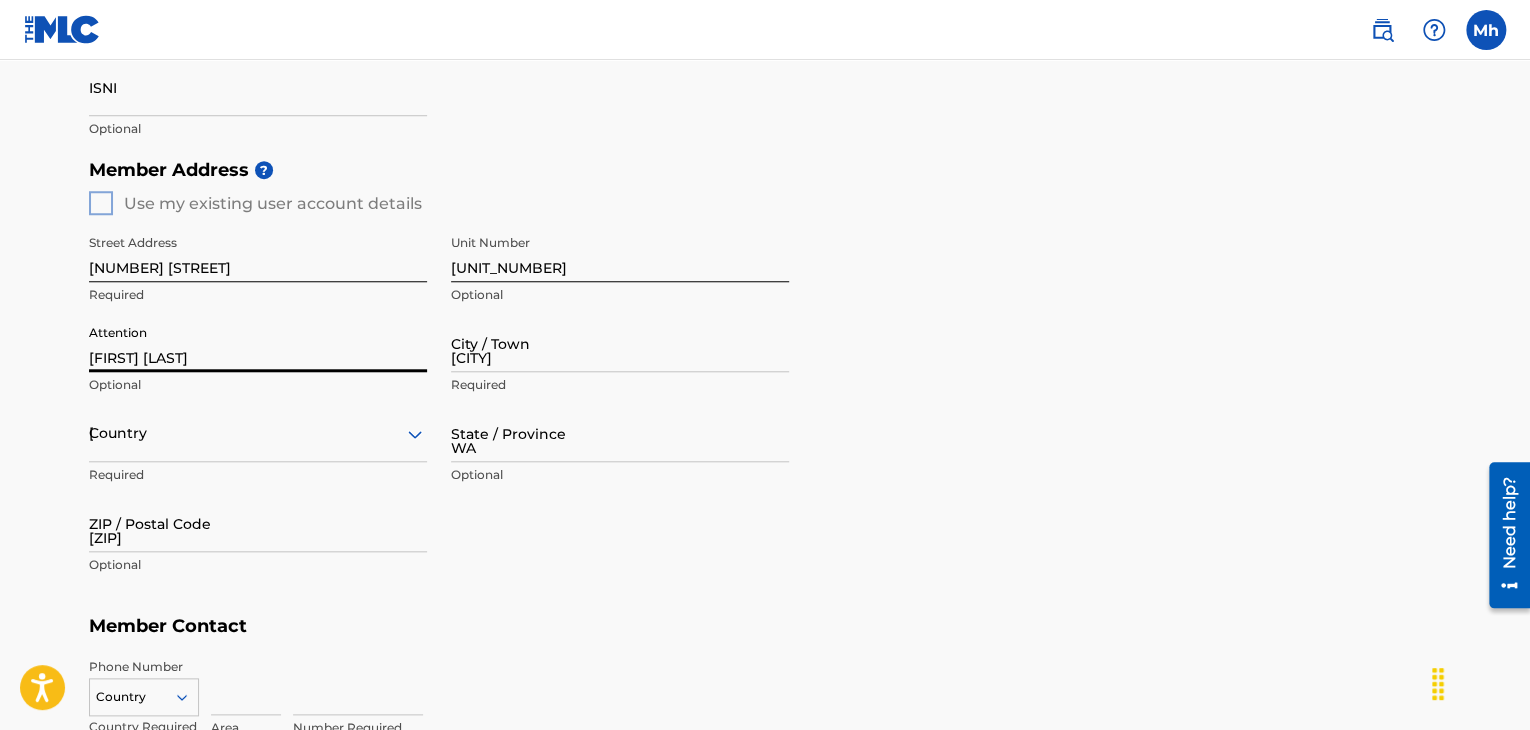 type on "1" 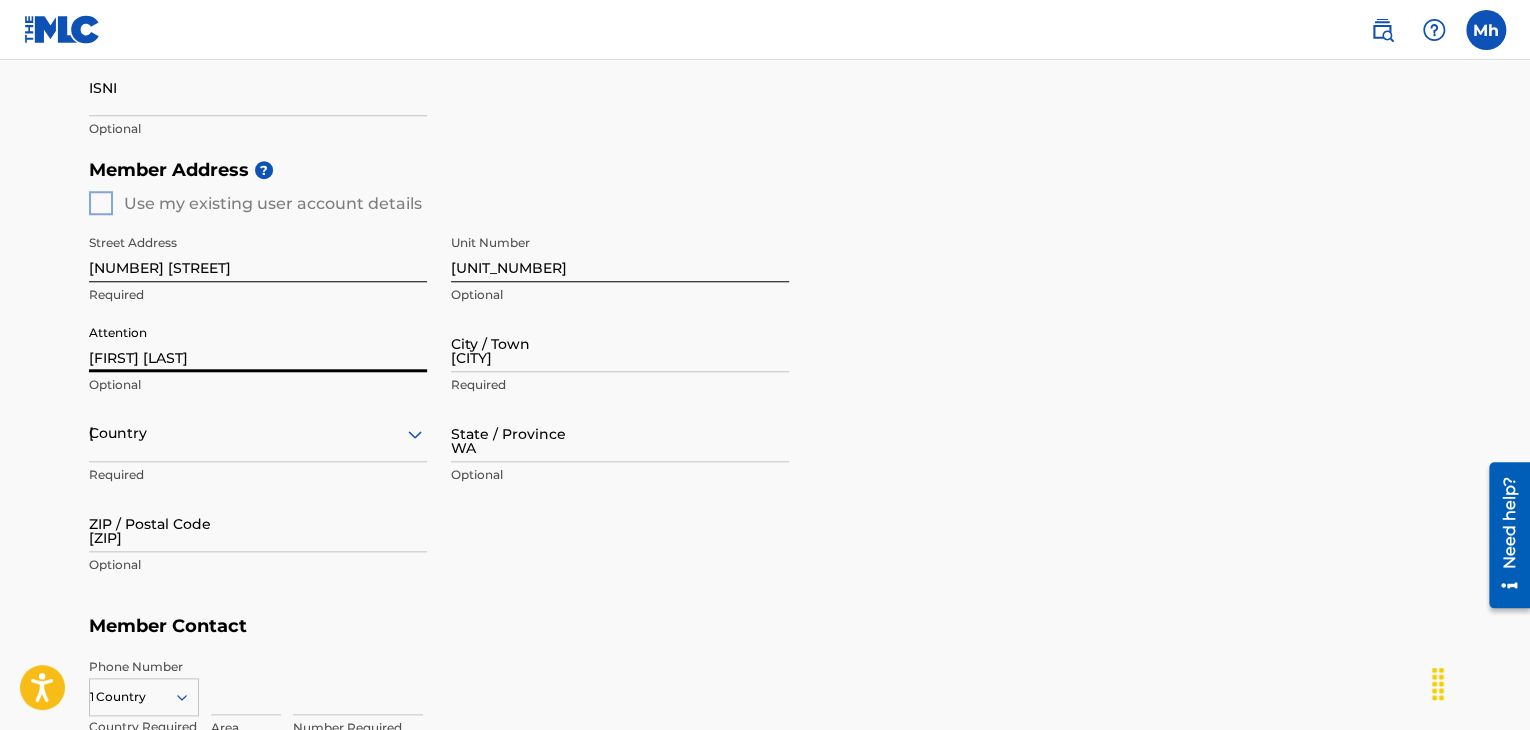 type on "[AREA]" 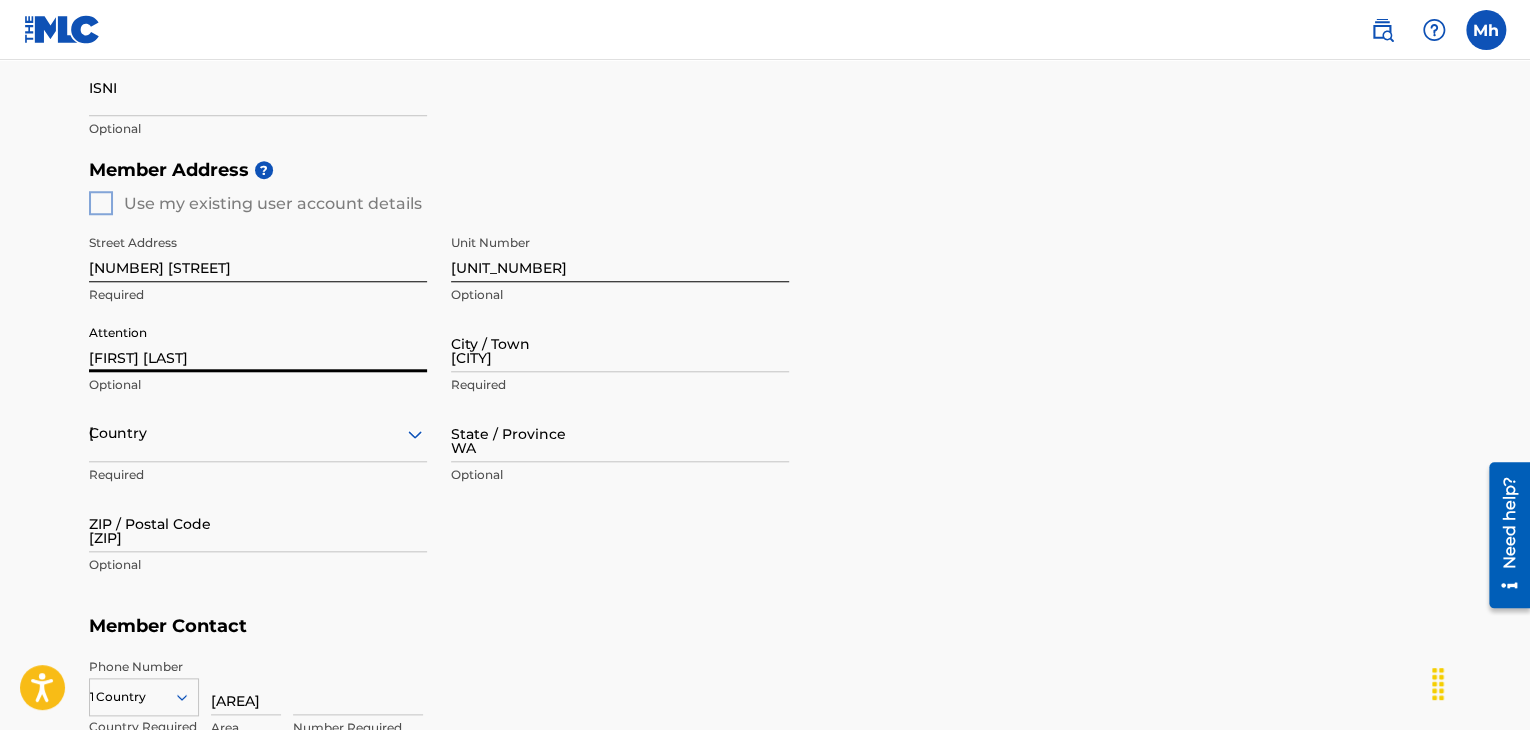 type on "[ZIP]" 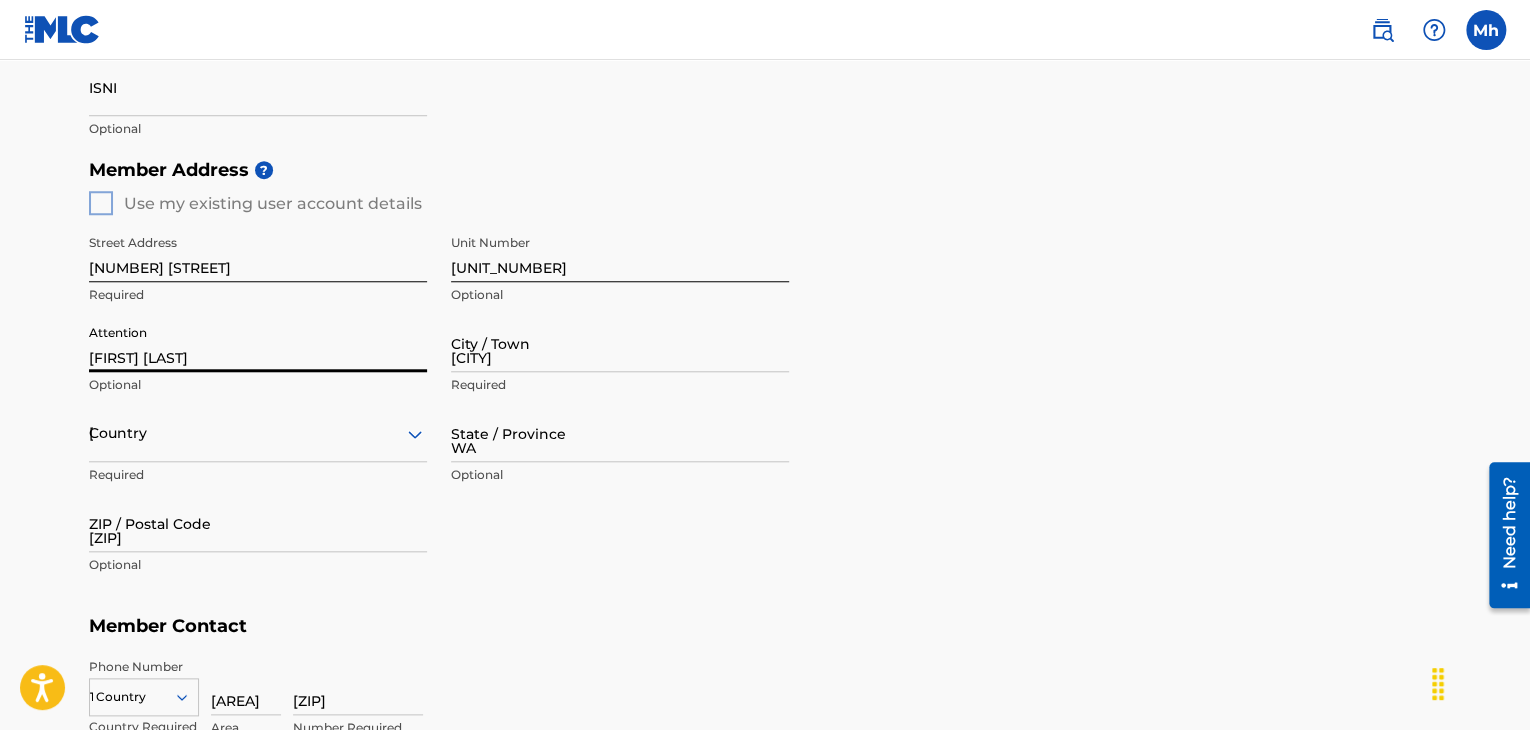 type on "[EMAIL]" 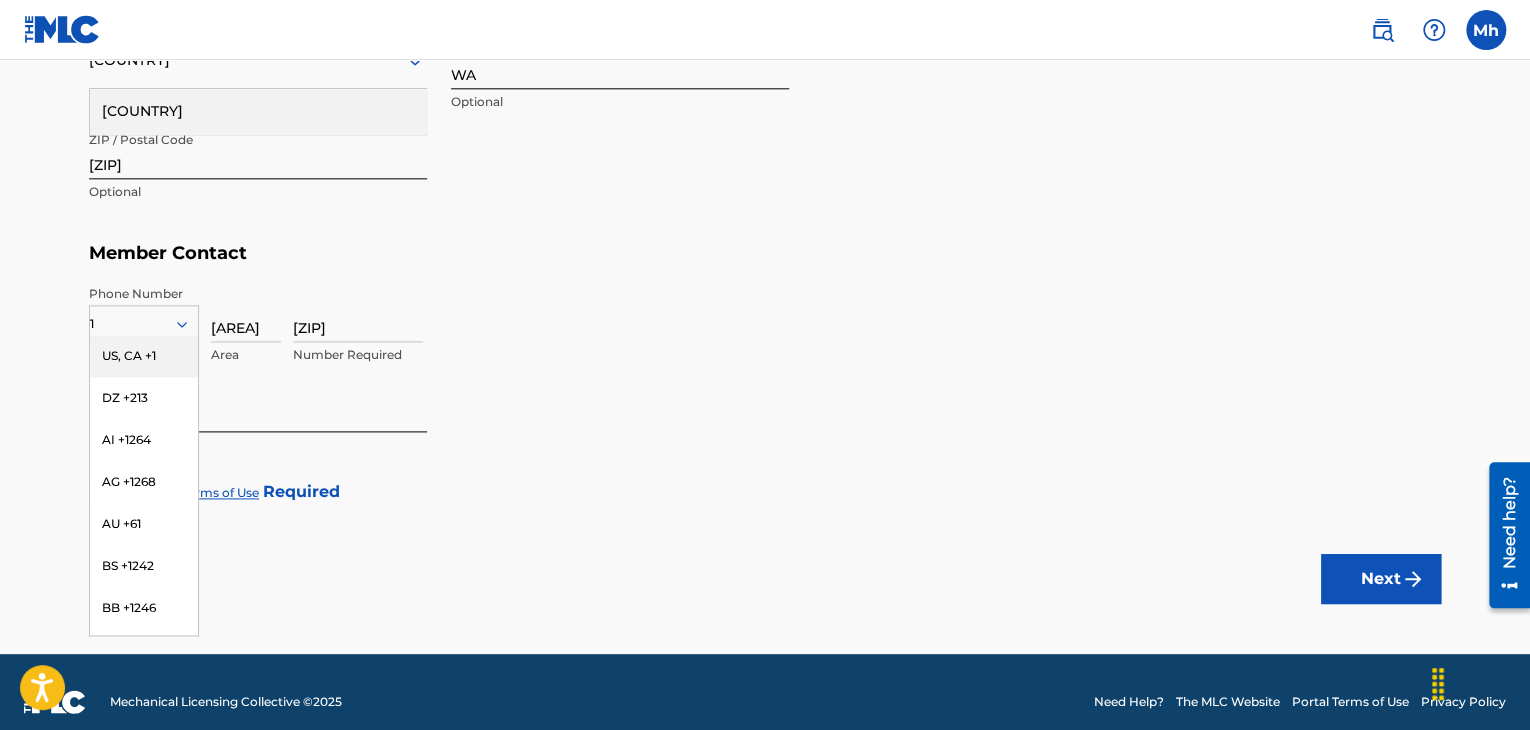 scroll, scrollTop: 1108, scrollLeft: 0, axis: vertical 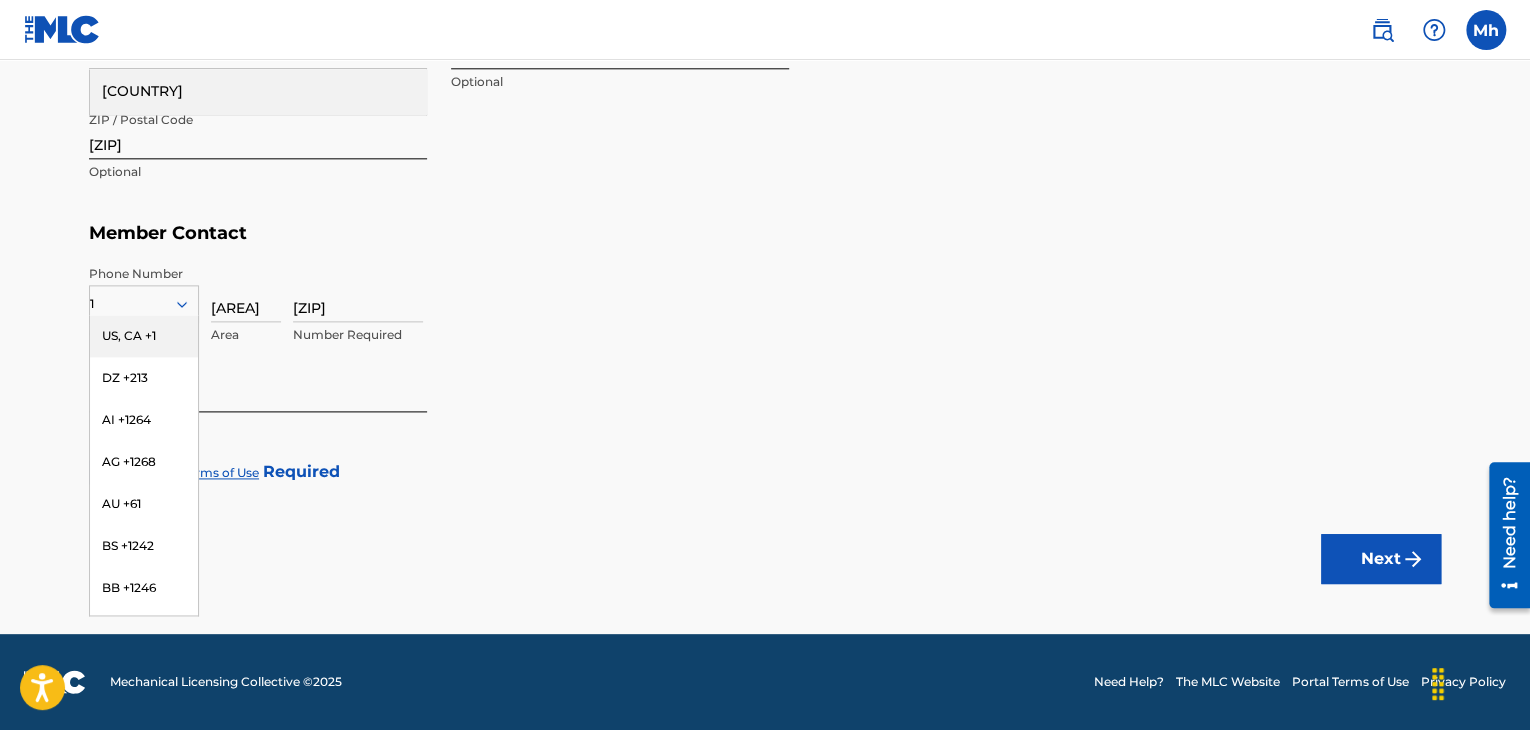 click on "US, CA +1" at bounding box center (144, 336) 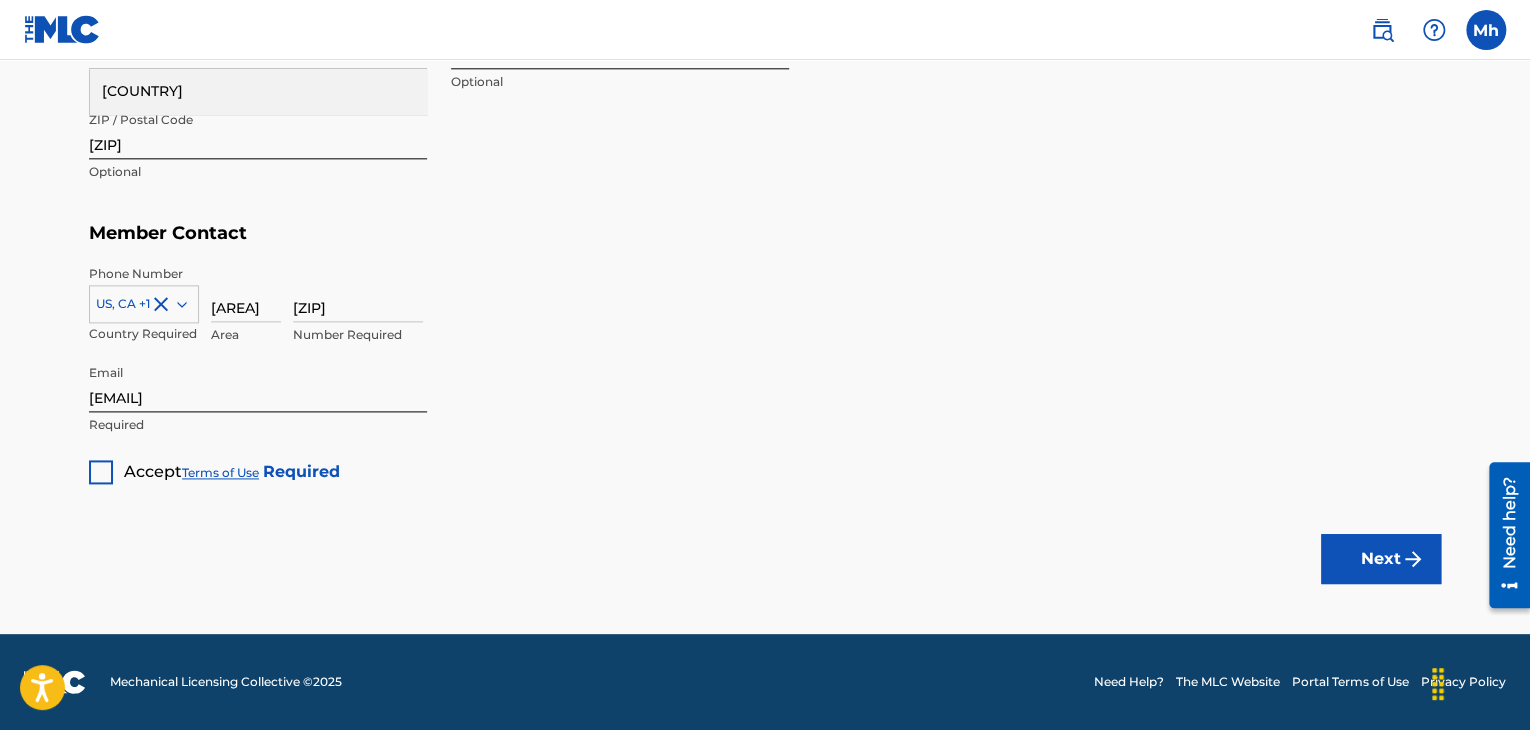 click at bounding box center [101, 472] 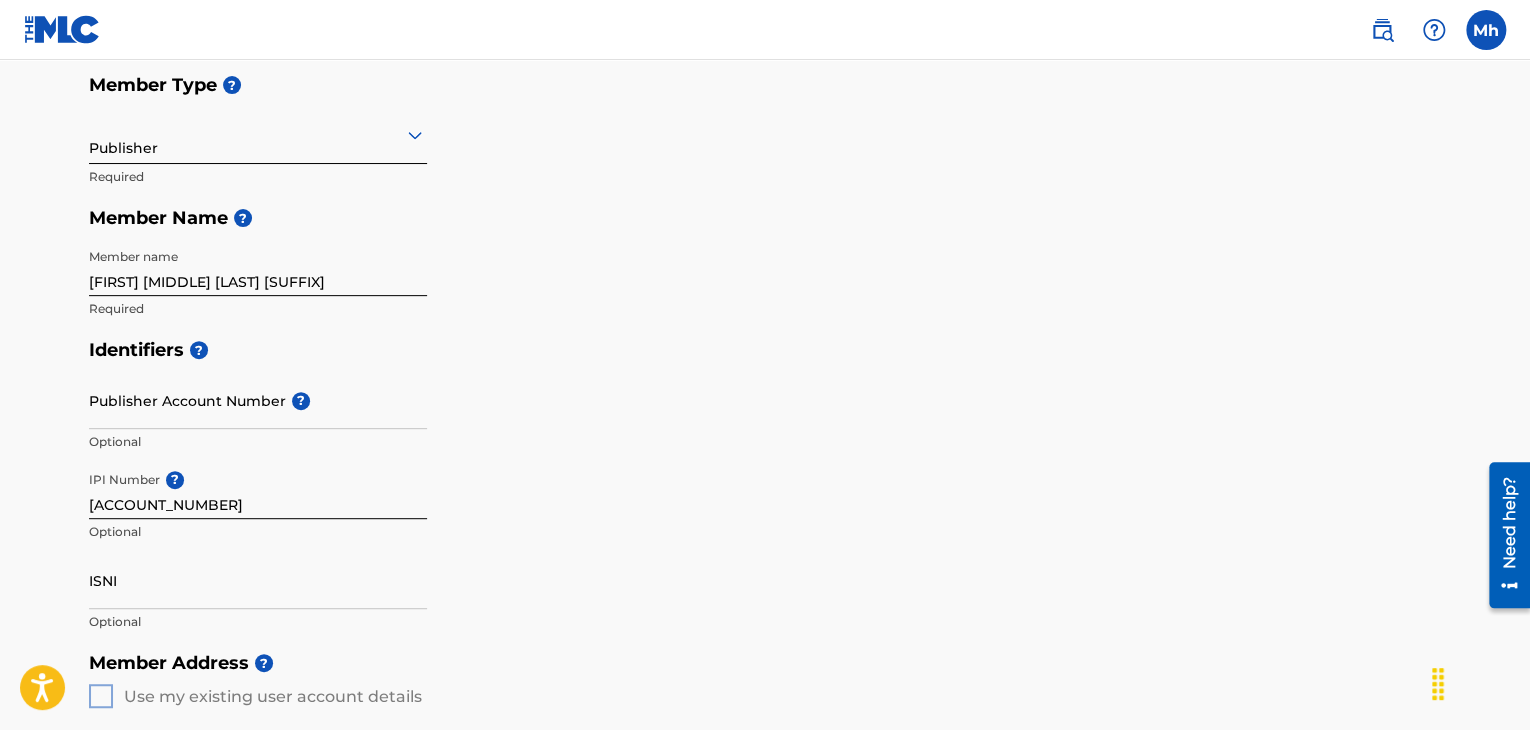 scroll, scrollTop: 225, scrollLeft: 0, axis: vertical 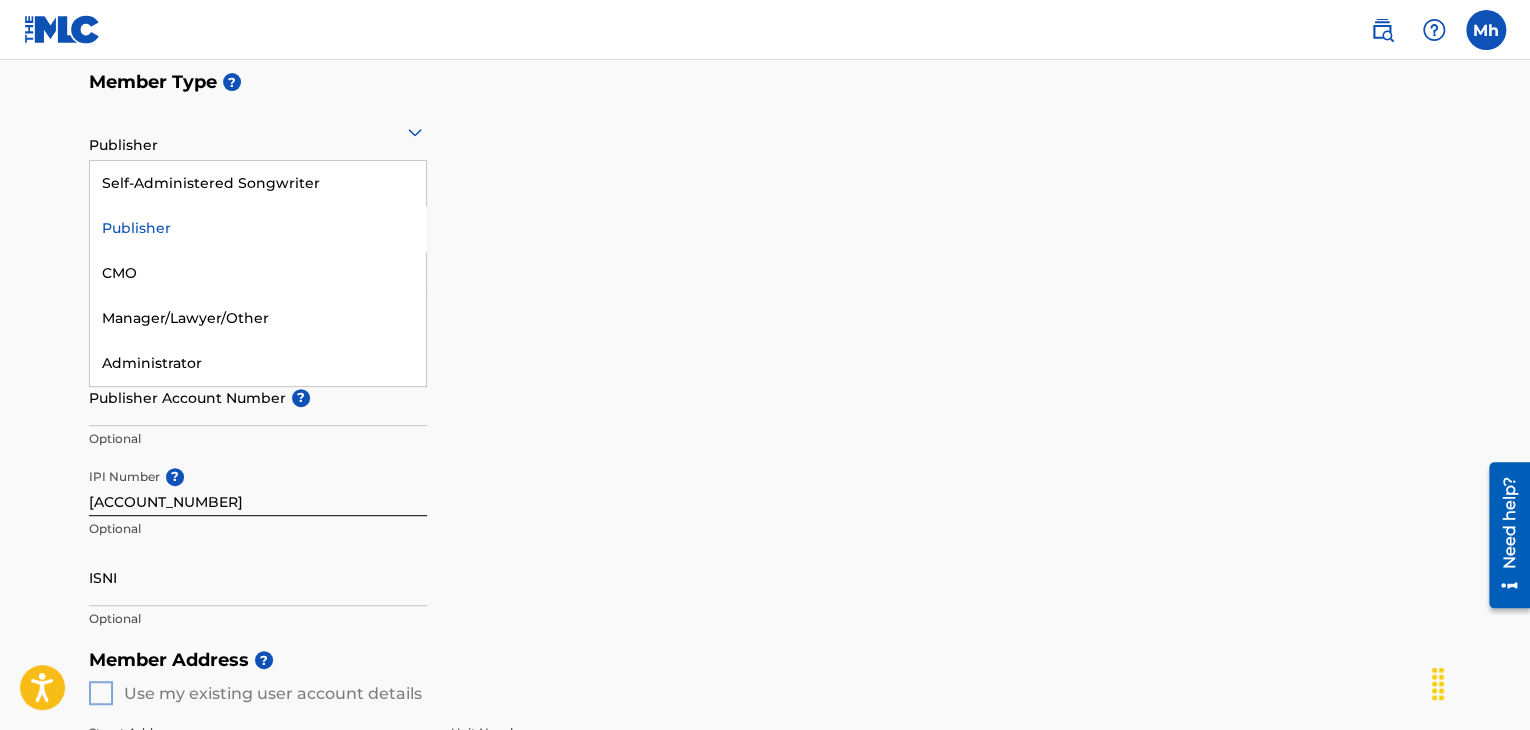 click on "Member Type ? 5 results available. Use Up and Down to choose options, press Enter to select the currently focused option, press Escape to exit the menu, press Tab to select the option and exit the menu. Publisher Self-Administered Songwriter Publisher CMO Manager/Lawyer/Other Administrator Required Member Name ? Member name [FIRST] [MIDDLE] [LAST] [SUFFIX] Required" at bounding box center (765, 193) 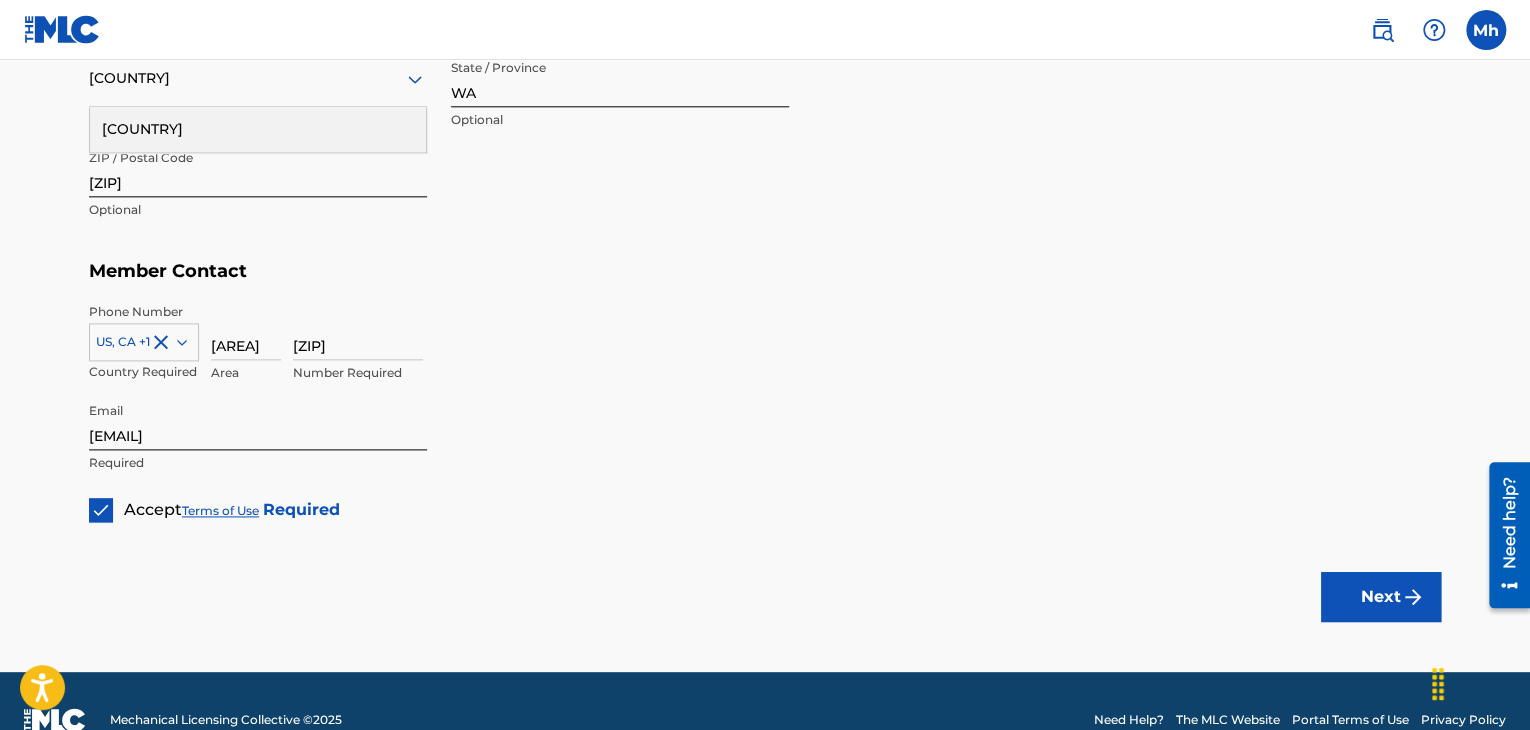 scroll, scrollTop: 1108, scrollLeft: 0, axis: vertical 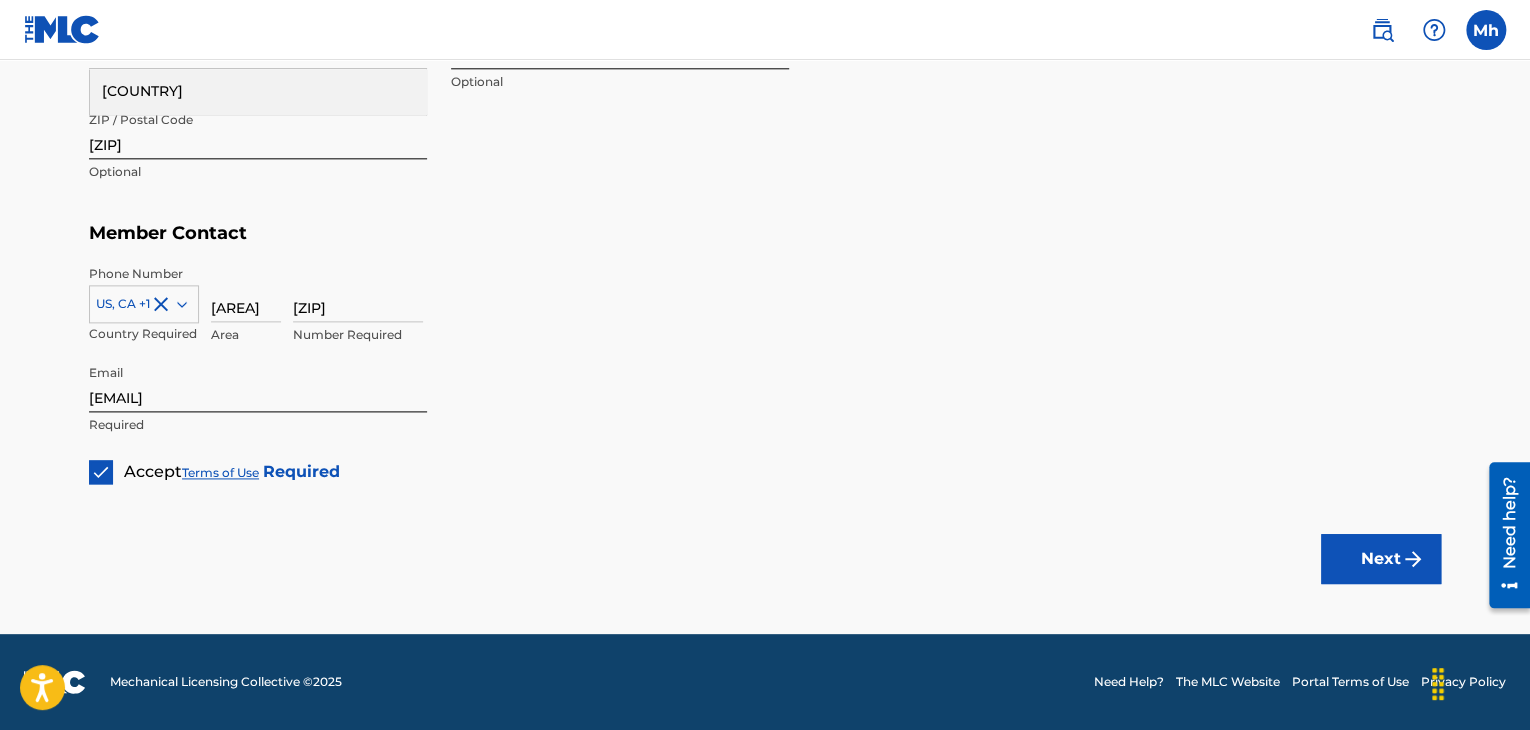 click on "Next" at bounding box center [1381, 559] 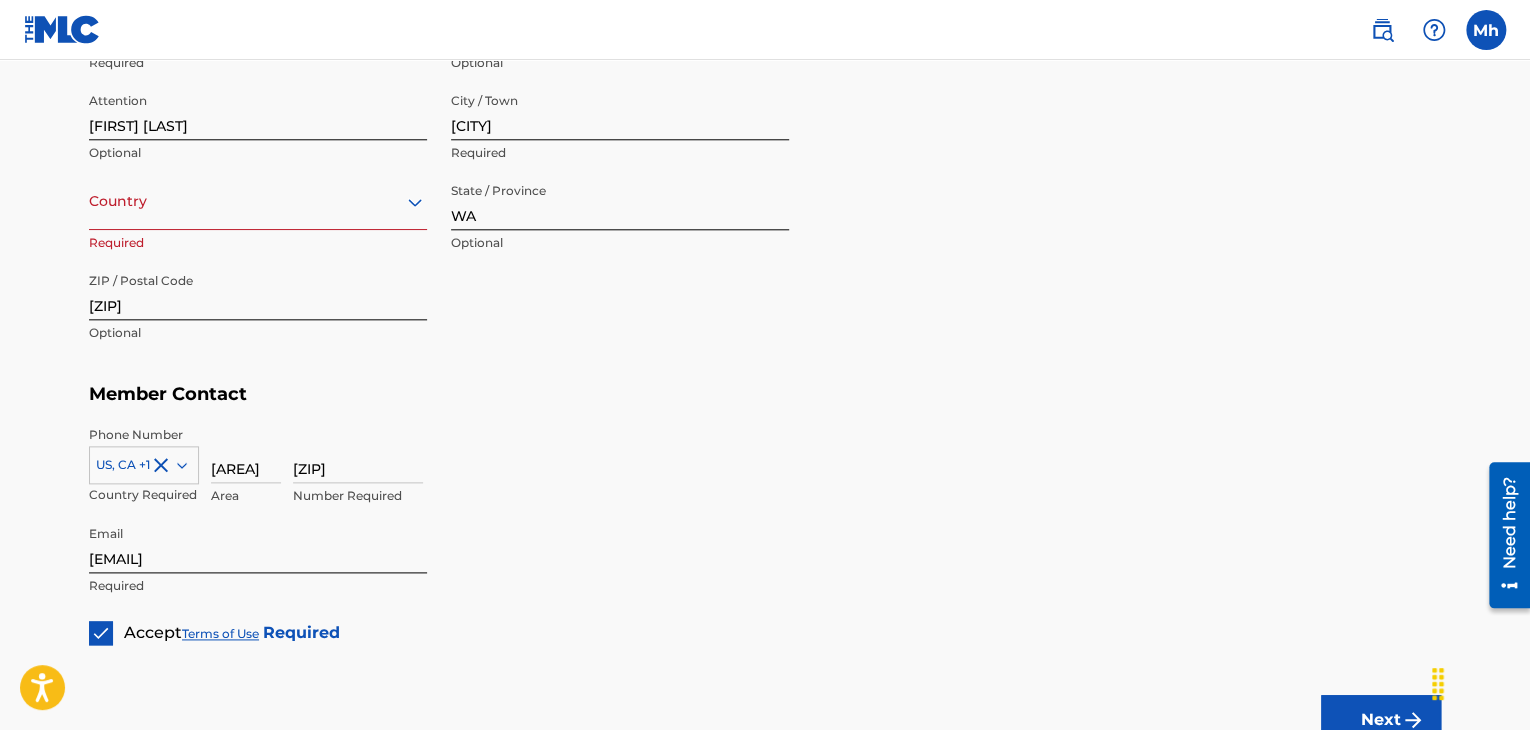 scroll, scrollTop: 914, scrollLeft: 0, axis: vertical 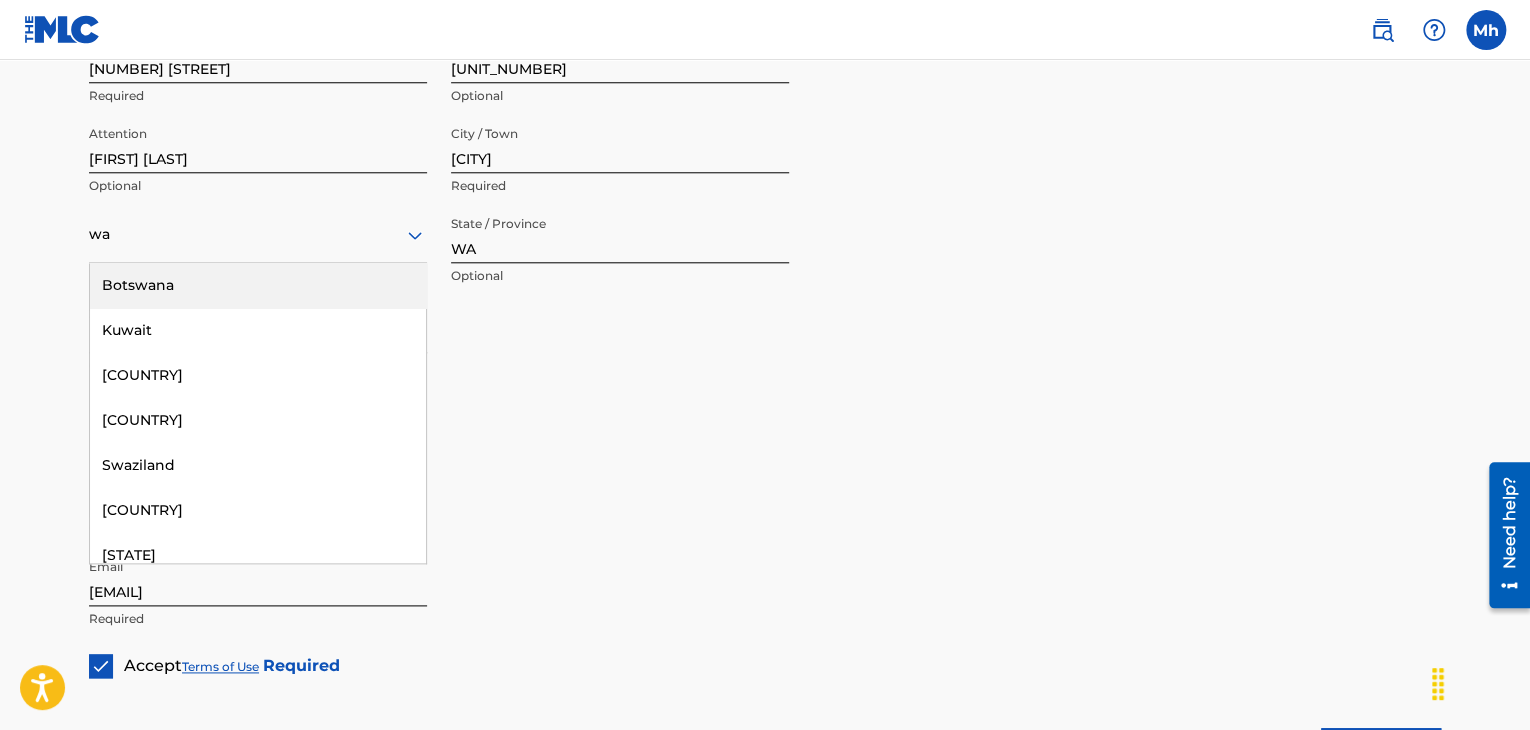 type on "w" 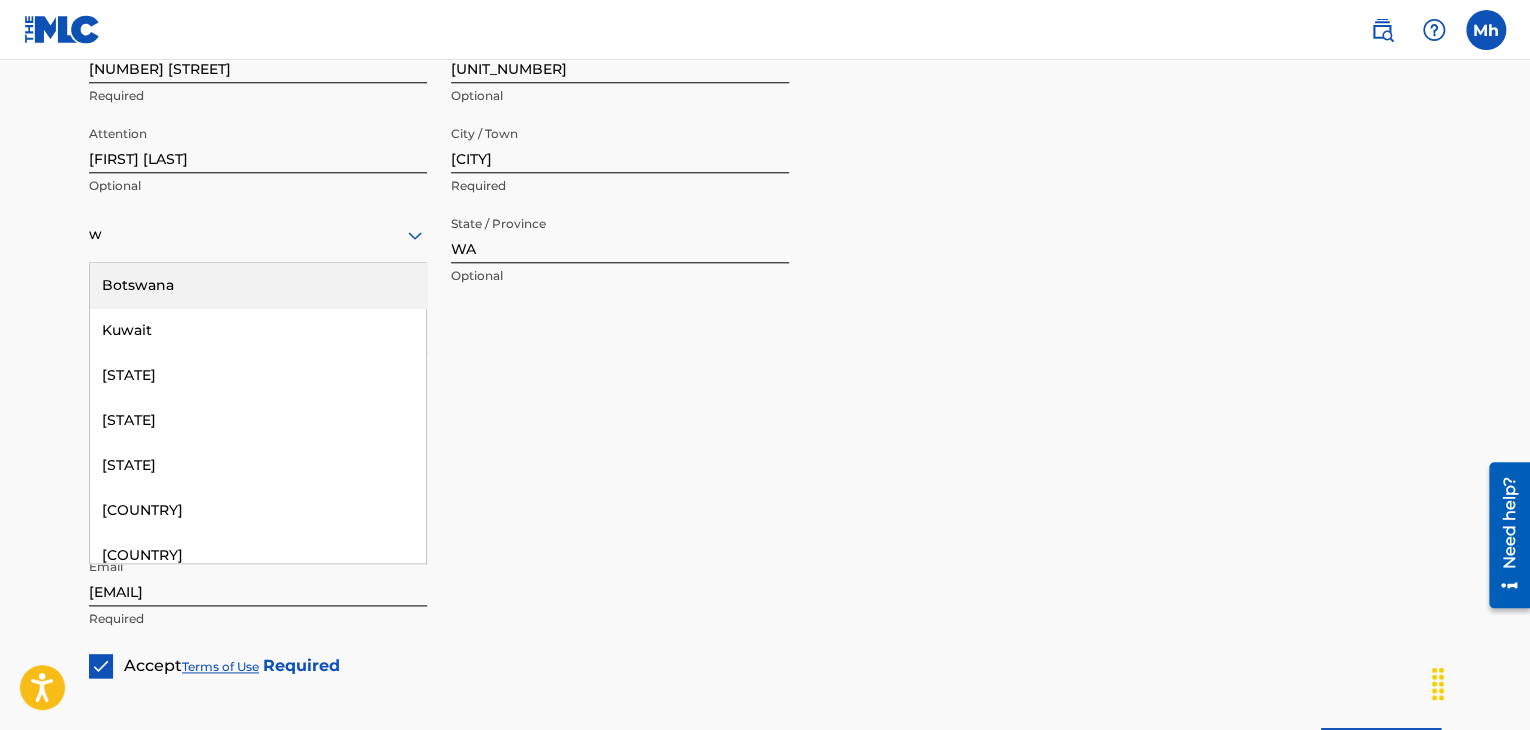 type 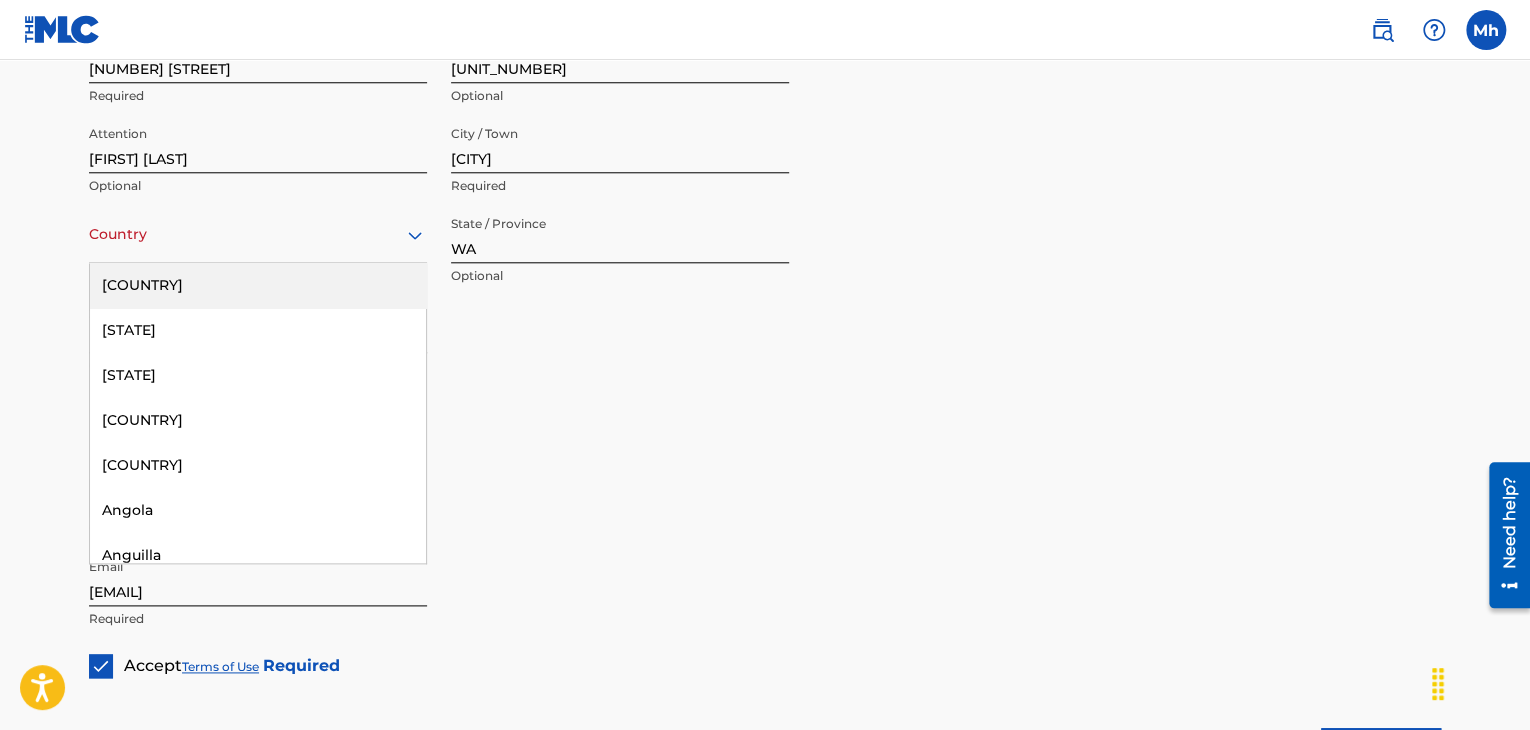 click on "[COUNTRY]" at bounding box center (258, 285) 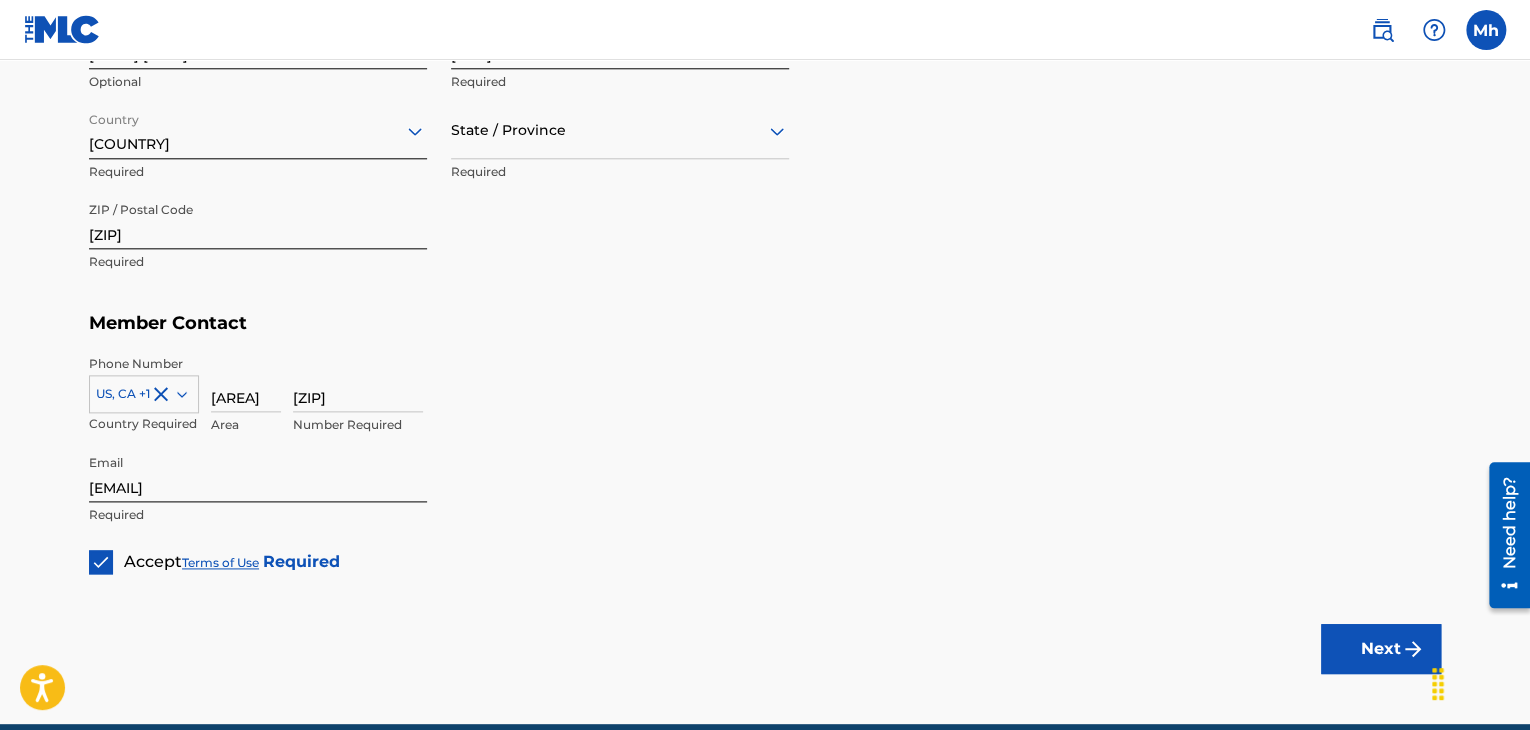 scroll, scrollTop: 1021, scrollLeft: 0, axis: vertical 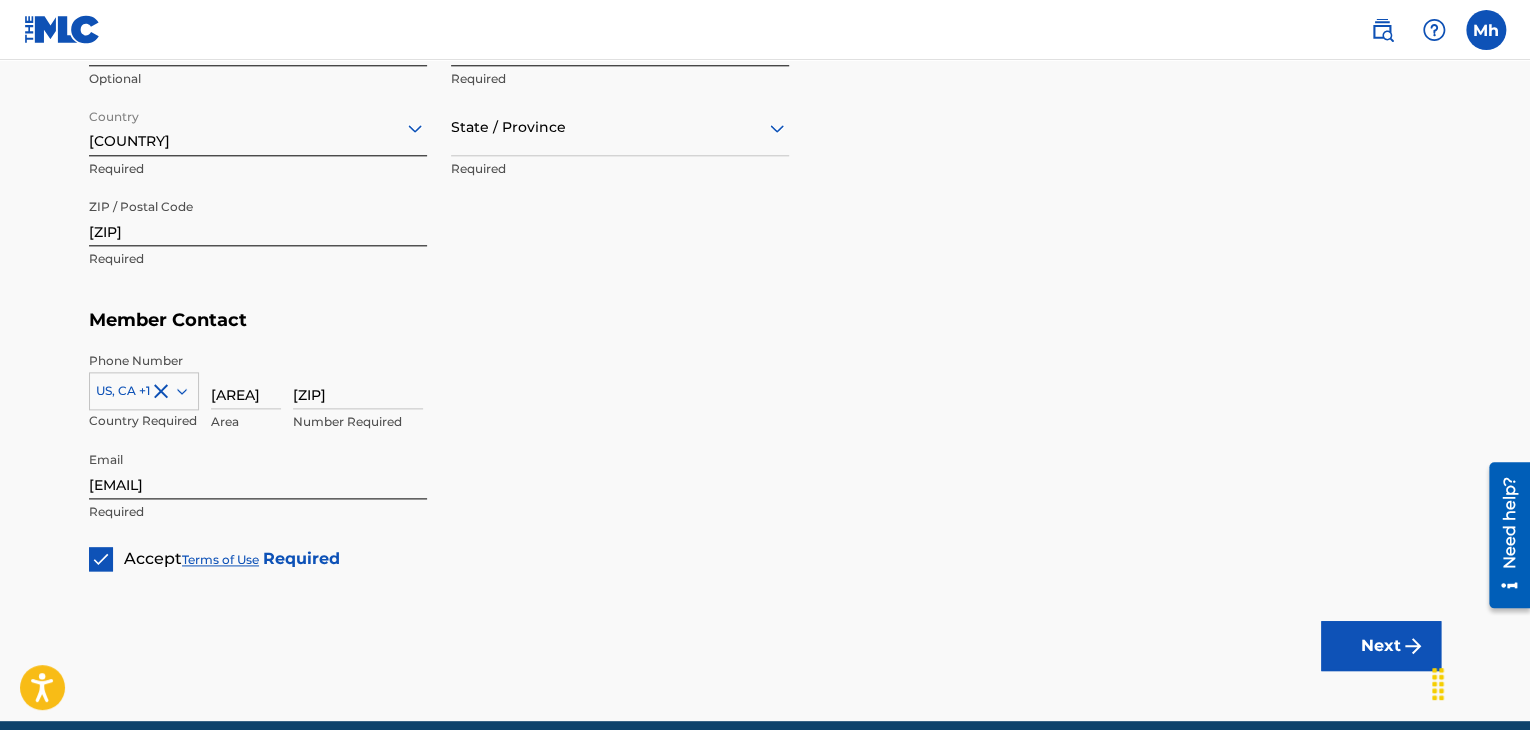 click on "Next" at bounding box center (1381, 646) 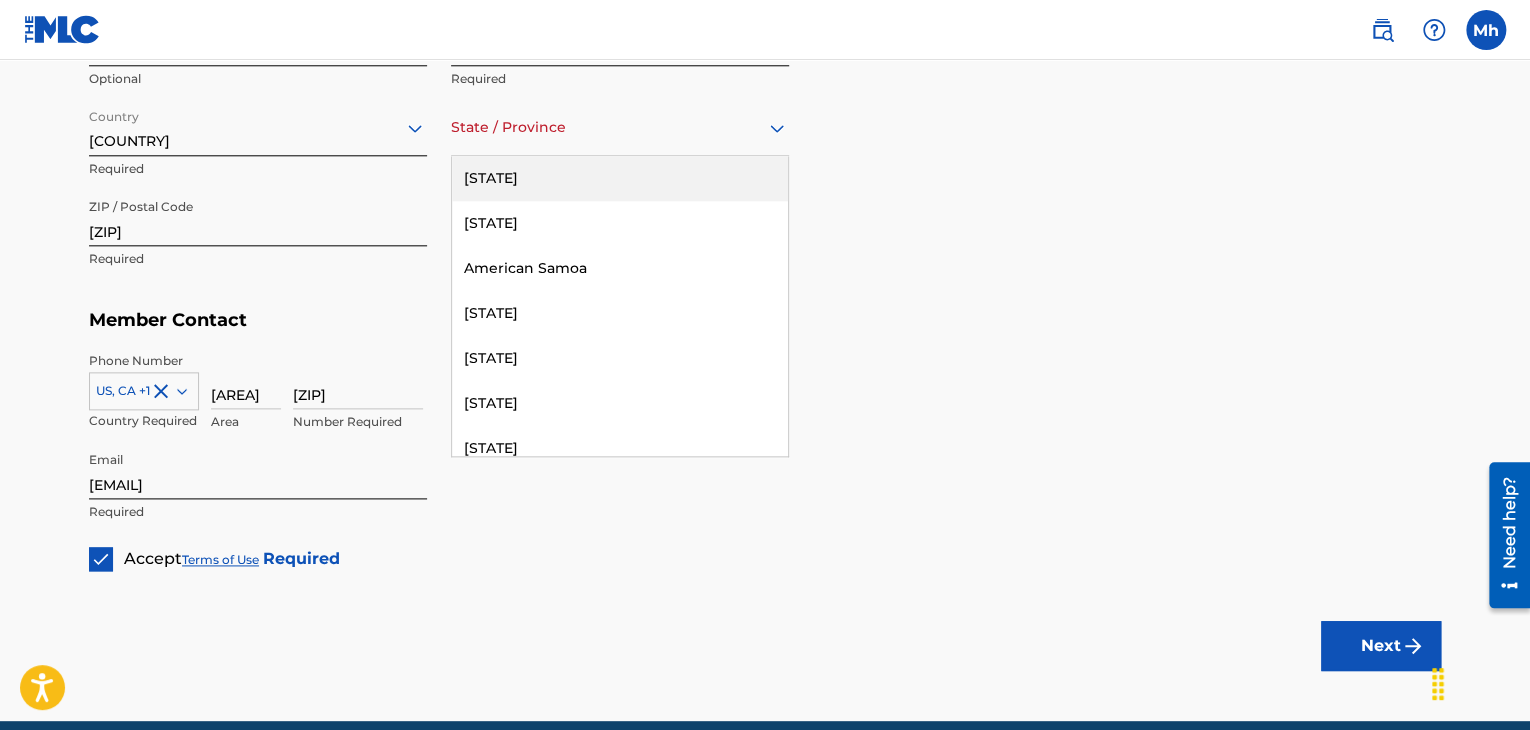 click at bounding box center (620, 127) 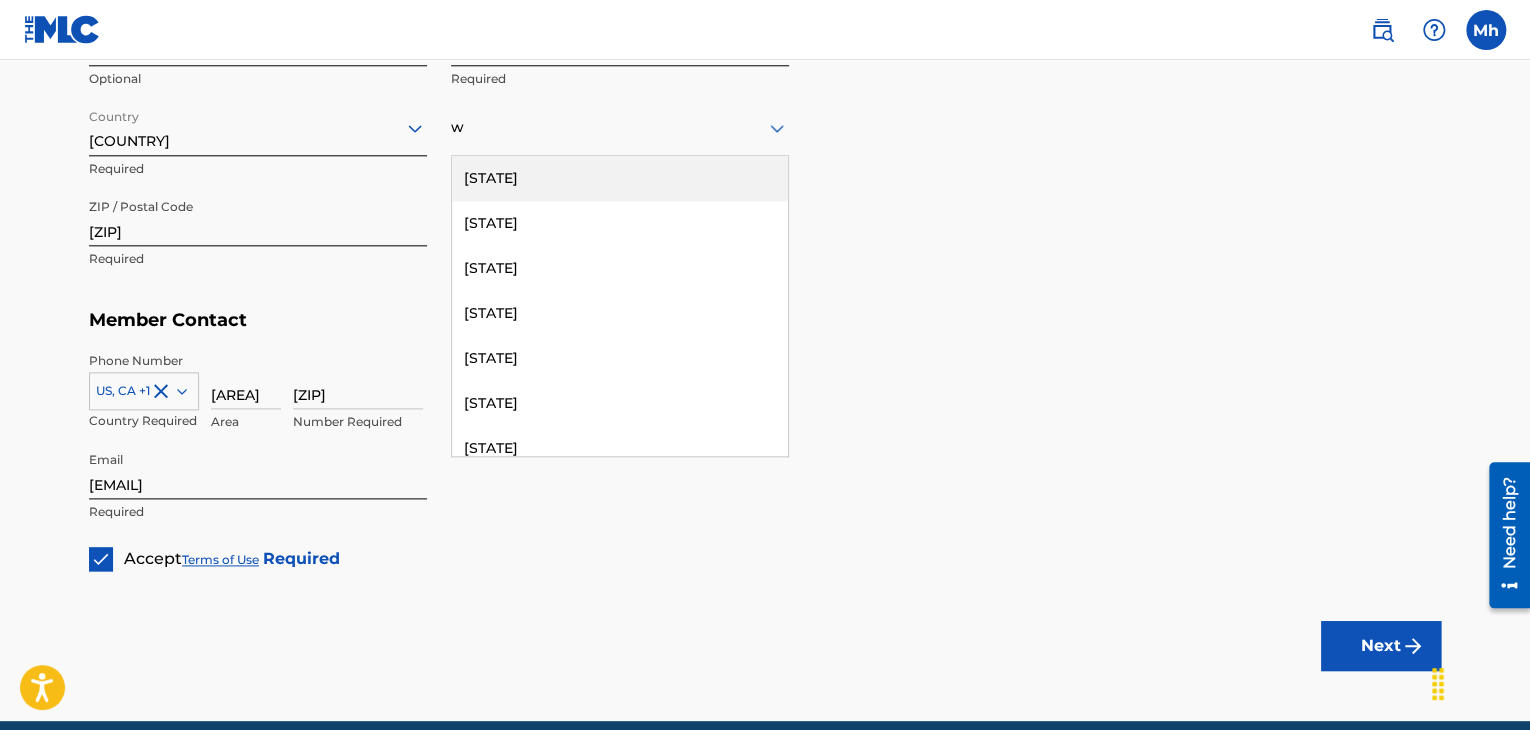 type on "wa" 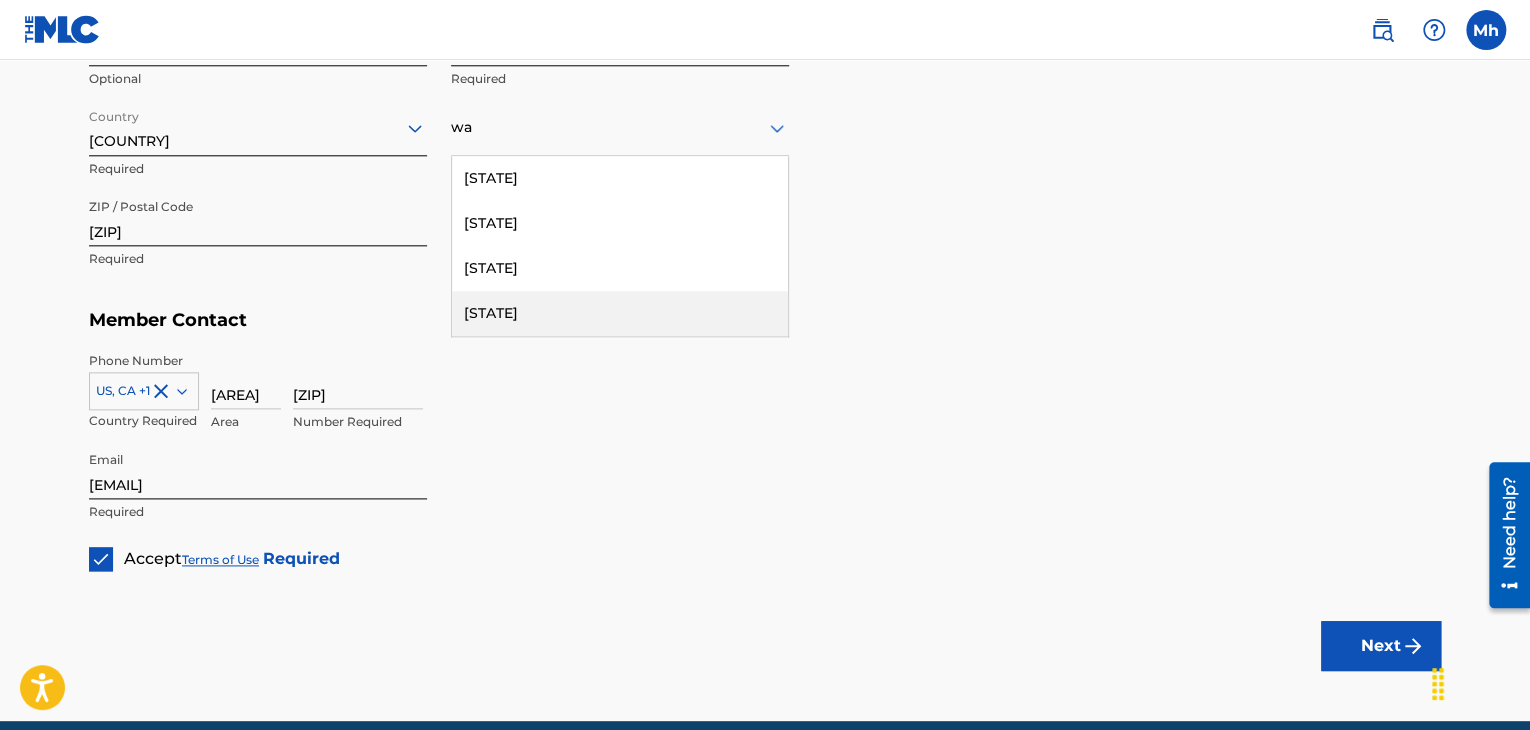 click on "[STATE]" at bounding box center (620, 313) 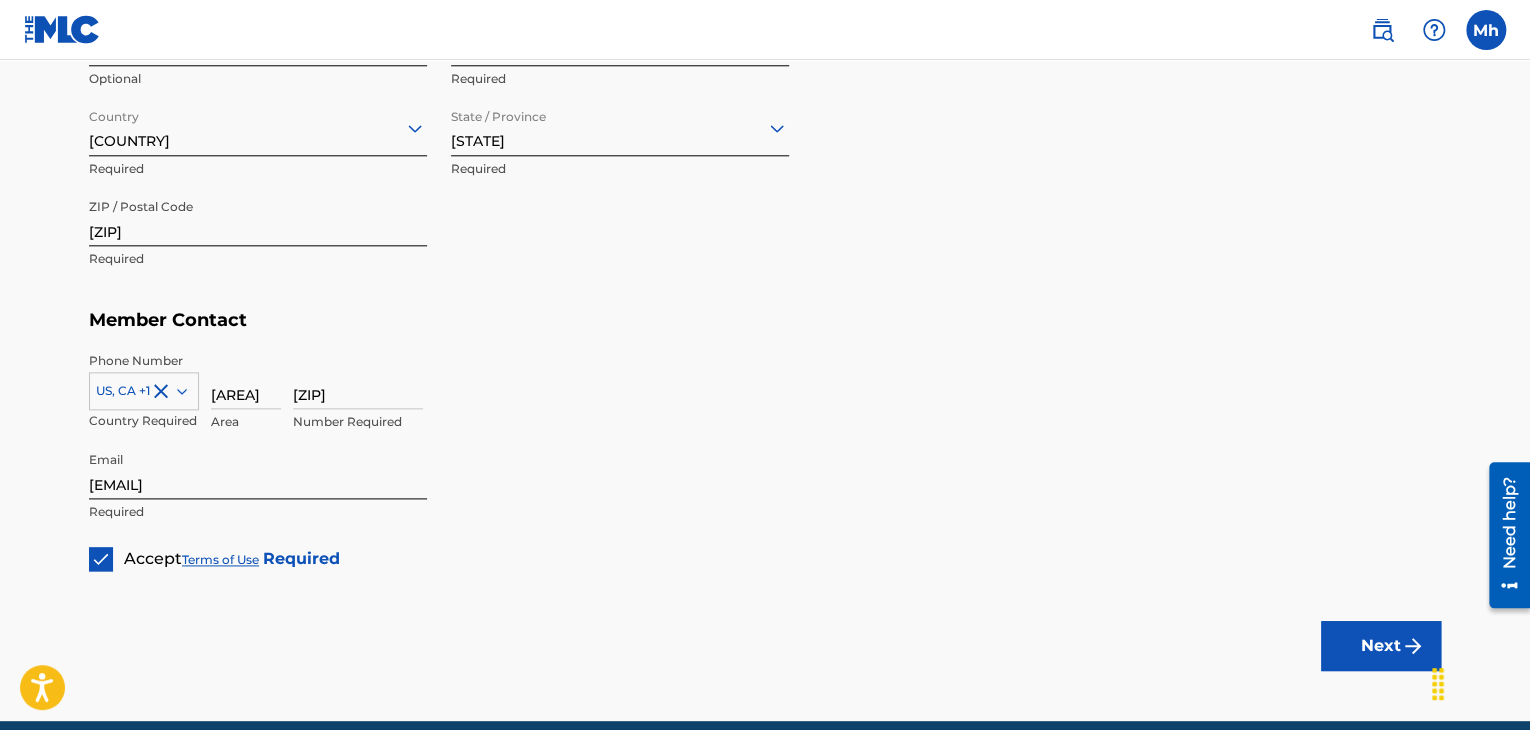 click on "Next" at bounding box center (1381, 646) 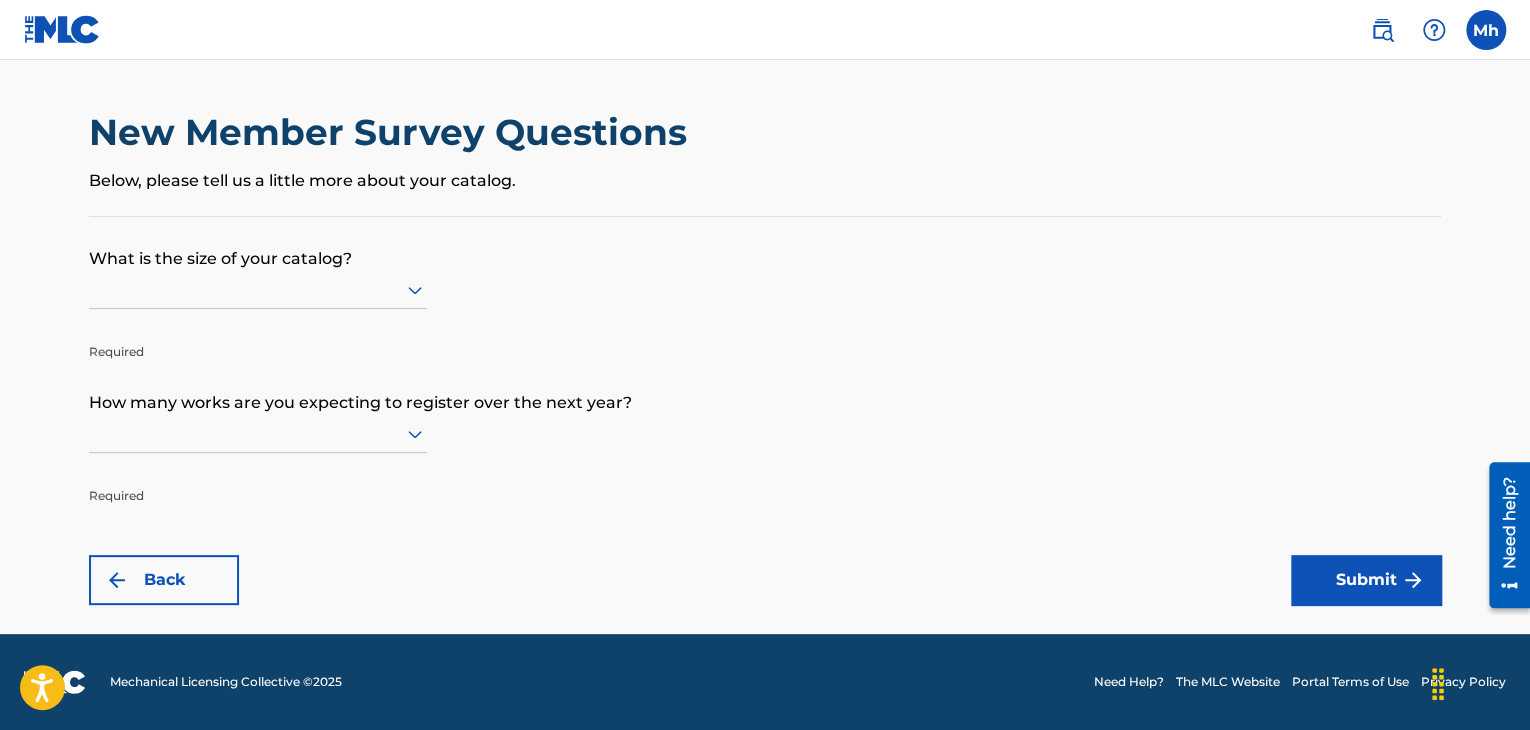 scroll, scrollTop: 0, scrollLeft: 0, axis: both 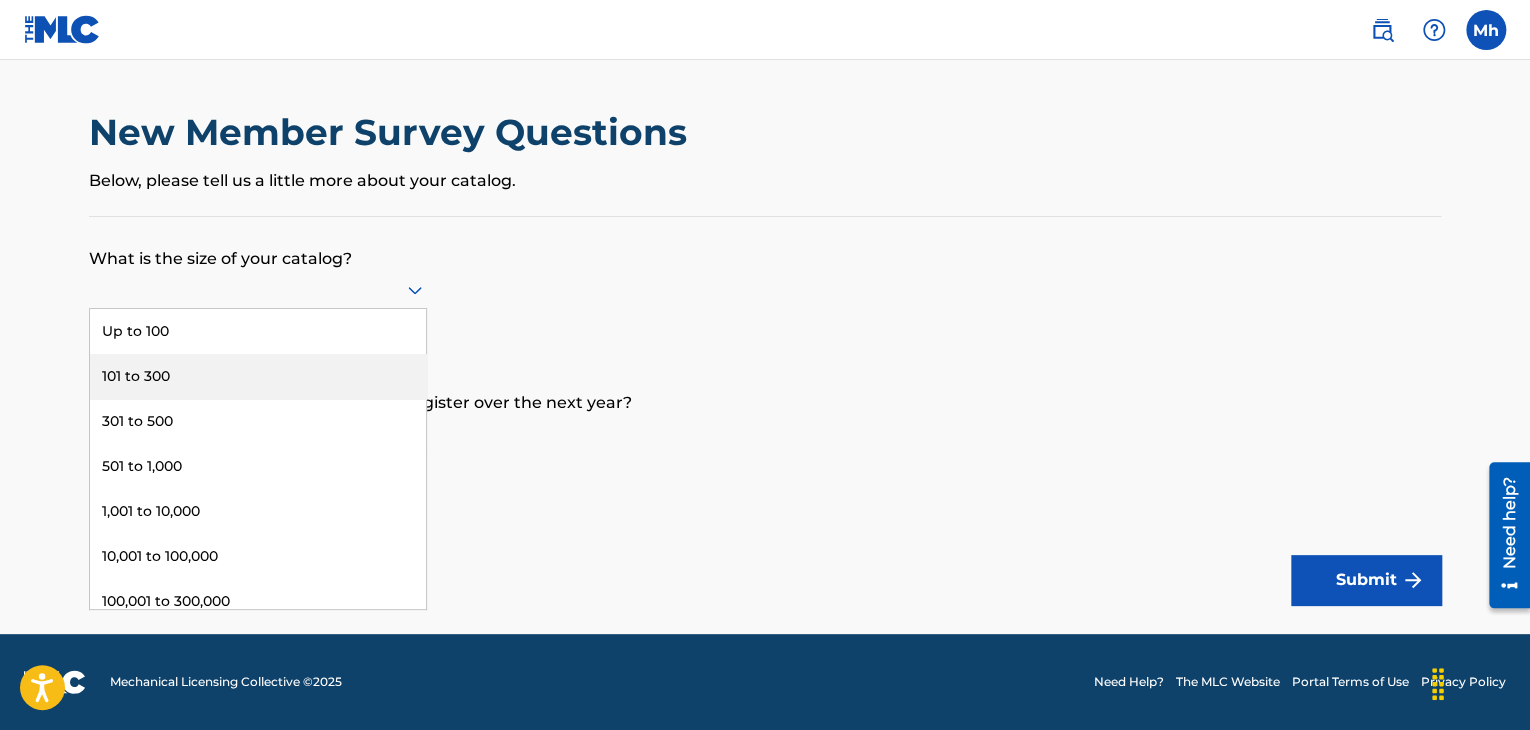 click on "101 to 300" at bounding box center (258, 376) 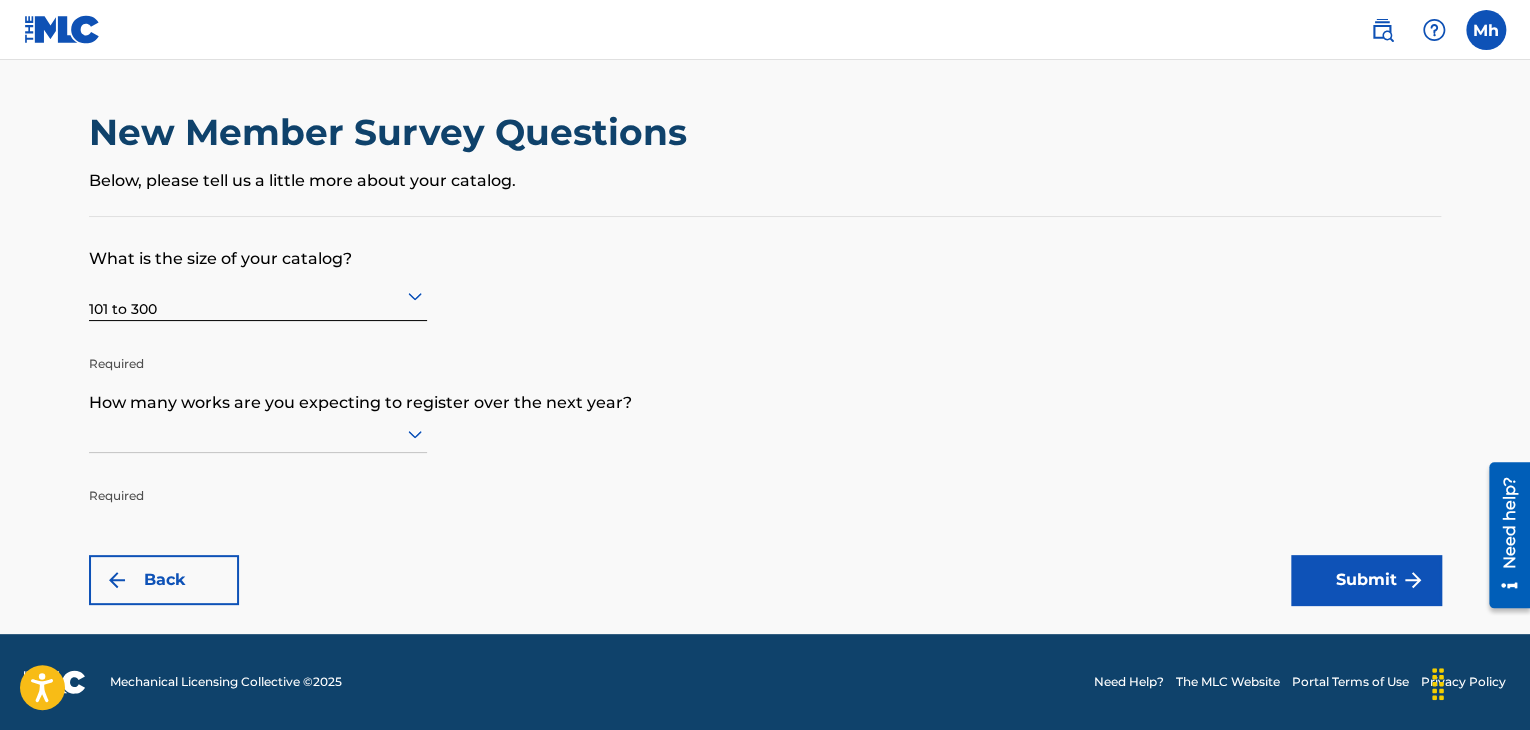 click at bounding box center [258, 433] 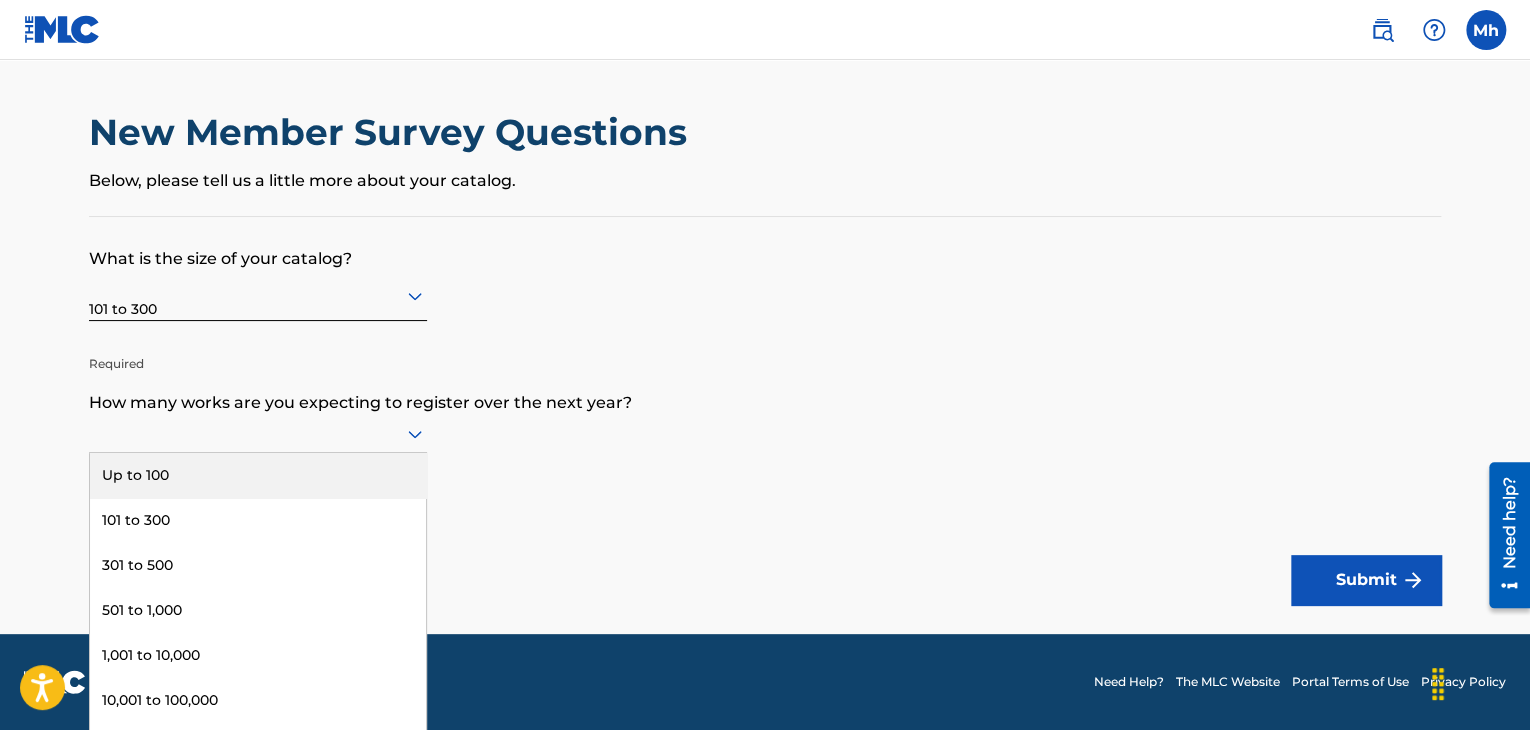 scroll, scrollTop: 0, scrollLeft: 0, axis: both 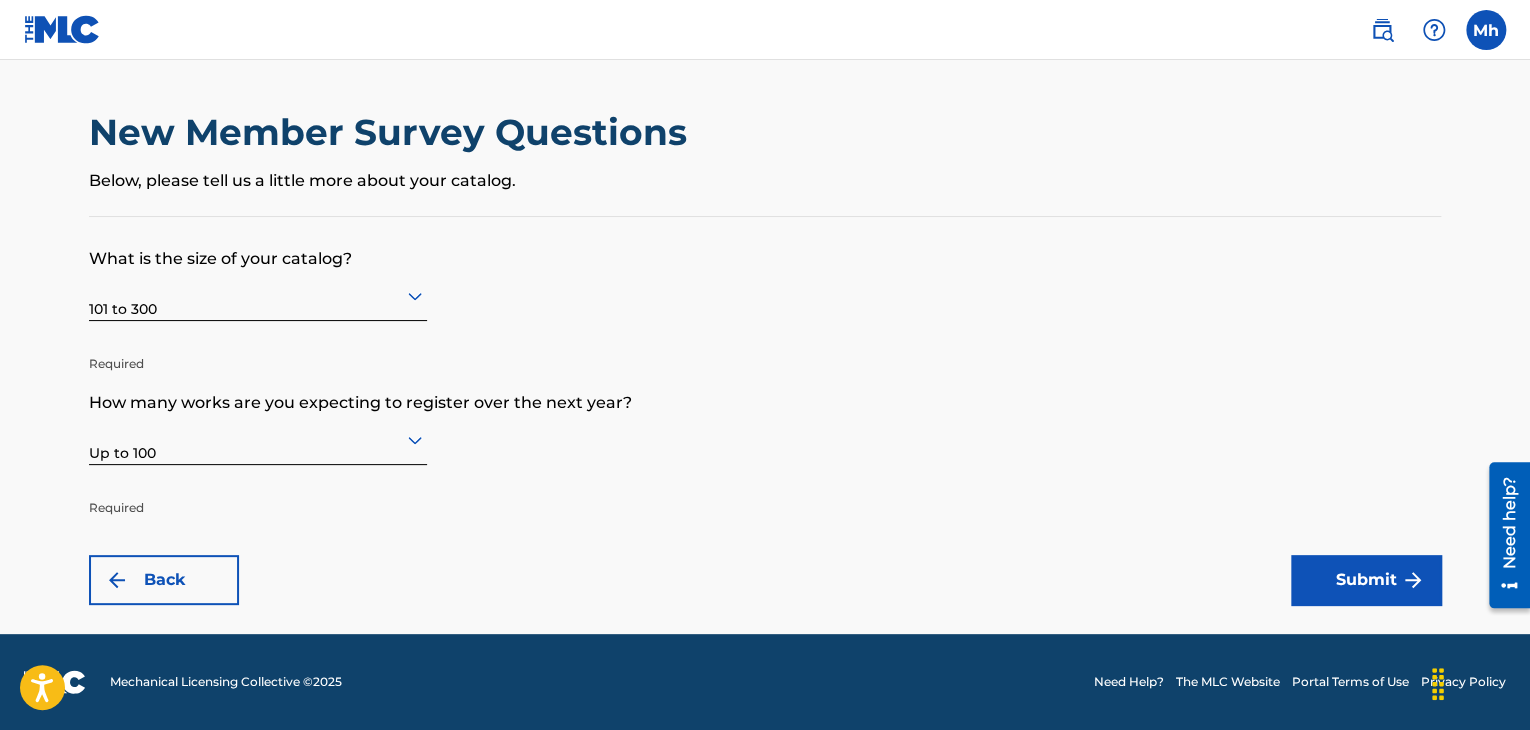 click at bounding box center (1413, 580) 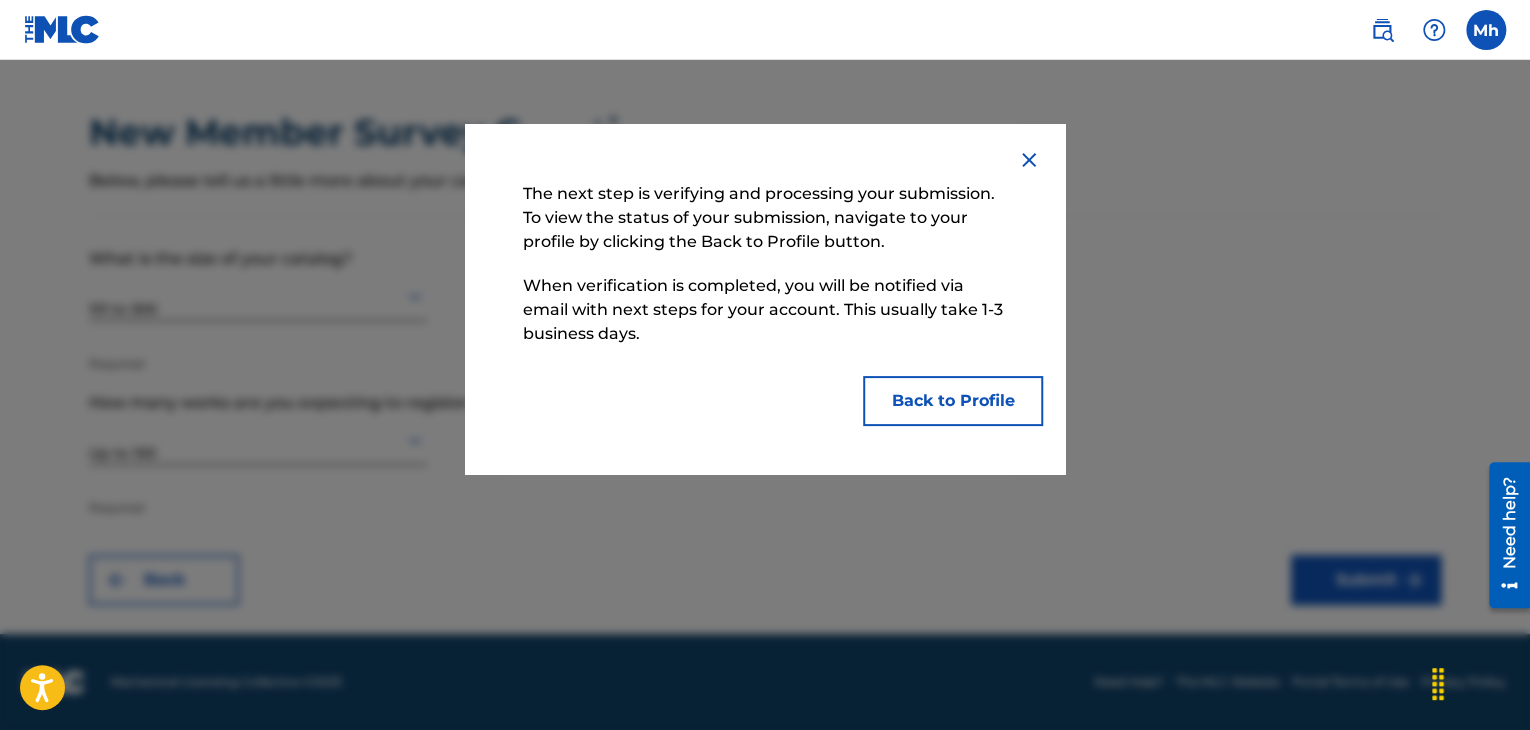 click on "Back to Profile" at bounding box center [953, 401] 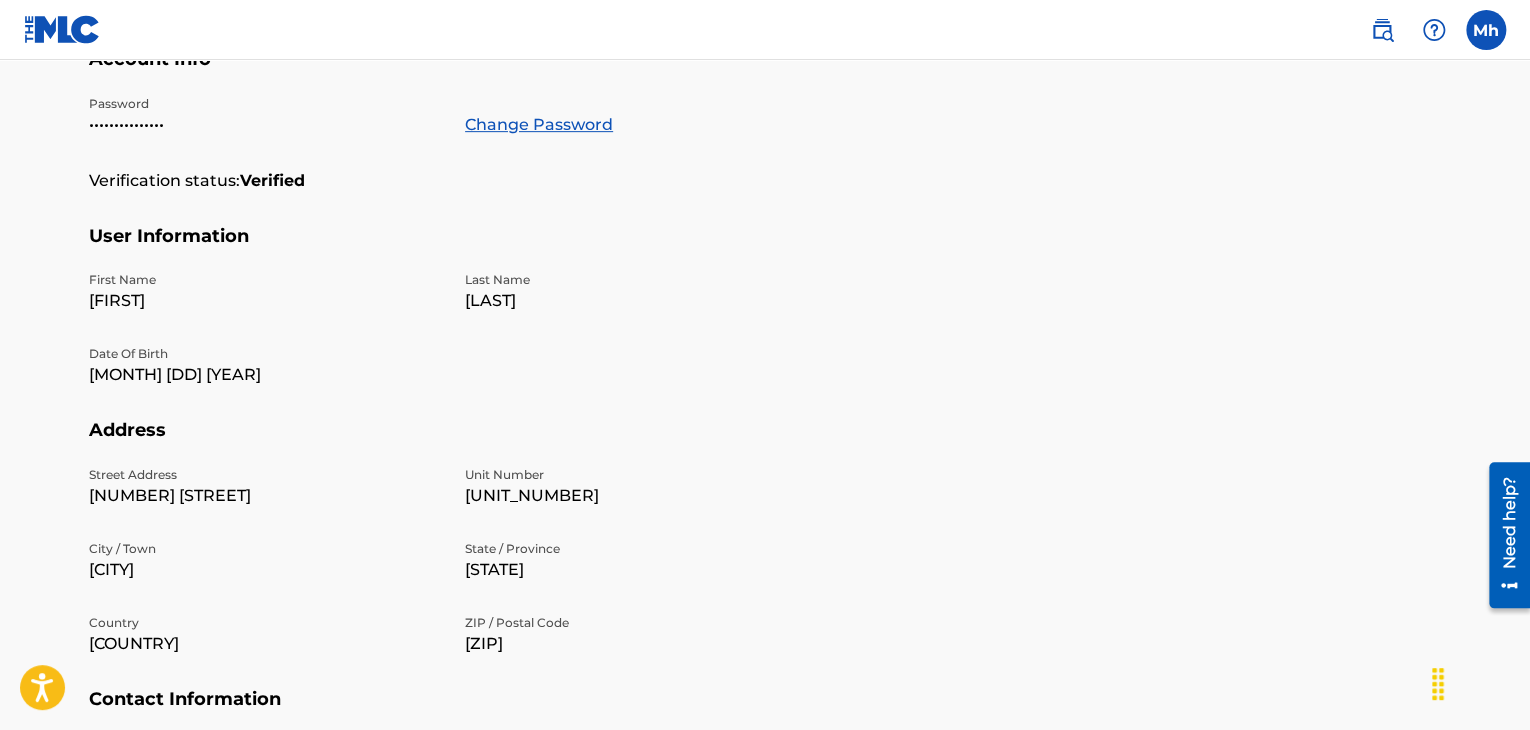 scroll, scrollTop: 0, scrollLeft: 0, axis: both 